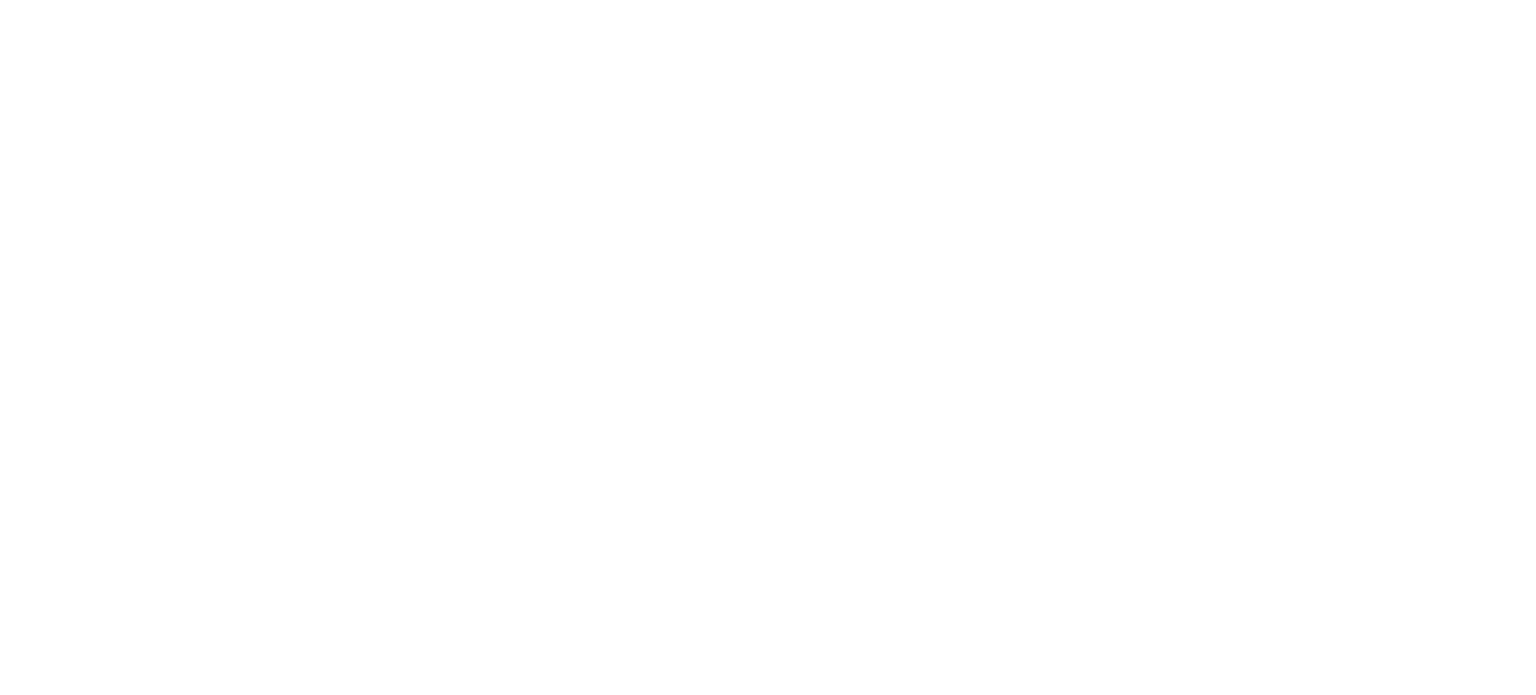 scroll, scrollTop: 0, scrollLeft: 0, axis: both 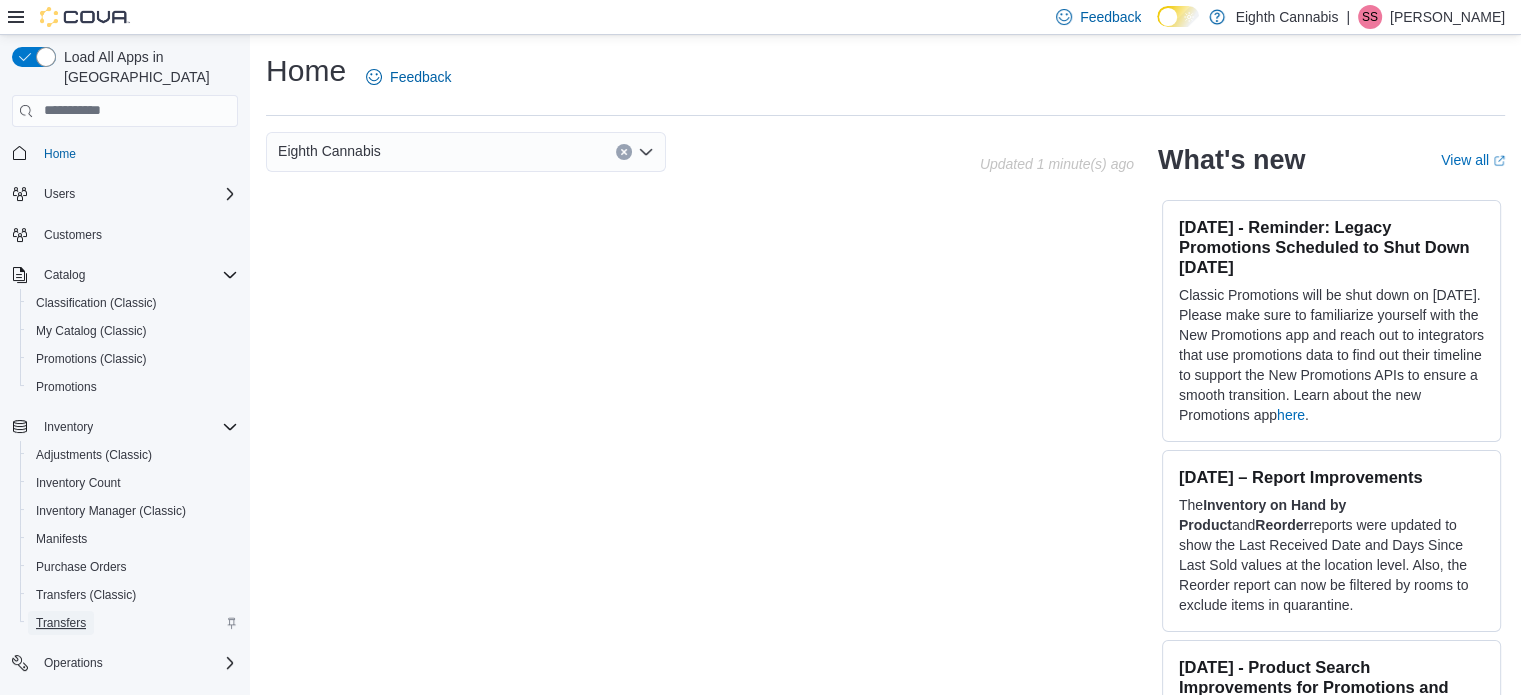 click on "Transfers" at bounding box center [61, 623] 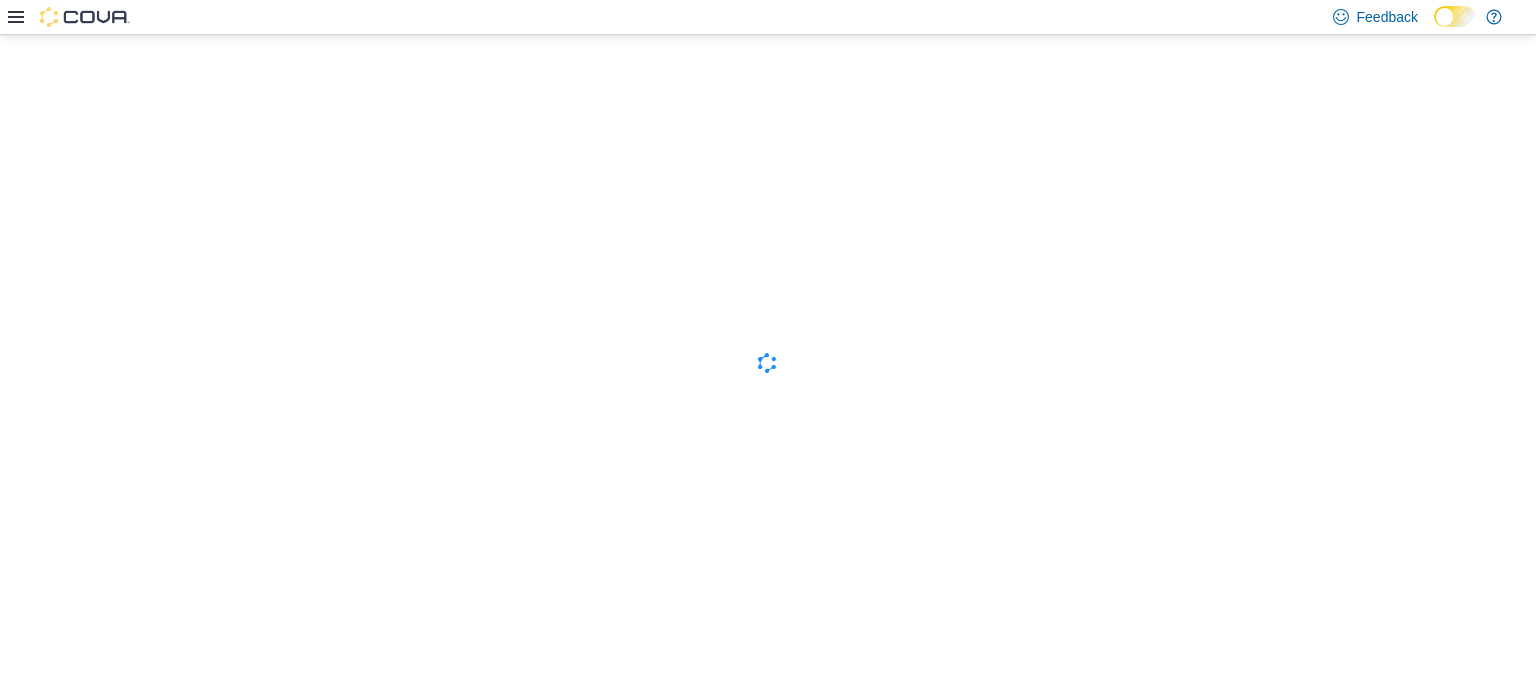 scroll, scrollTop: 0, scrollLeft: 0, axis: both 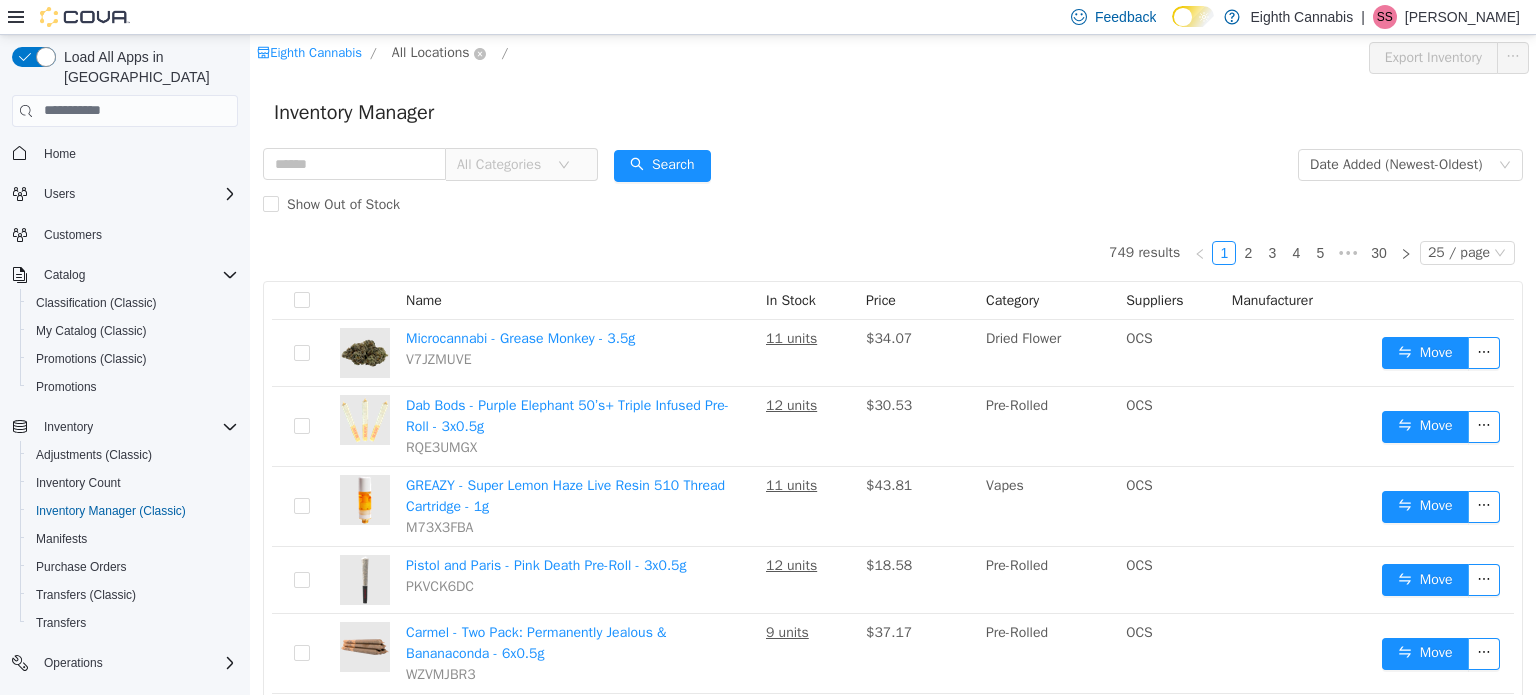 click on "All Locations" at bounding box center (431, 52) 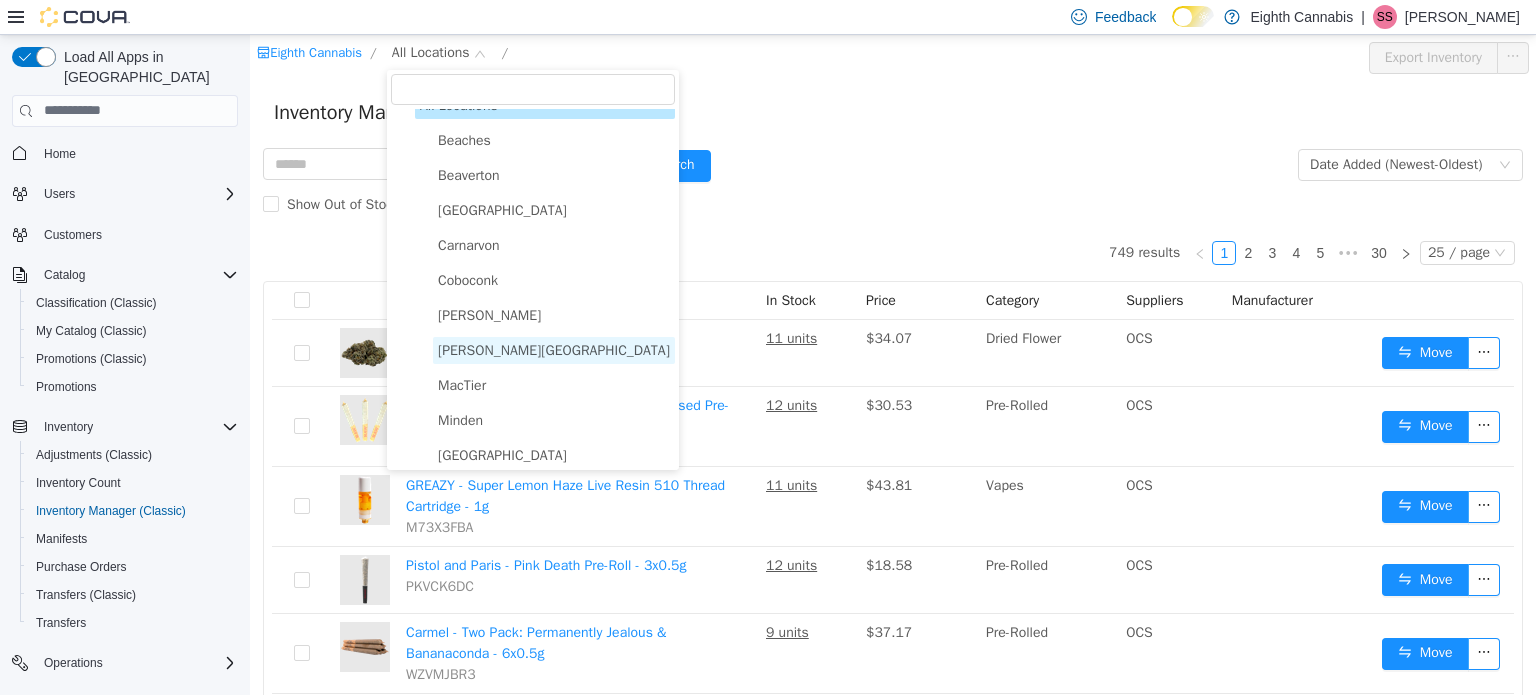 scroll, scrollTop: 32, scrollLeft: 0, axis: vertical 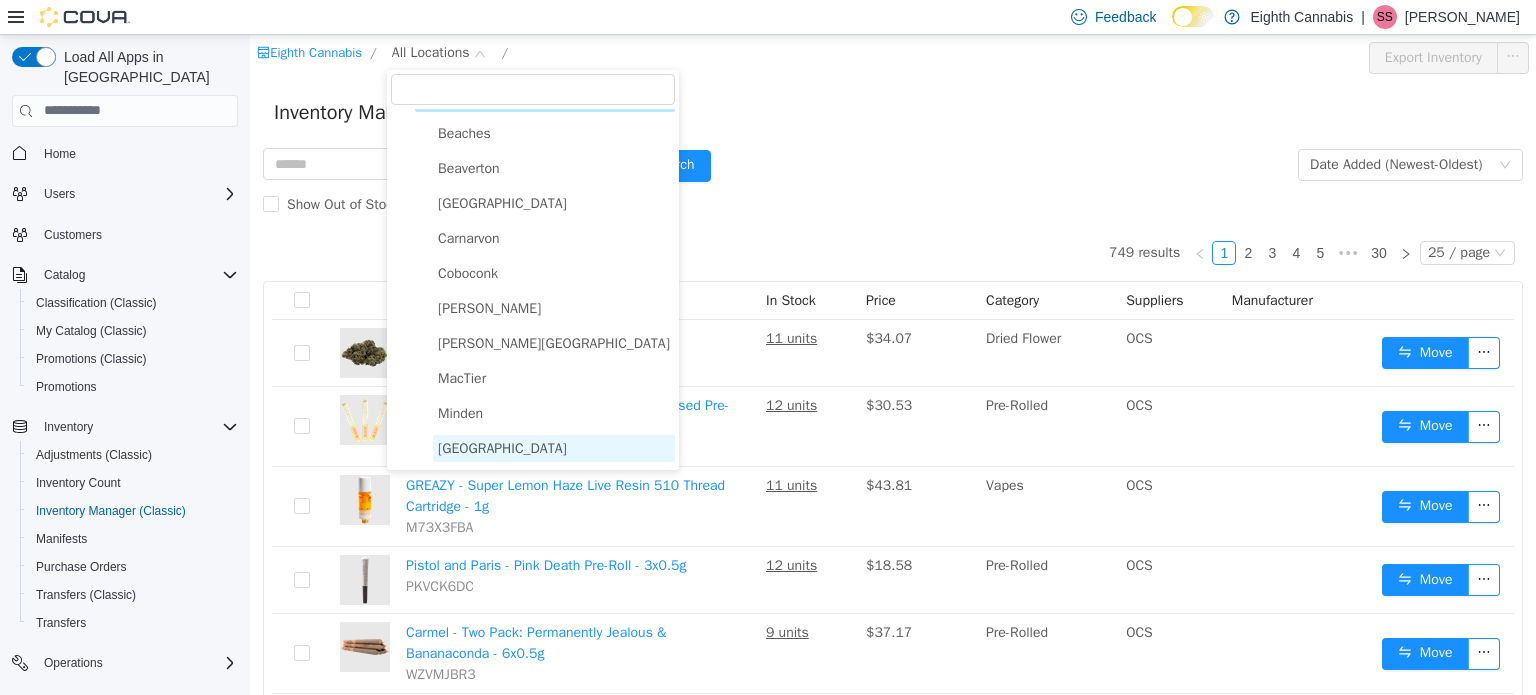 click on "[GEOGRAPHIC_DATA]" at bounding box center (502, 447) 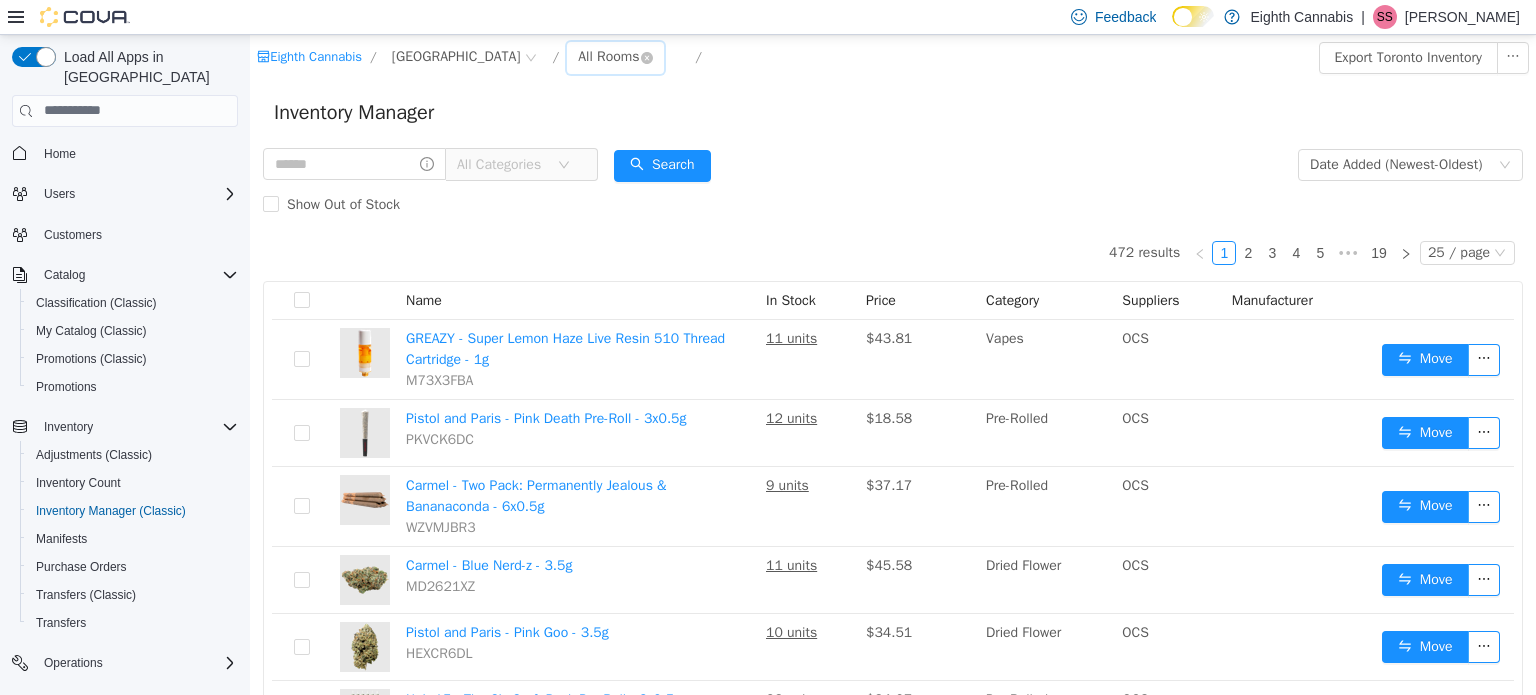 click on "All Rooms" at bounding box center [608, 56] 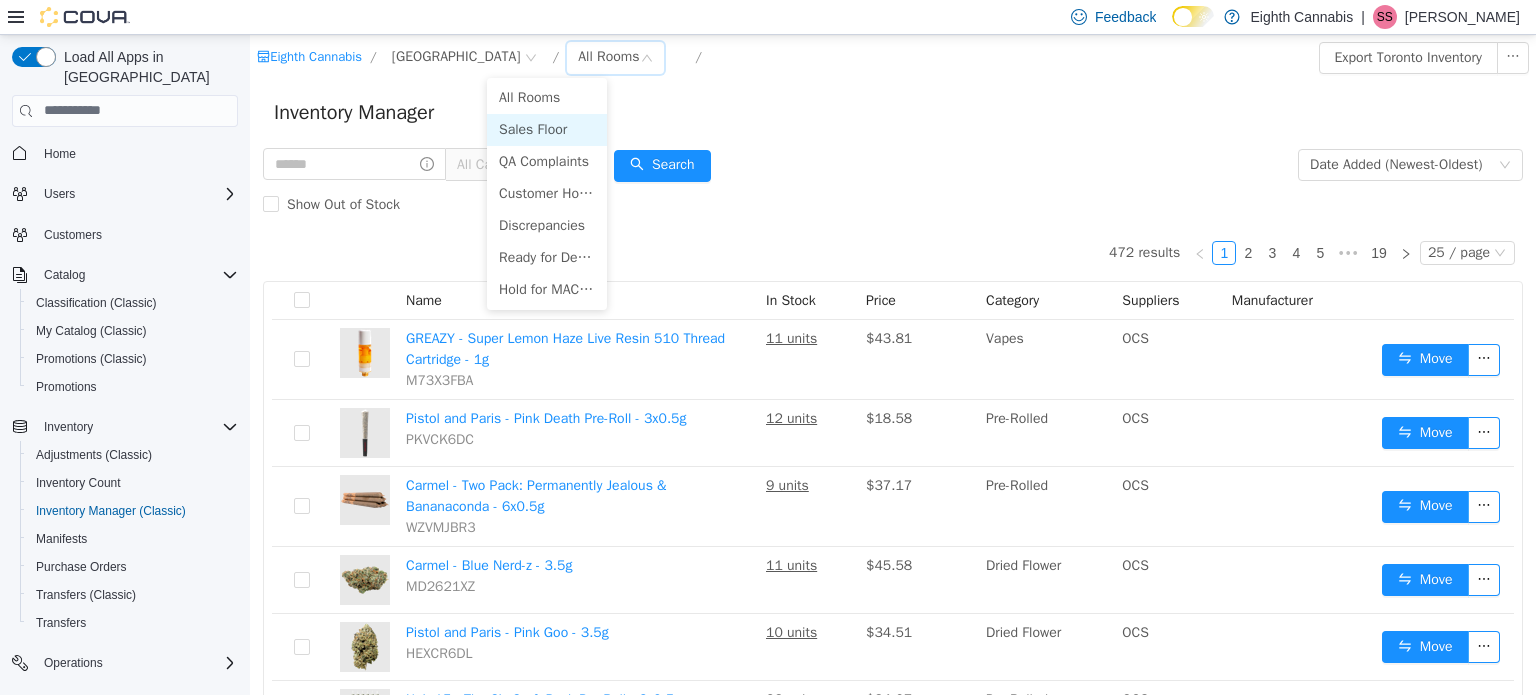 click on "Sales Floor" at bounding box center (547, 129) 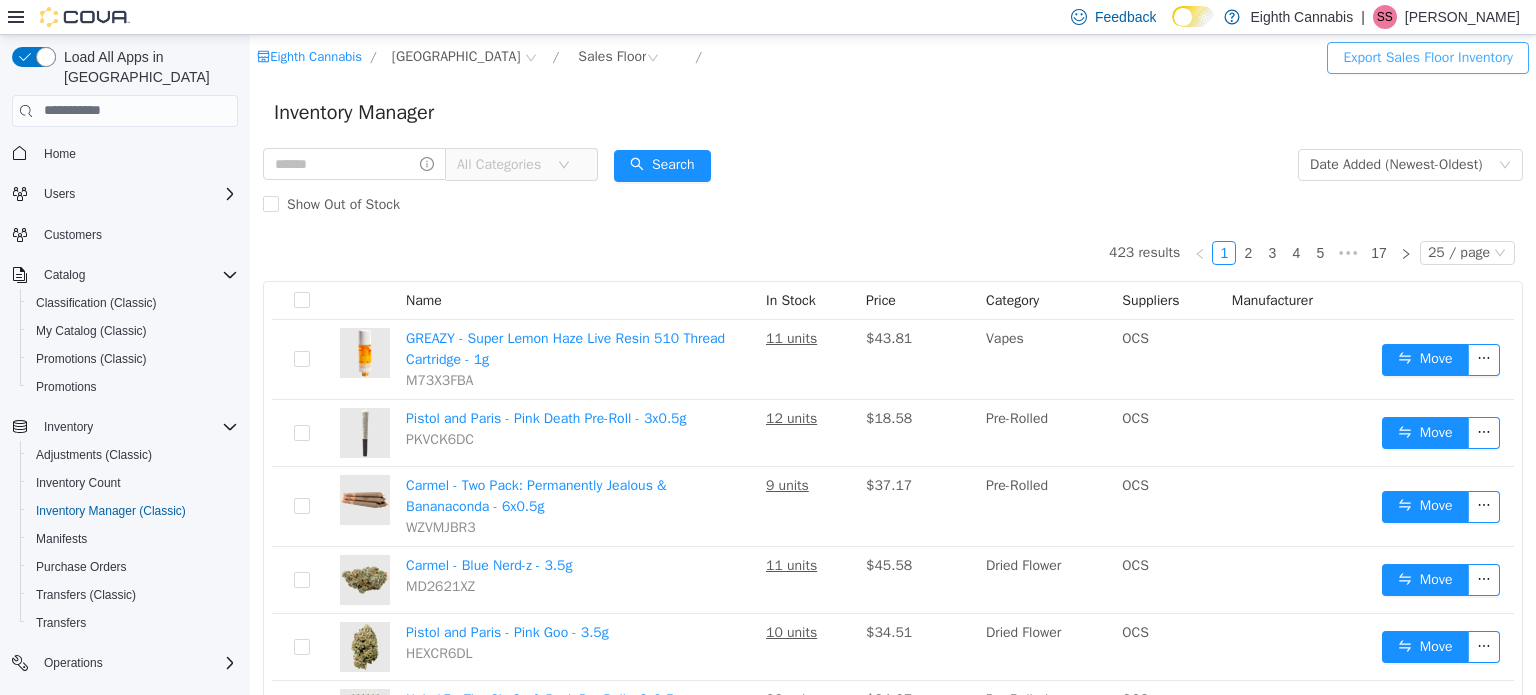 click on "Export Sales Floor Inventory" at bounding box center [1427, 57] 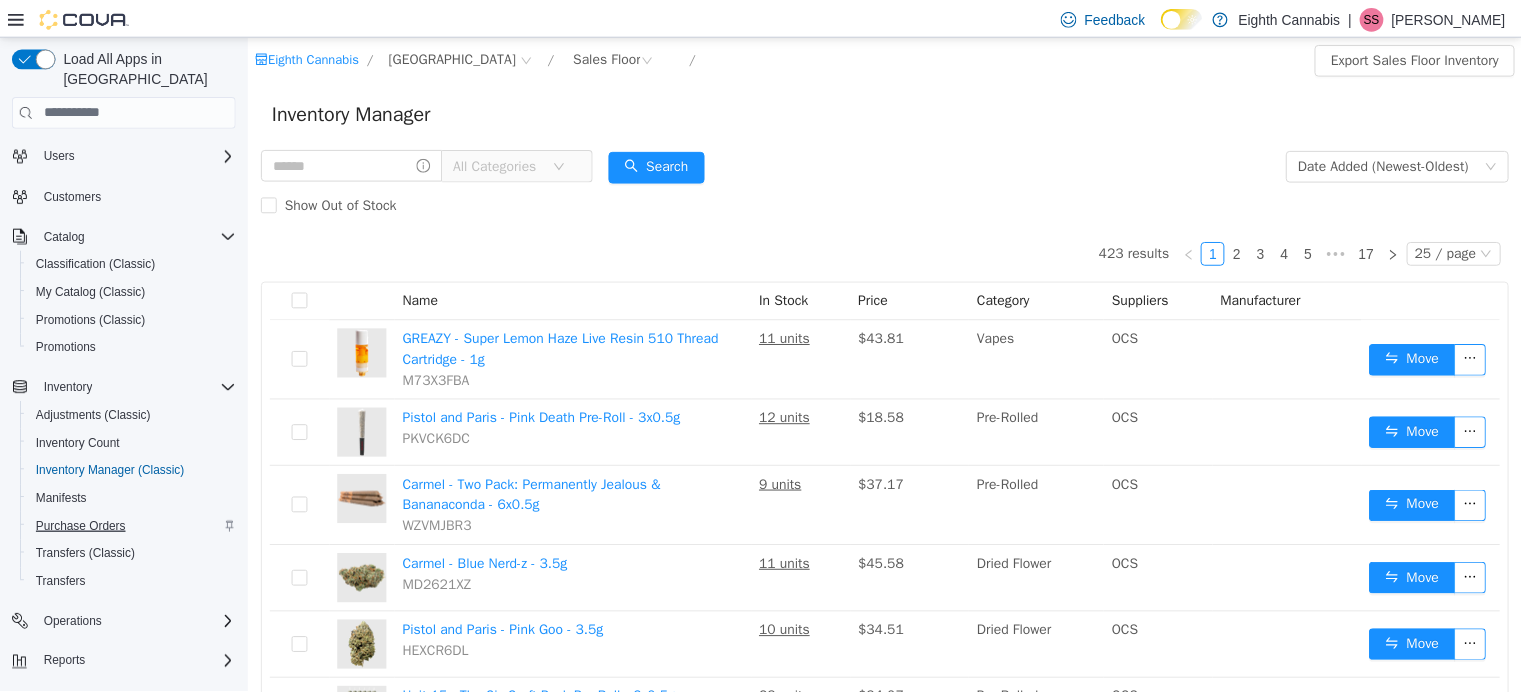 scroll, scrollTop: 60, scrollLeft: 0, axis: vertical 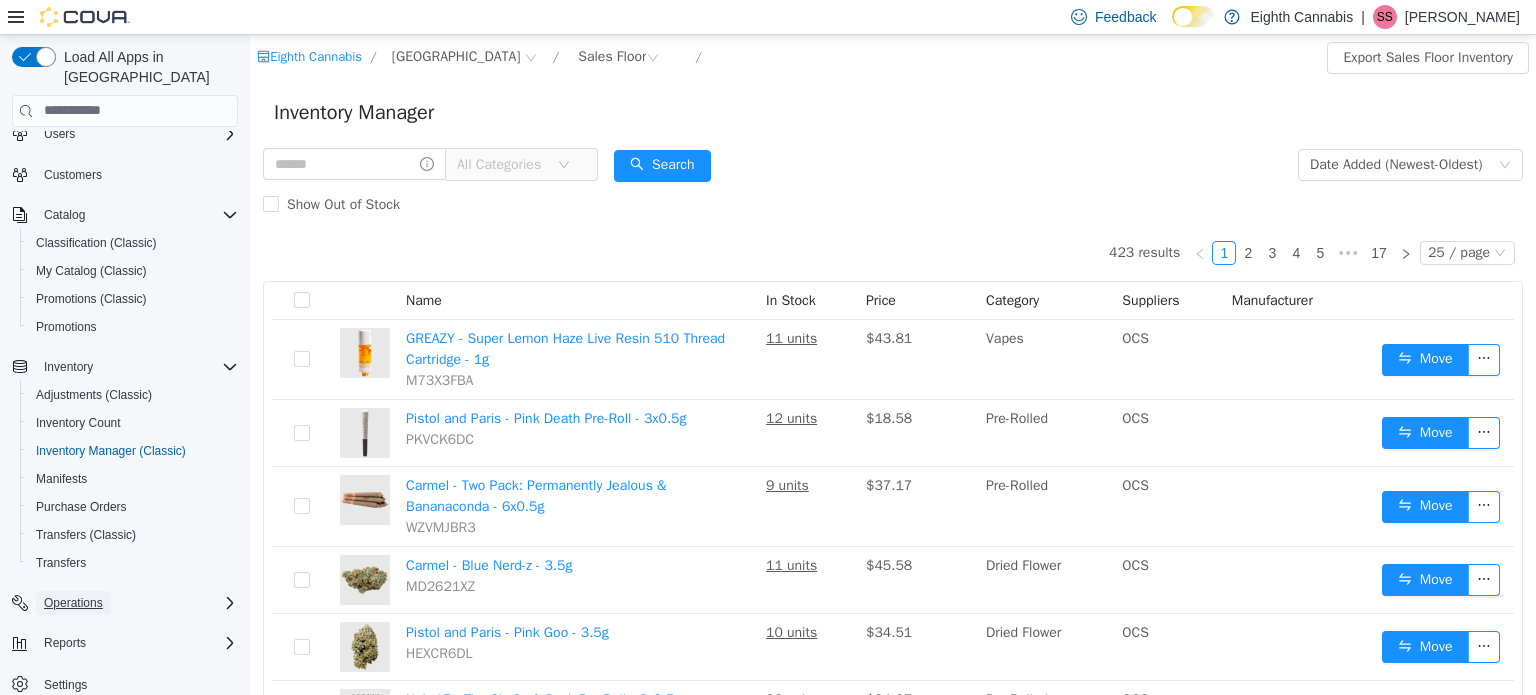 click on "Operations" at bounding box center [73, 603] 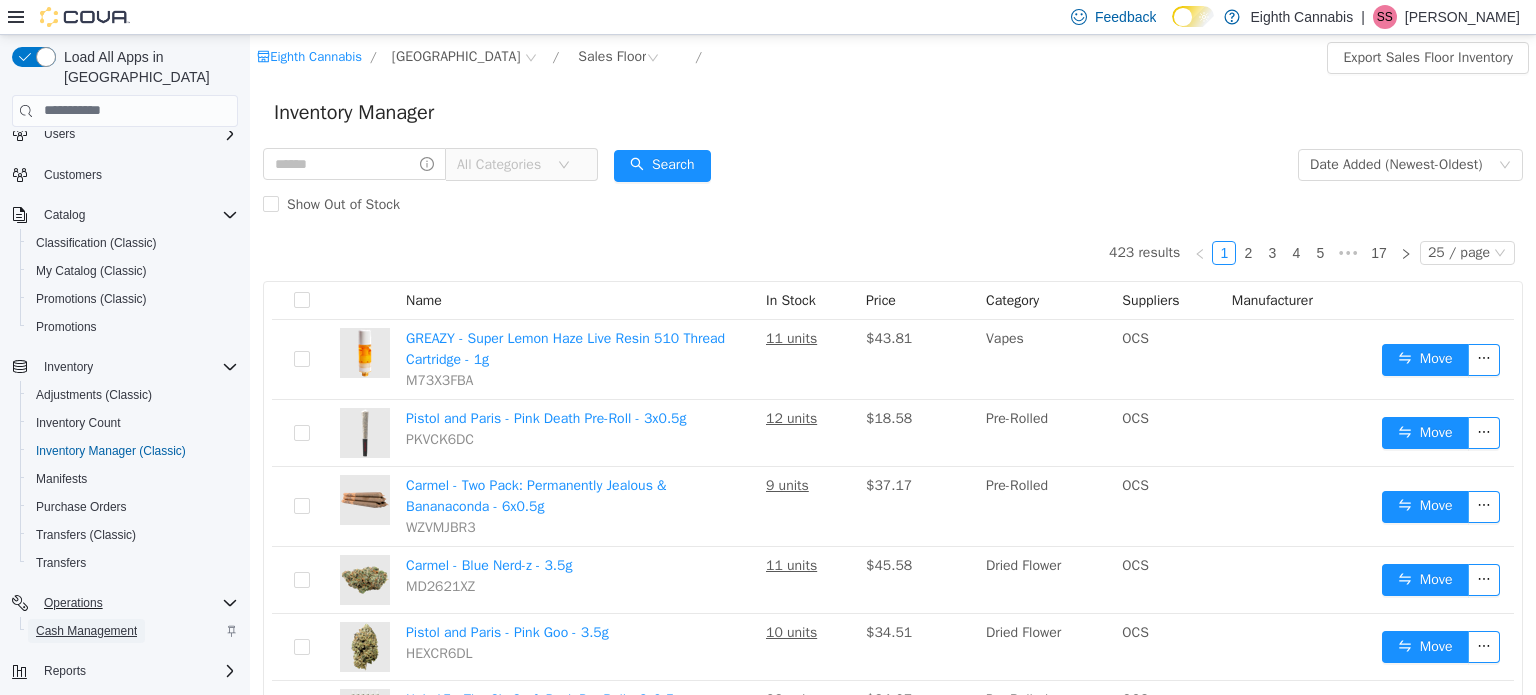 click on "Cash Management" at bounding box center [86, 631] 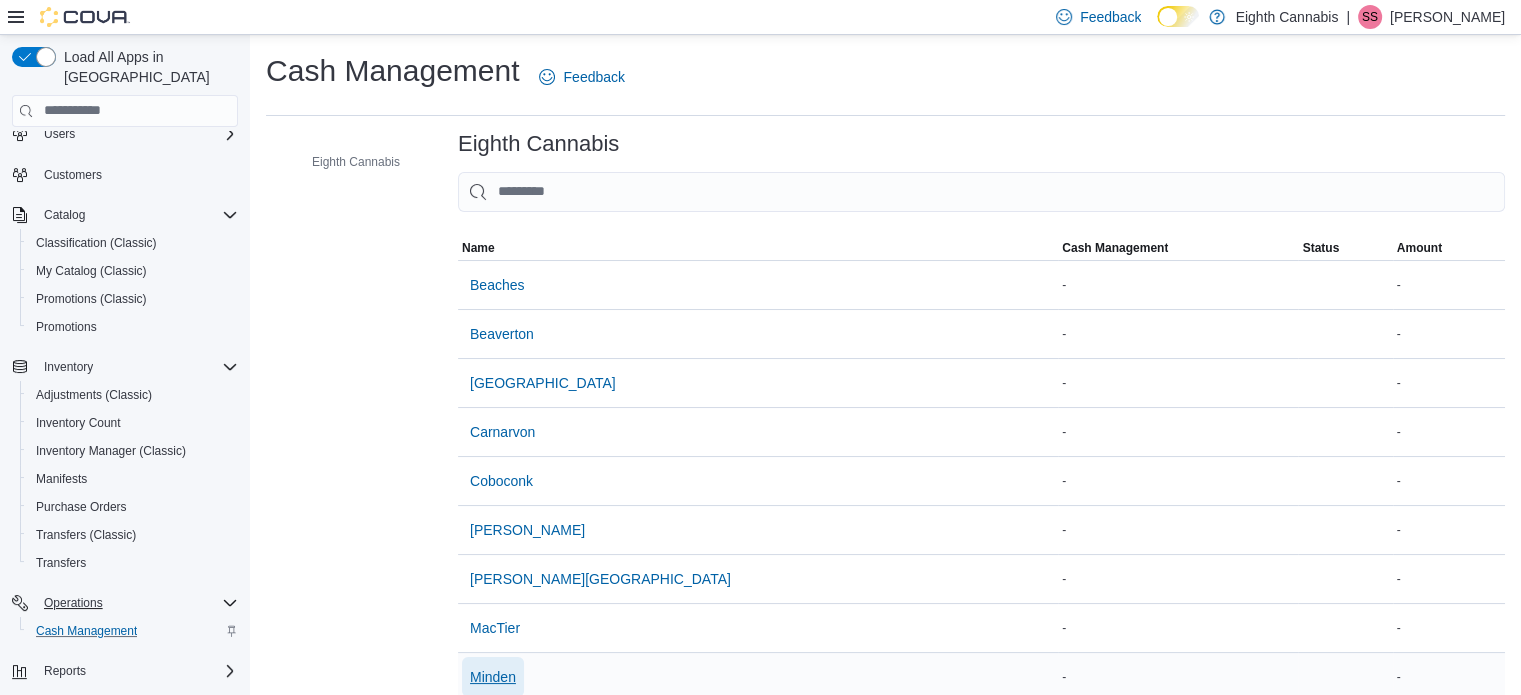 click on "Minden" at bounding box center [493, 677] 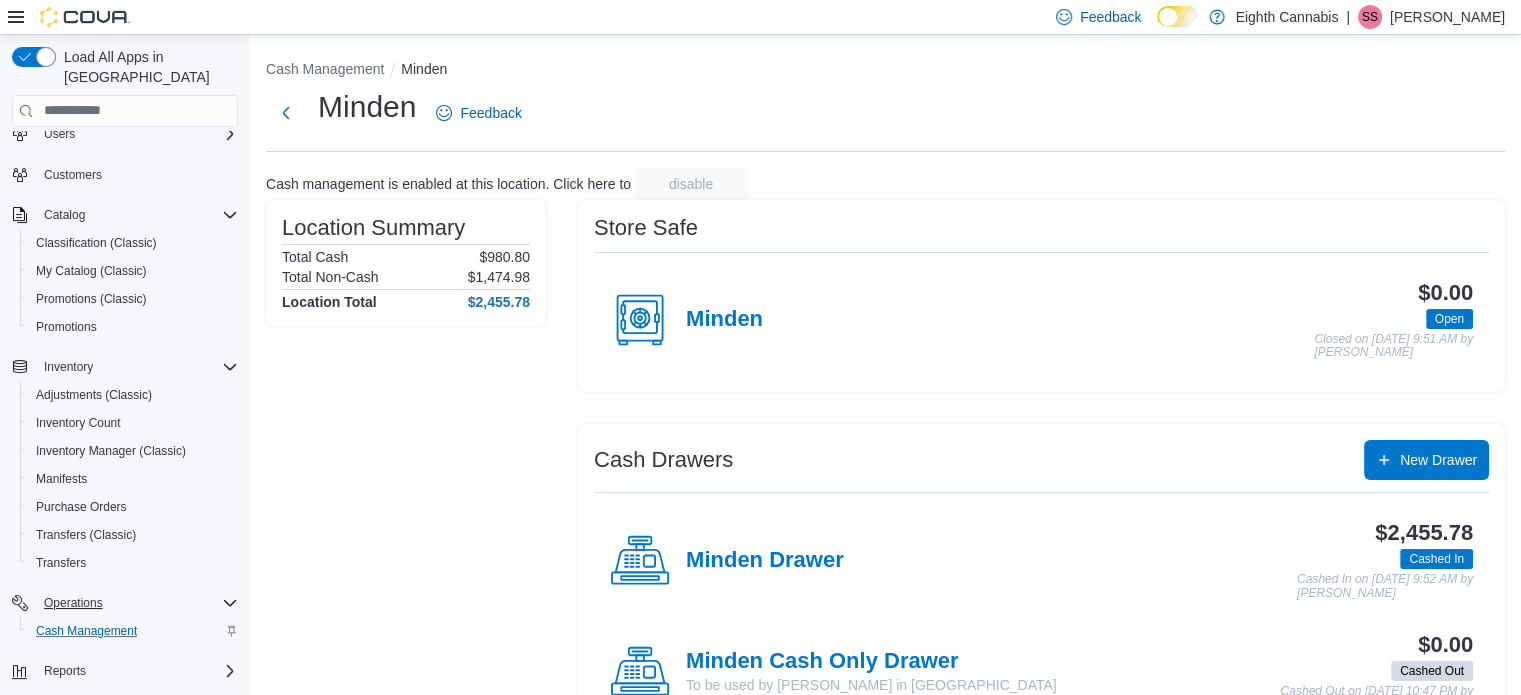 scroll, scrollTop: 64, scrollLeft: 0, axis: vertical 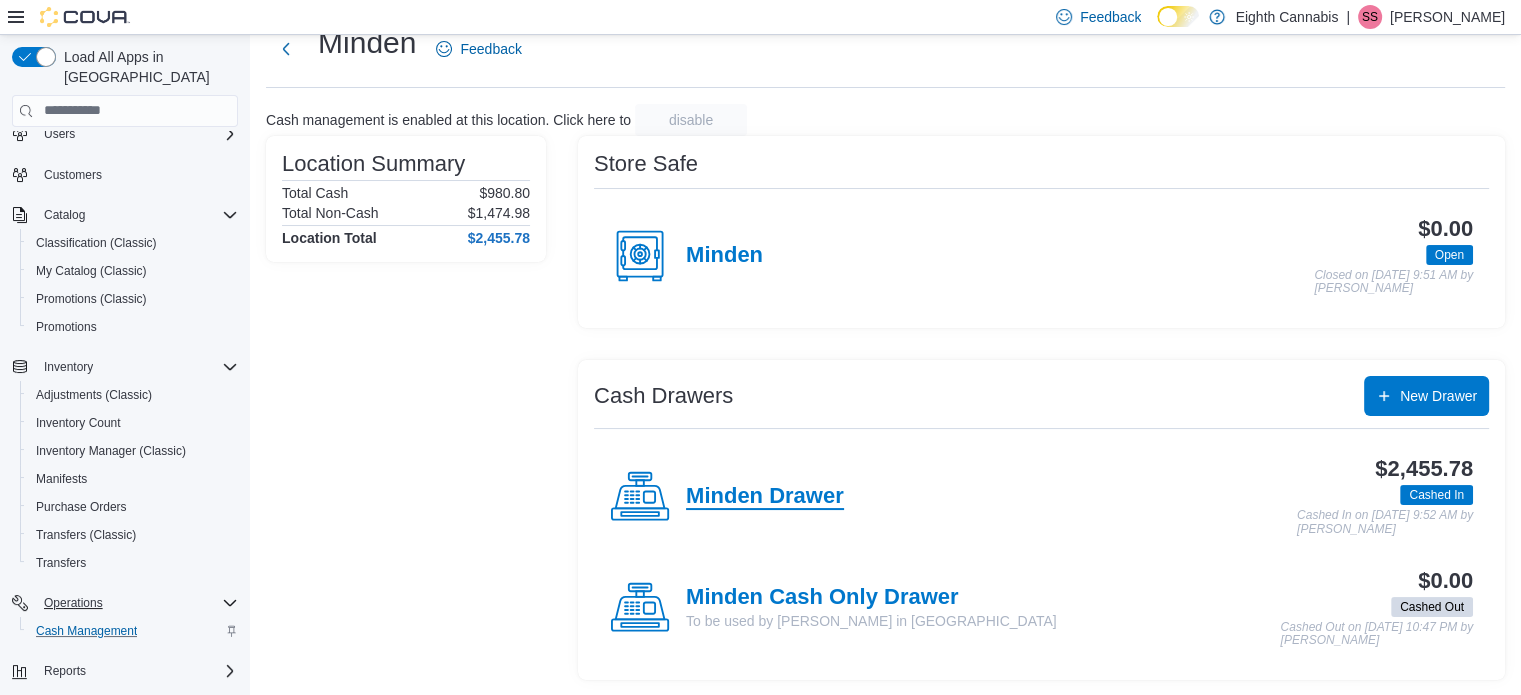 click on "Minden Drawer" at bounding box center (765, 497) 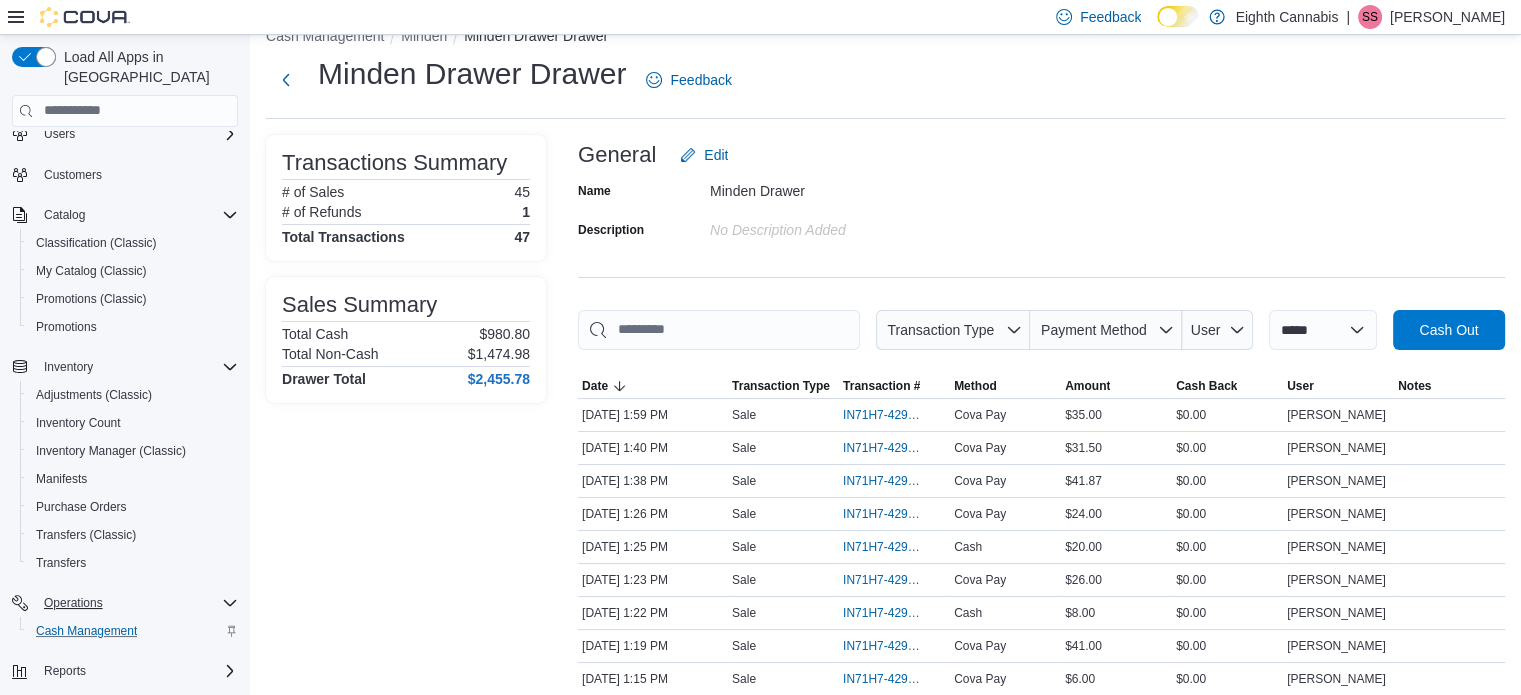 scroll, scrollTop: 0, scrollLeft: 0, axis: both 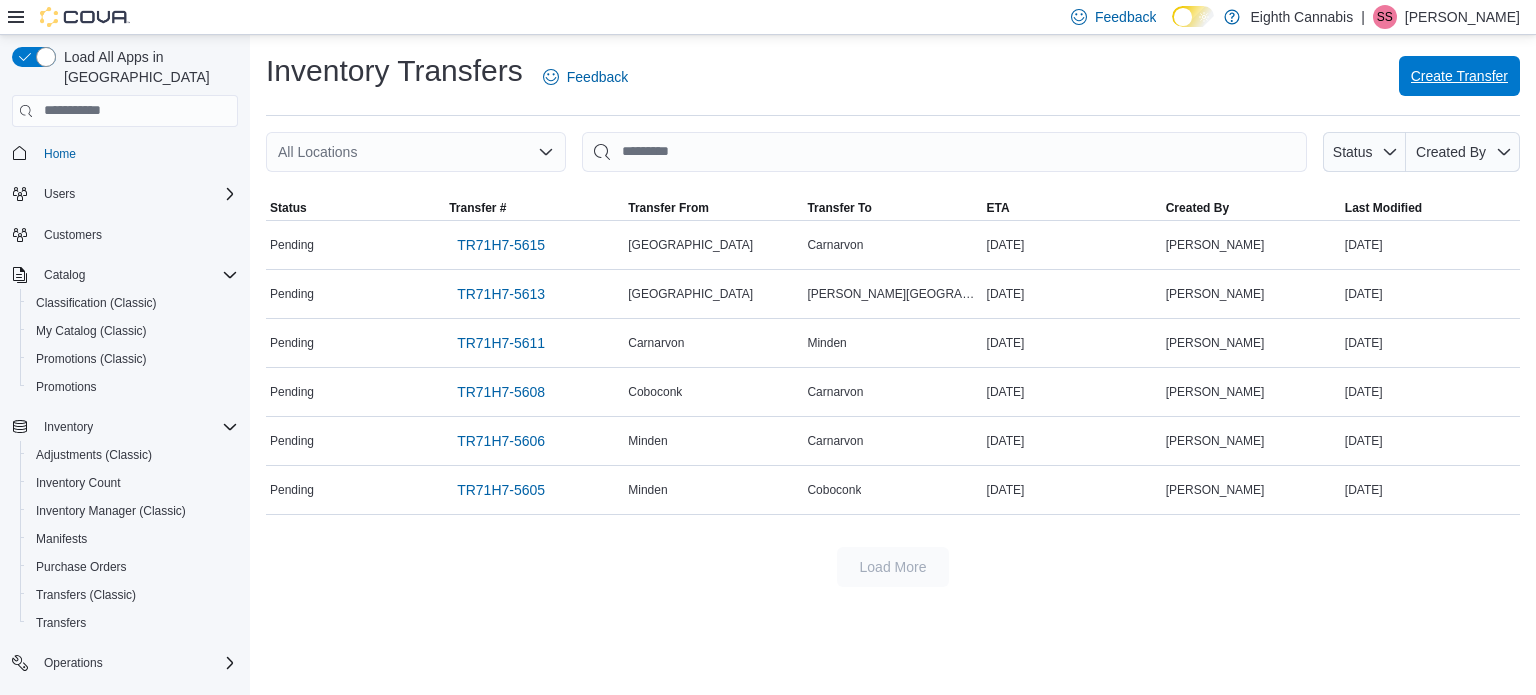 click on "Create Transfer" at bounding box center (1459, 76) 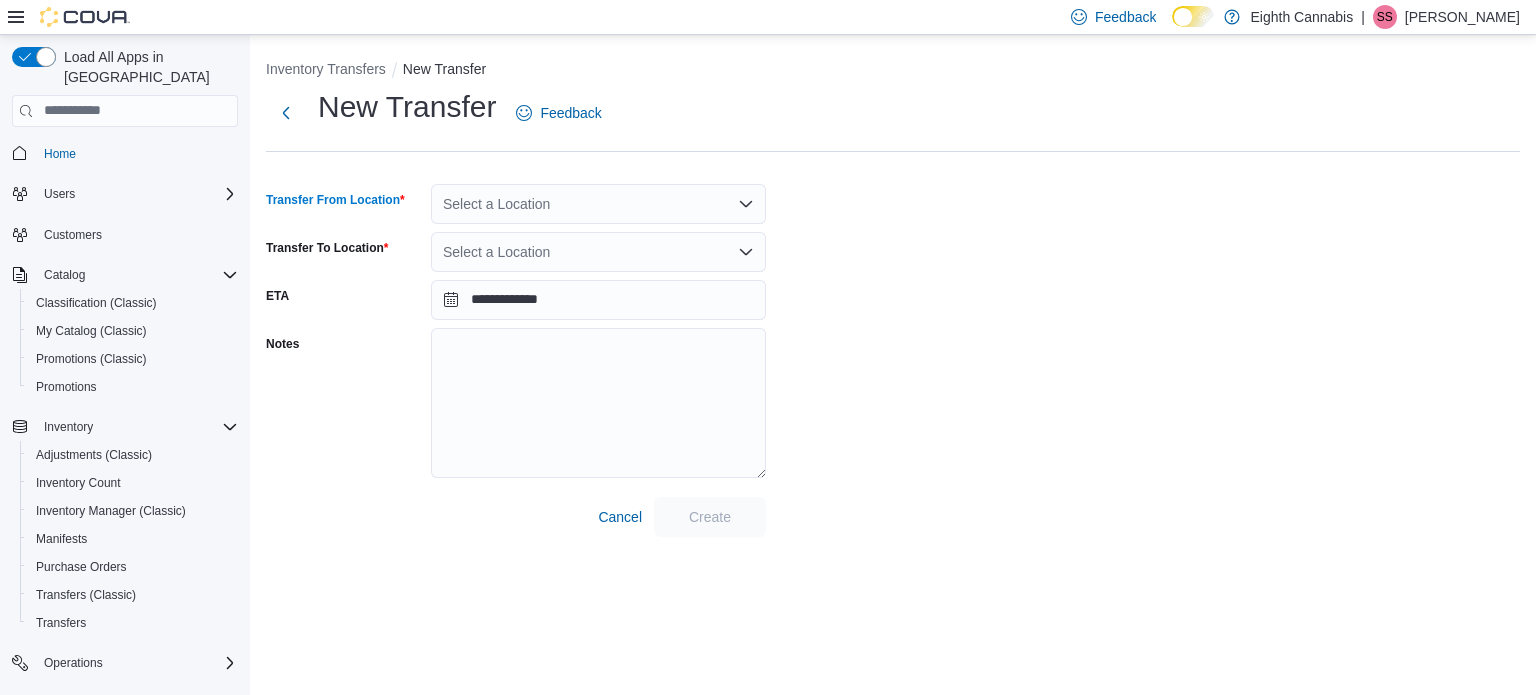 click on "Select a Location" at bounding box center [598, 204] 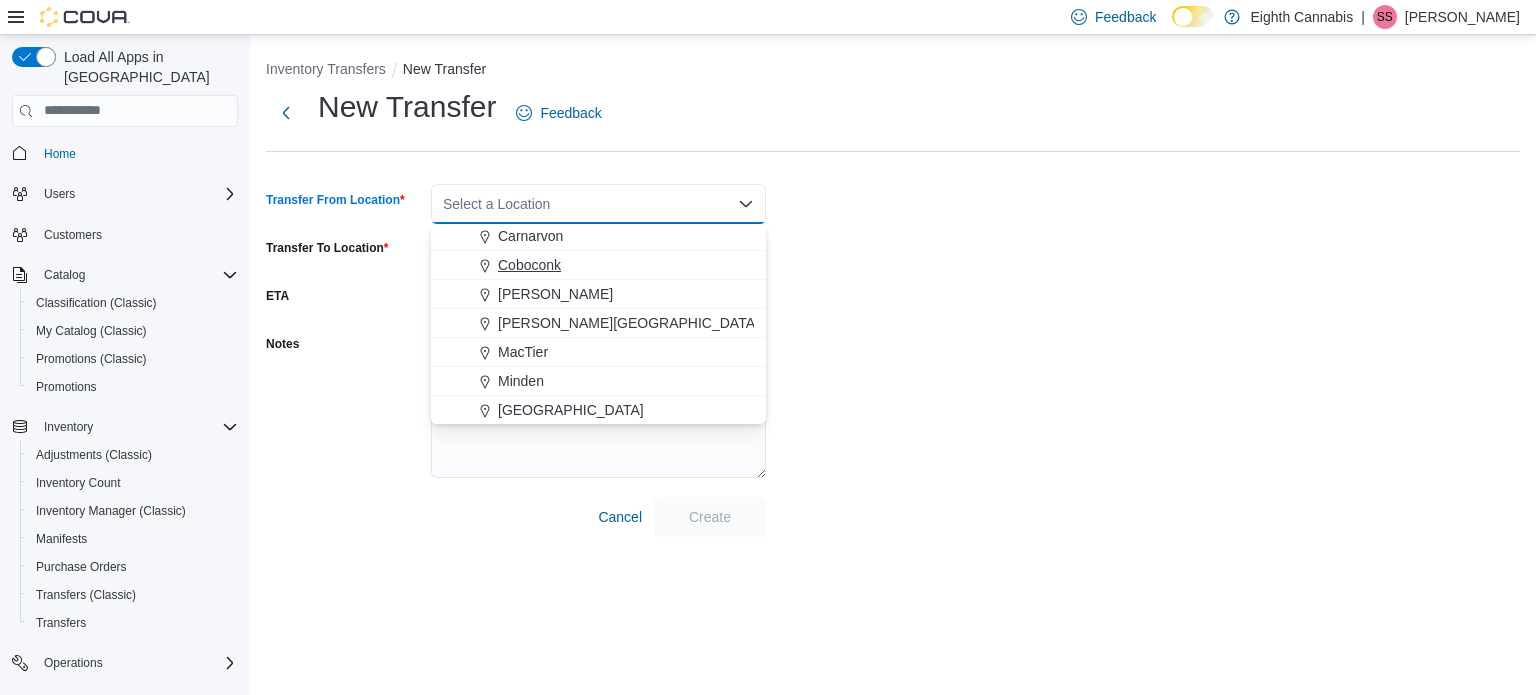 scroll, scrollTop: 119, scrollLeft: 0, axis: vertical 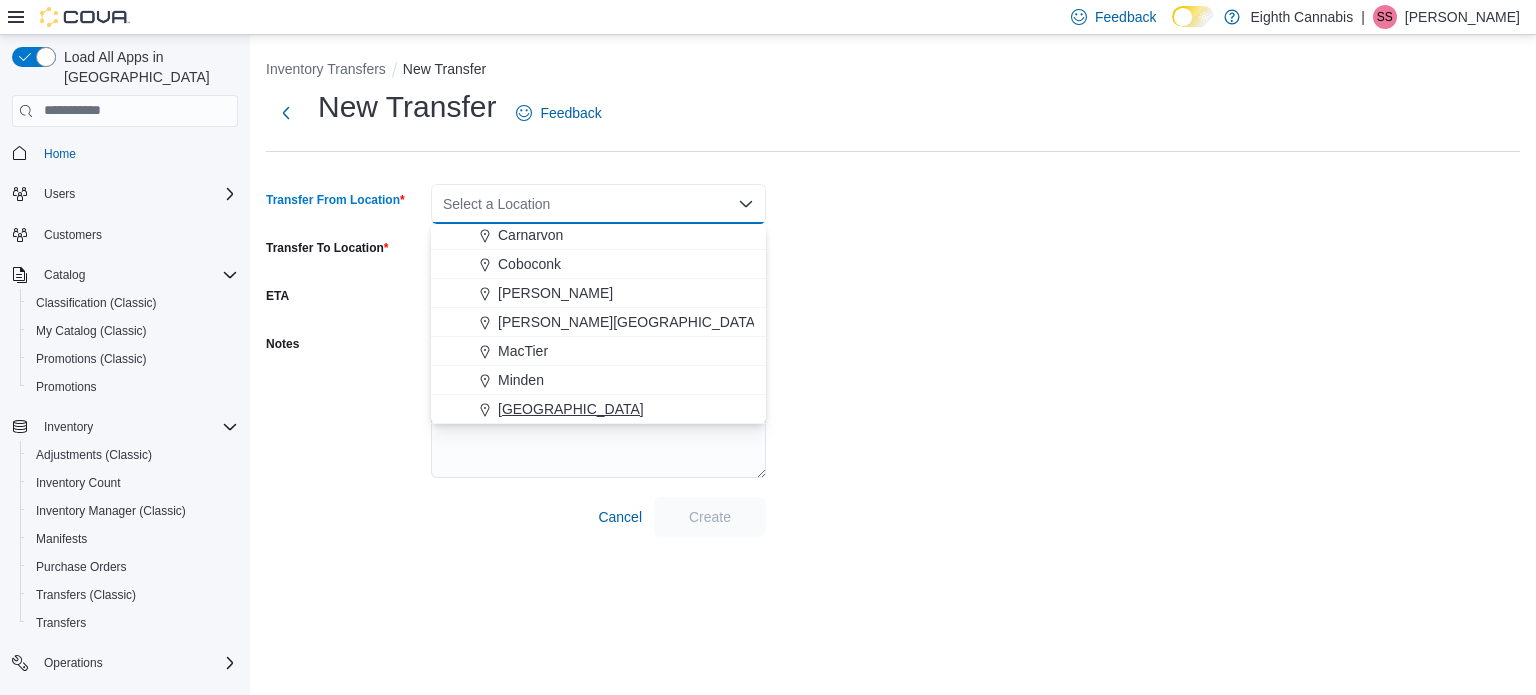 click on "[GEOGRAPHIC_DATA]" at bounding box center [571, 409] 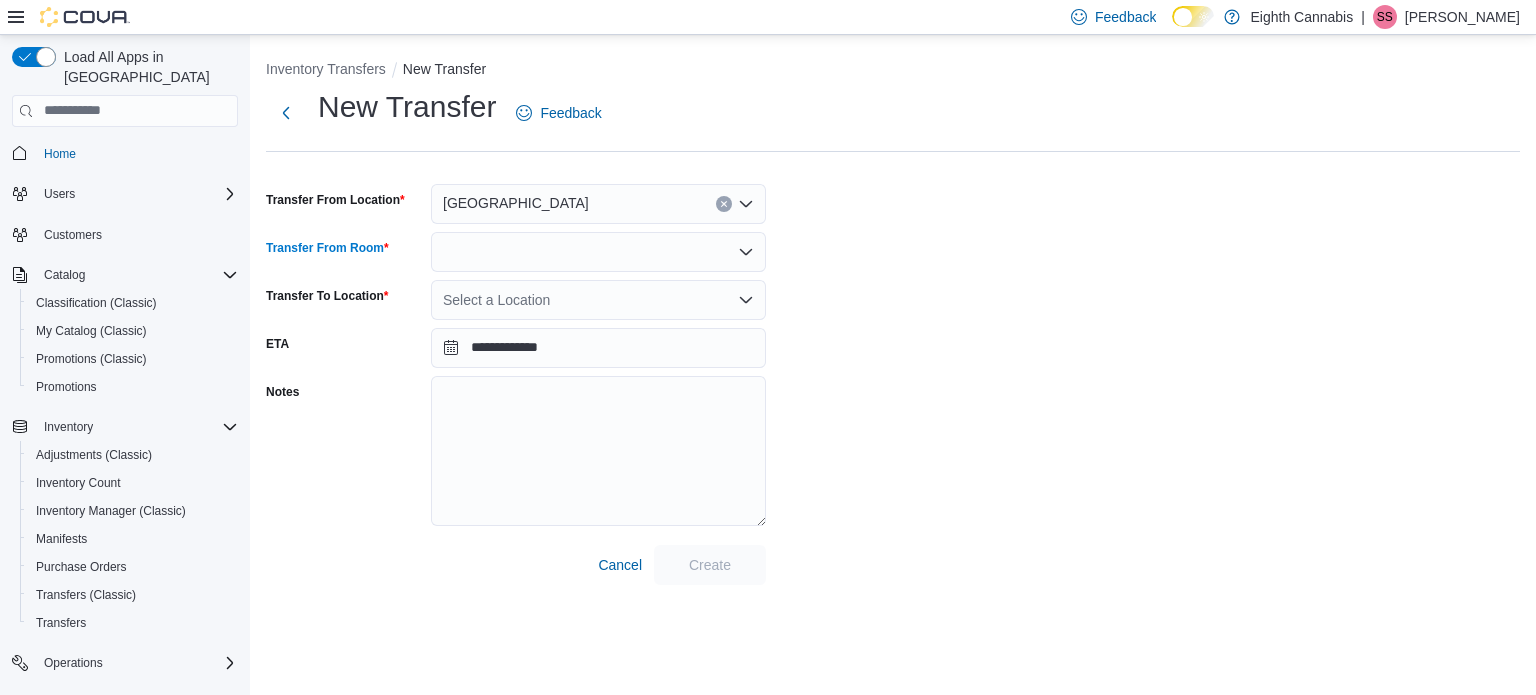 click at bounding box center [598, 252] 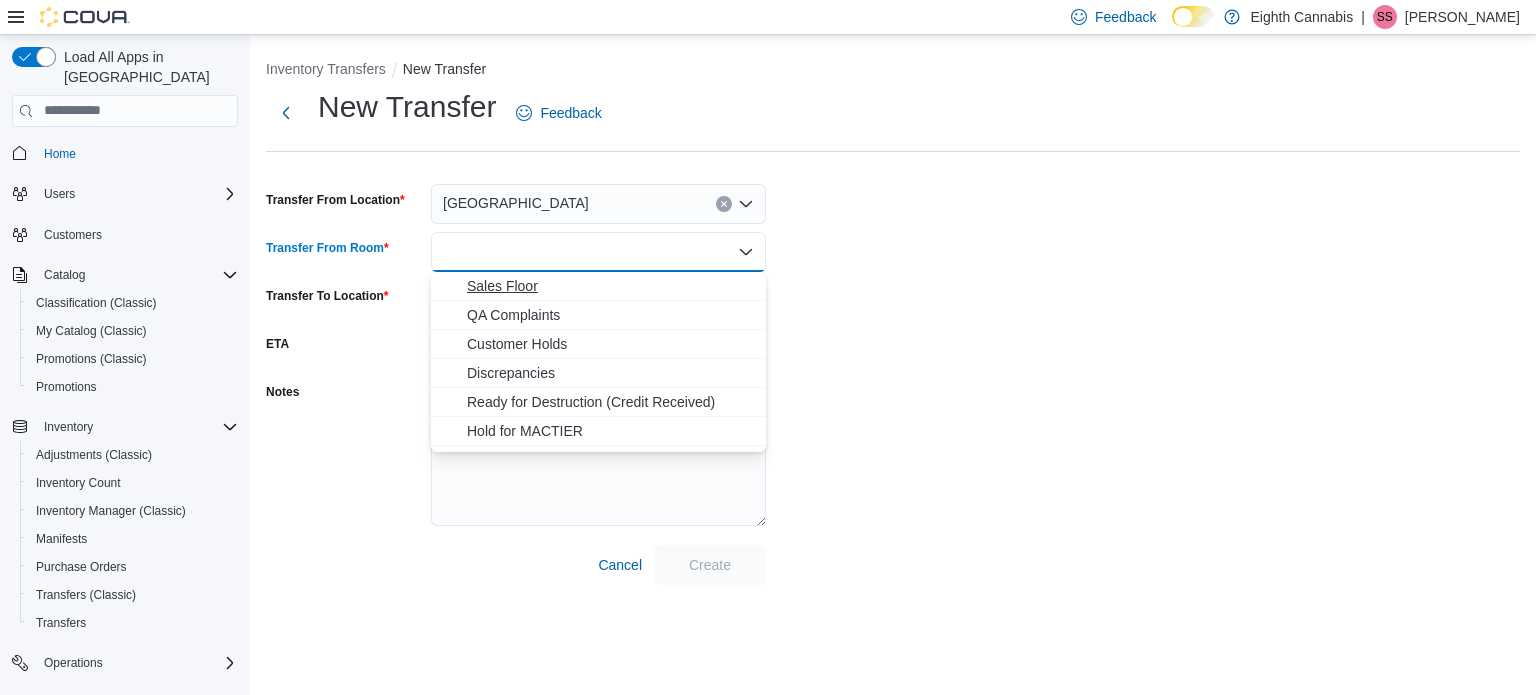 click on "Sales Floor" at bounding box center [610, 286] 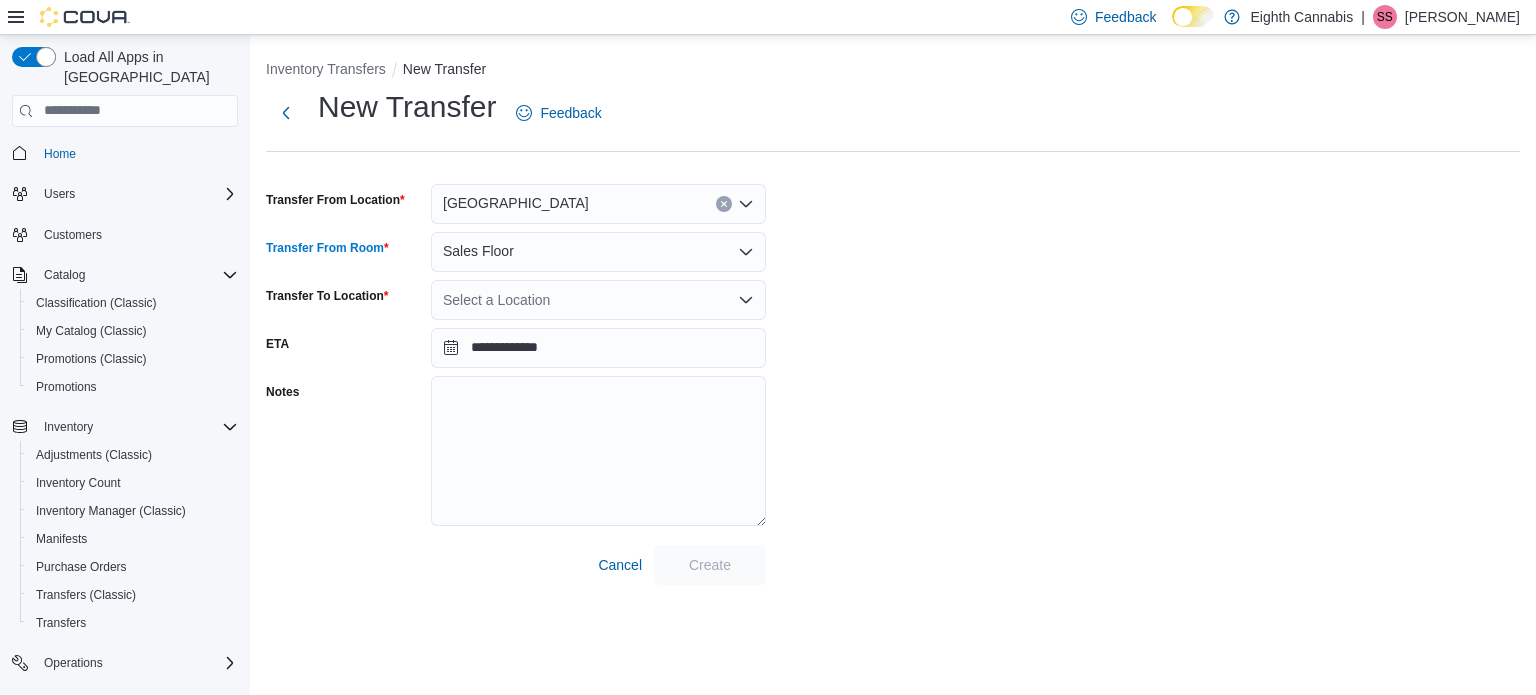 click on "Select a Location" at bounding box center (598, 300) 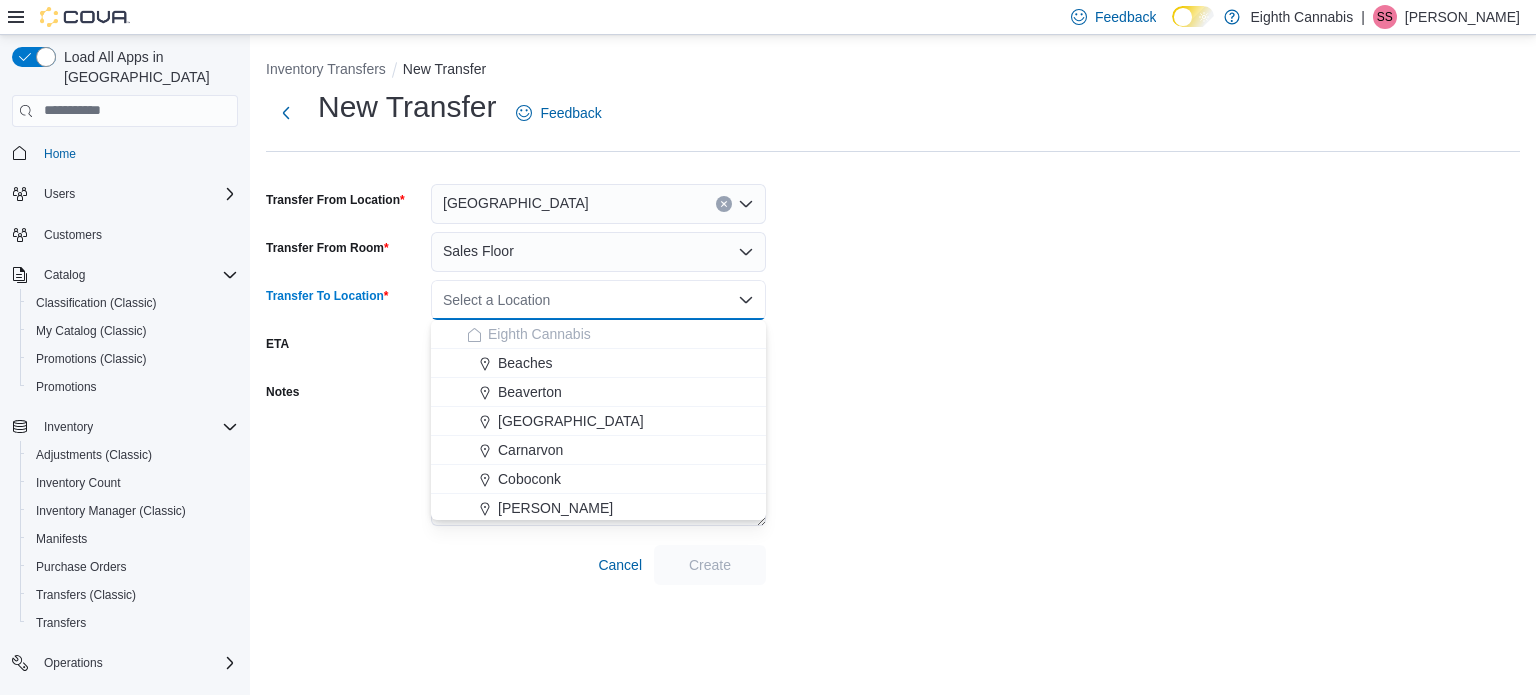 drag, startPoint x: 859, startPoint y: 194, endPoint x: 464, endPoint y: 7, distance: 437.0286 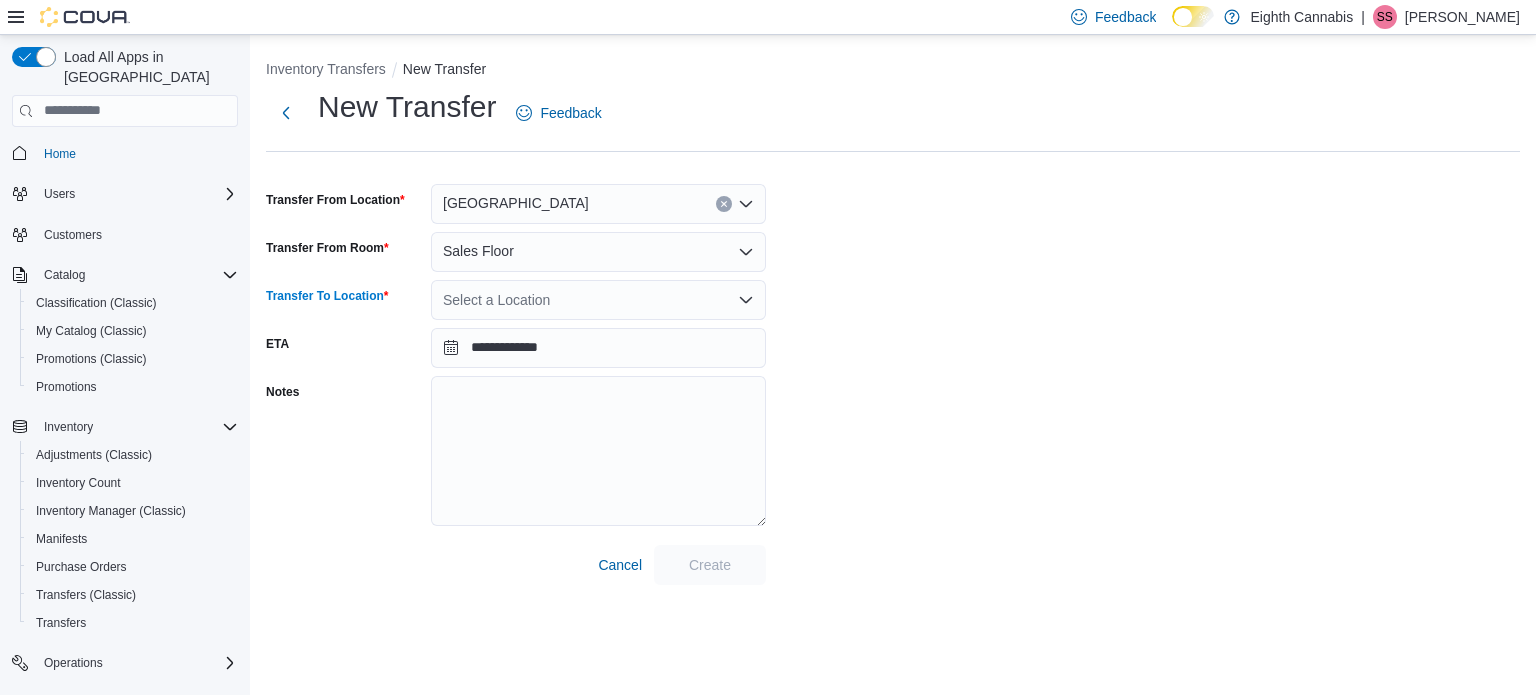 click on "Select a Location" at bounding box center (598, 300) 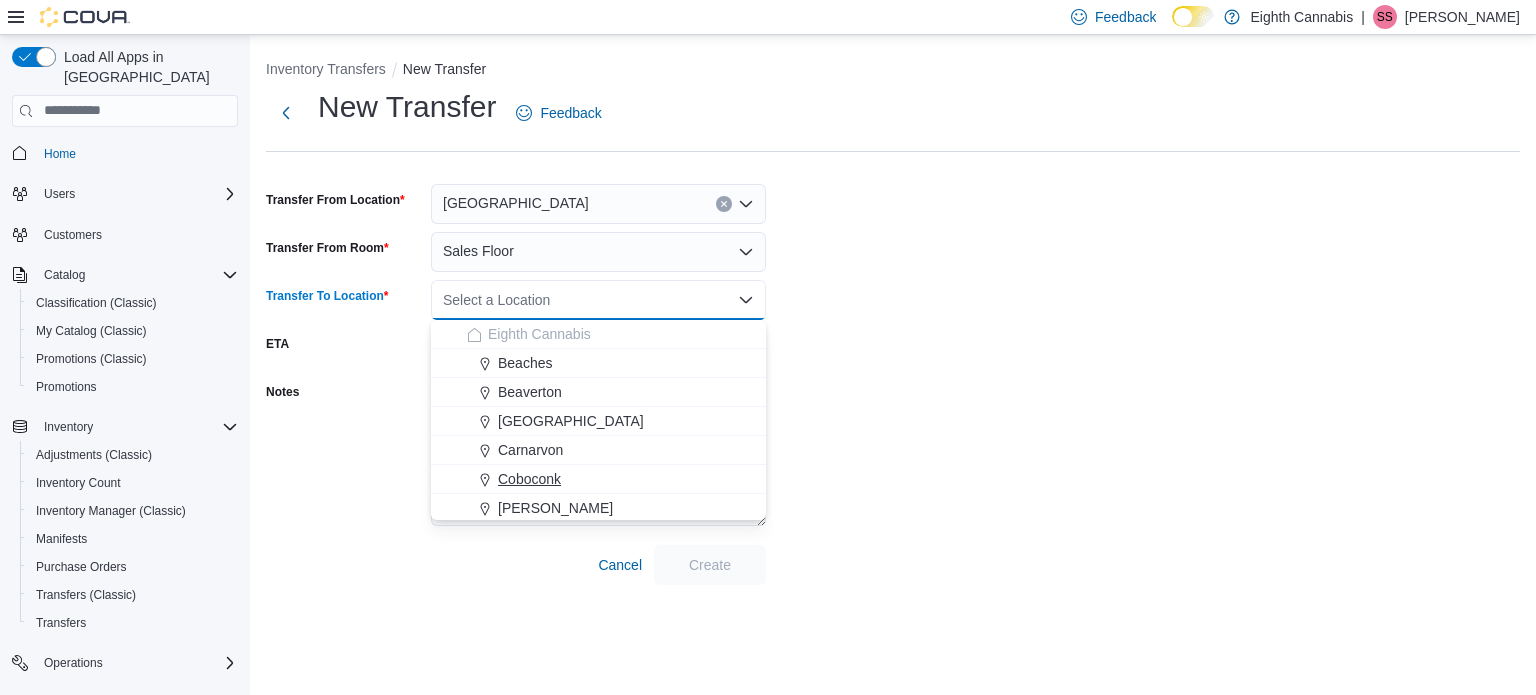 click on "Coboconk" at bounding box center (529, 479) 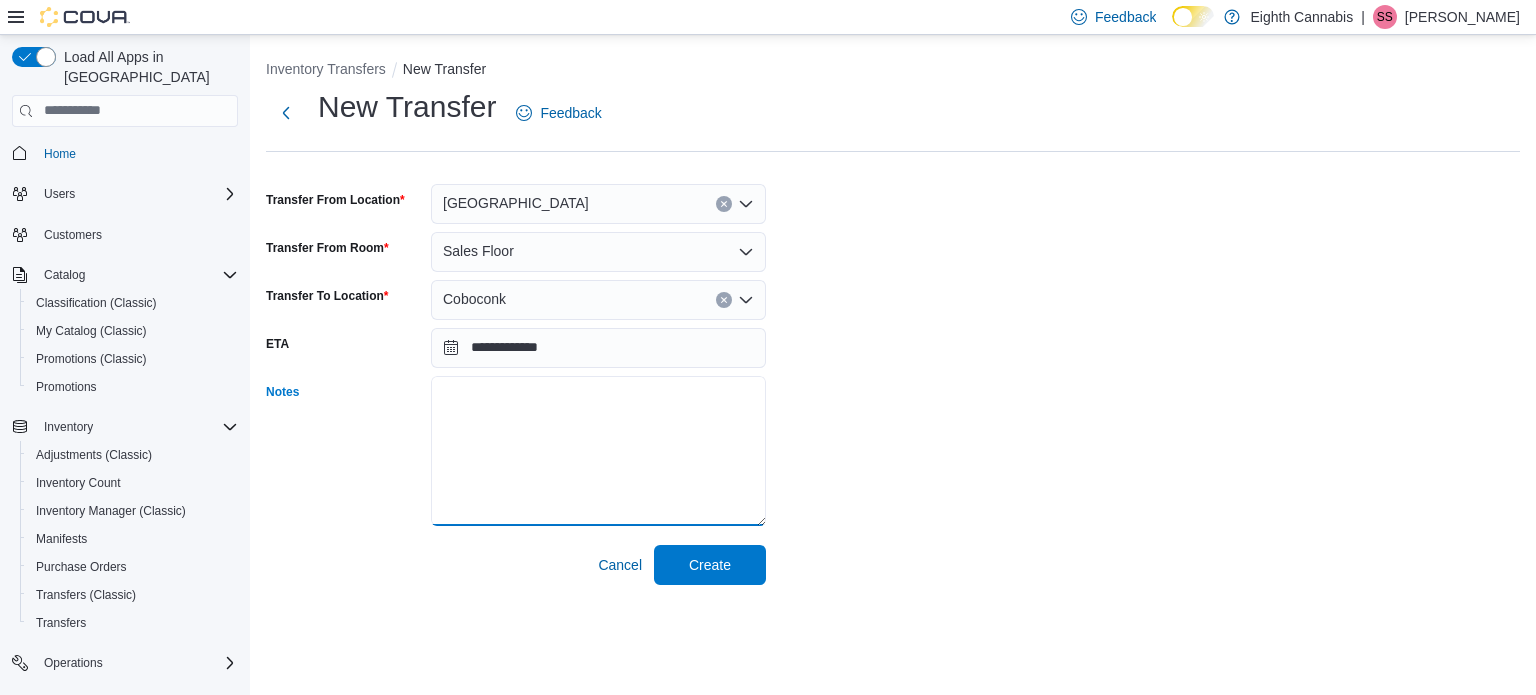 click on "Notes" at bounding box center (598, 451) 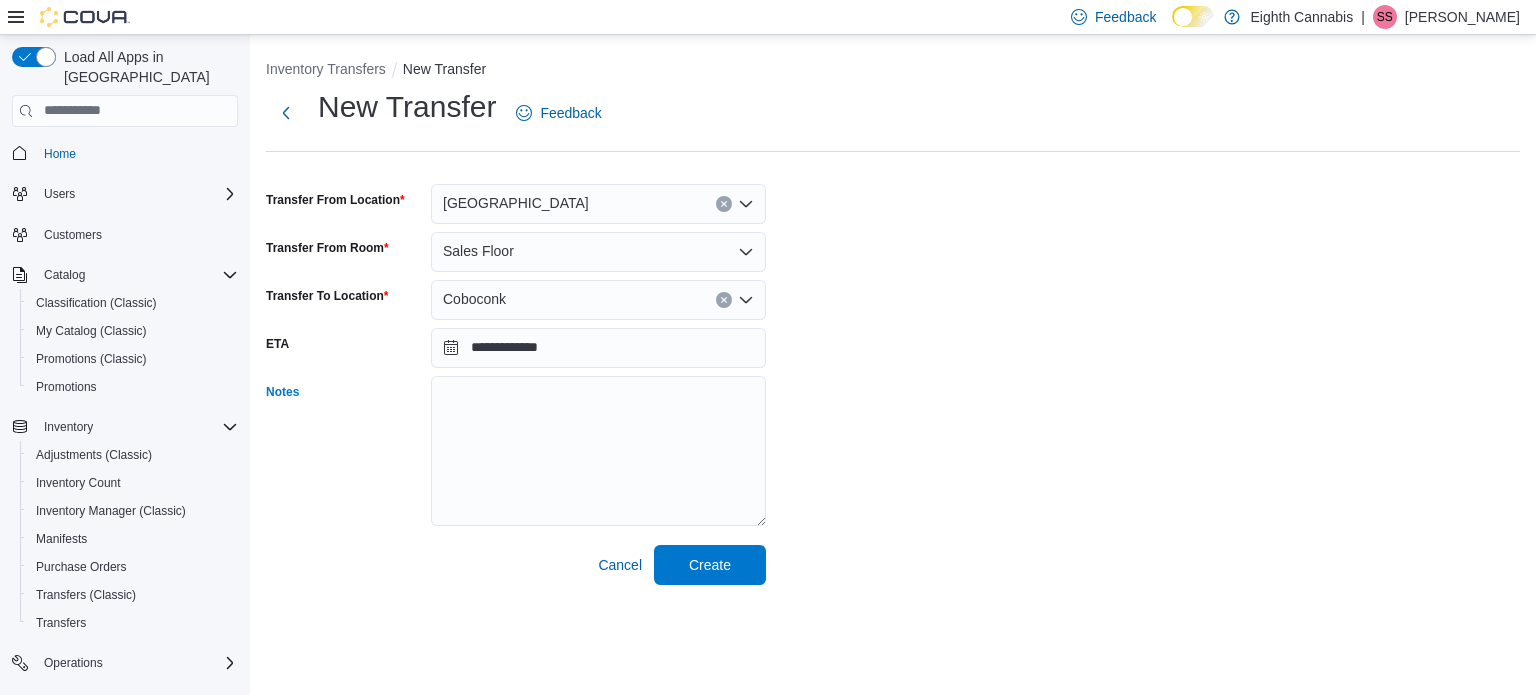 click on "Notes" at bounding box center (344, 452) 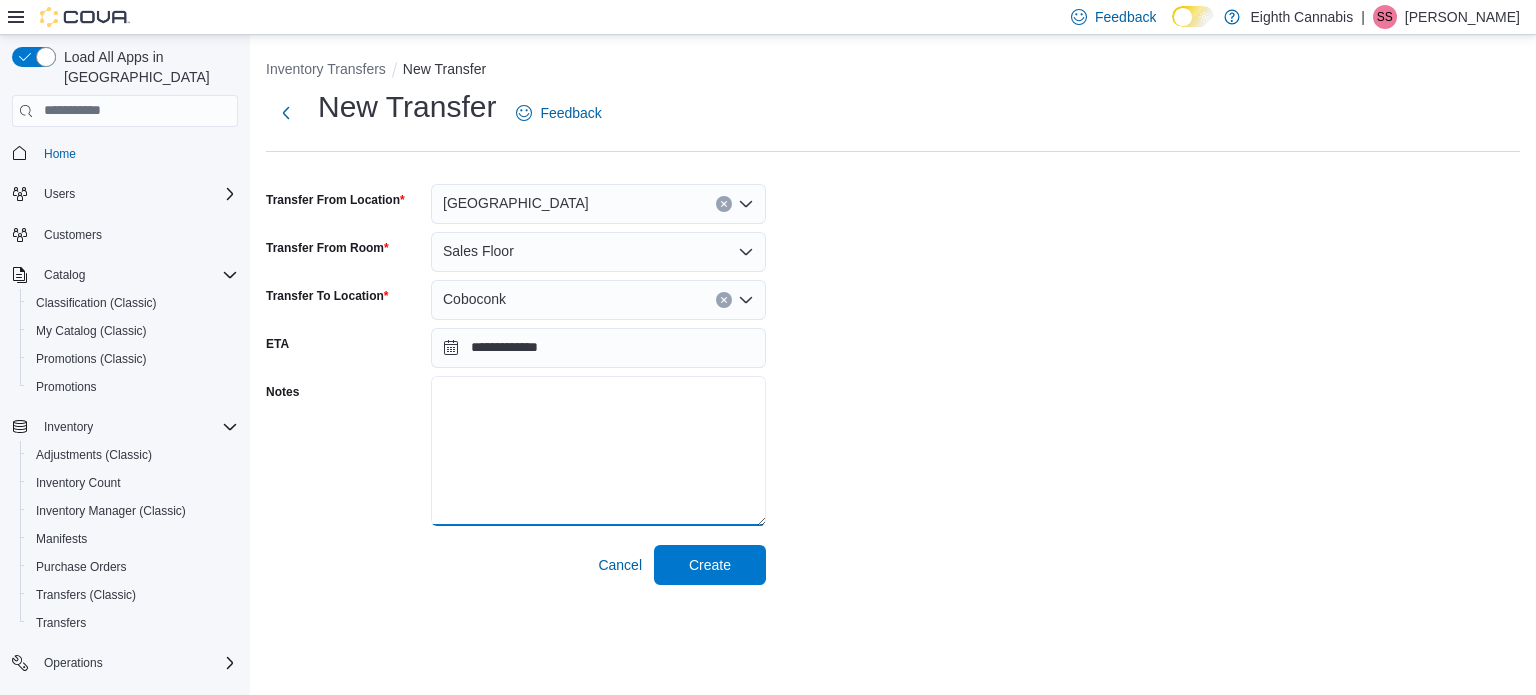 click on "Notes" at bounding box center (598, 451) 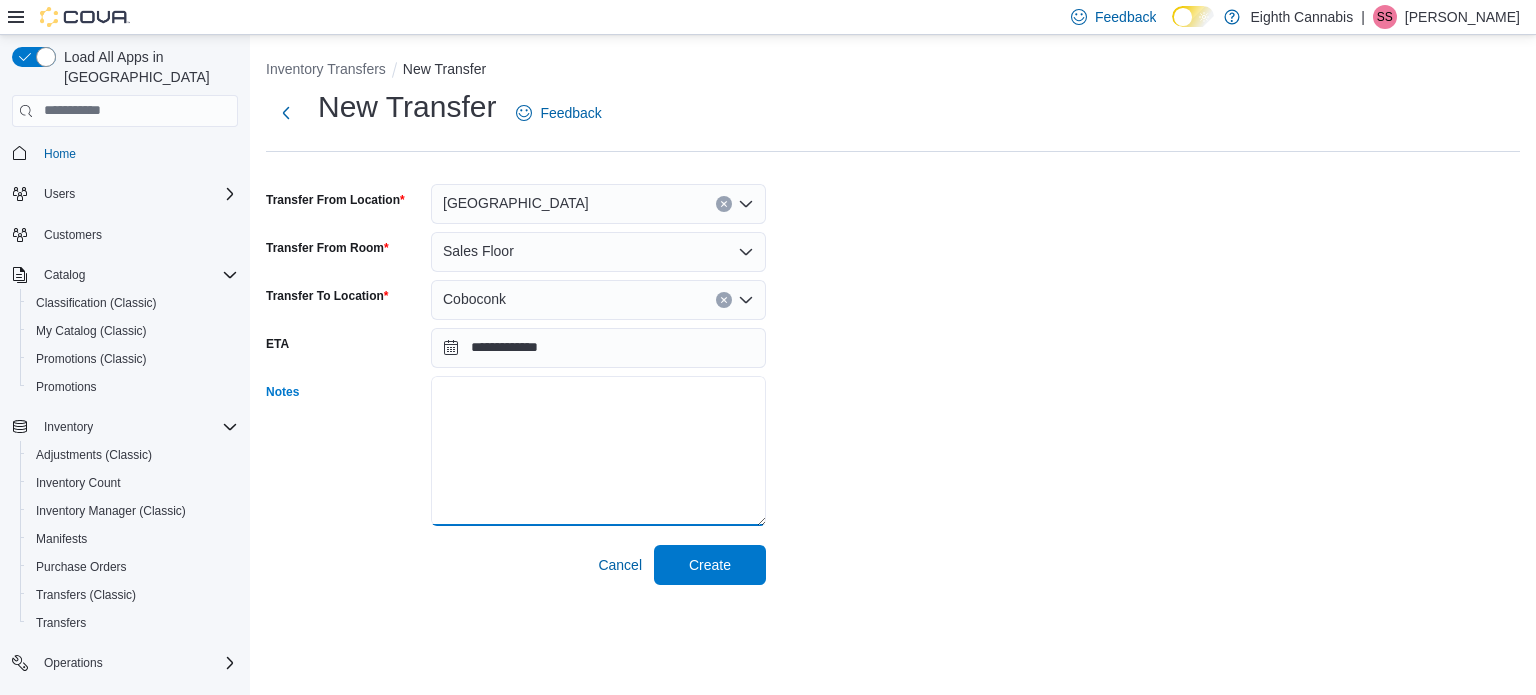 paste on "**********" 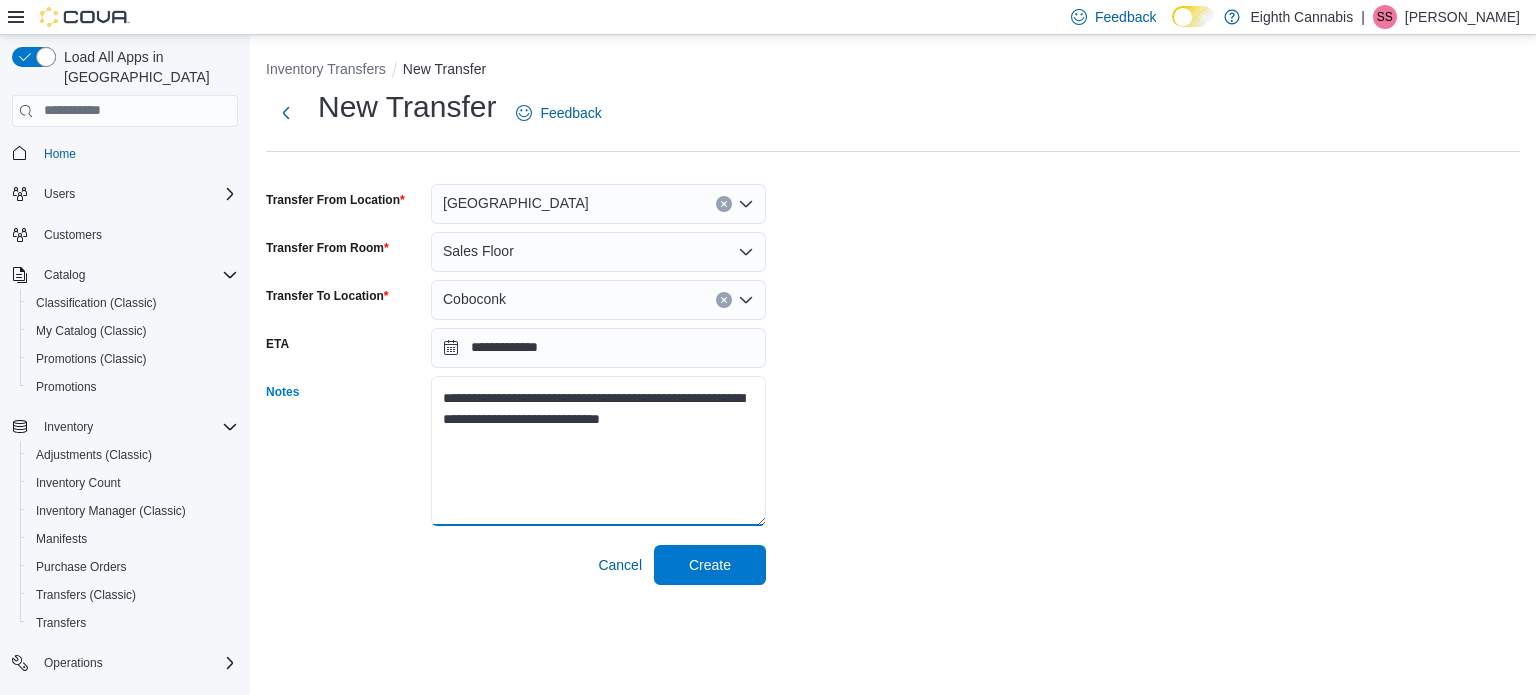 click on "**********" at bounding box center [598, 451] 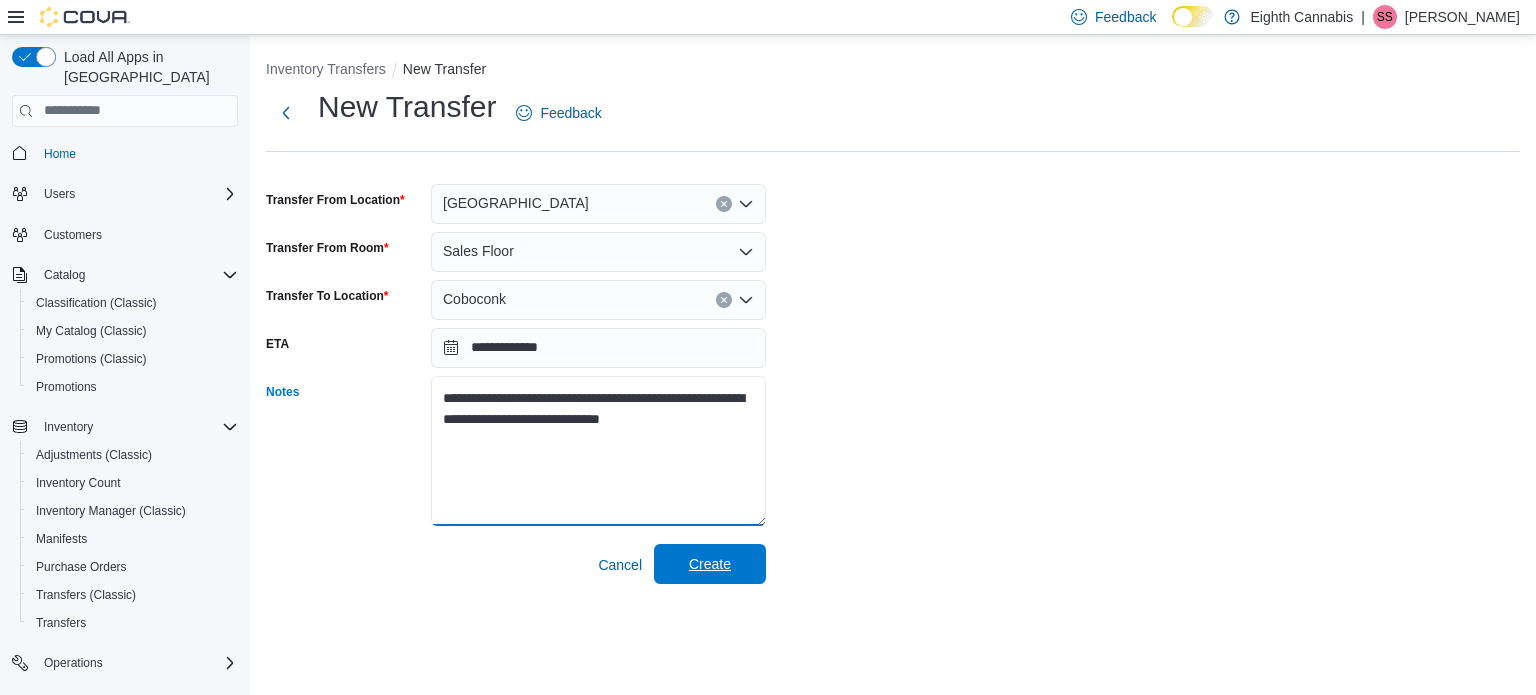 type on "**********" 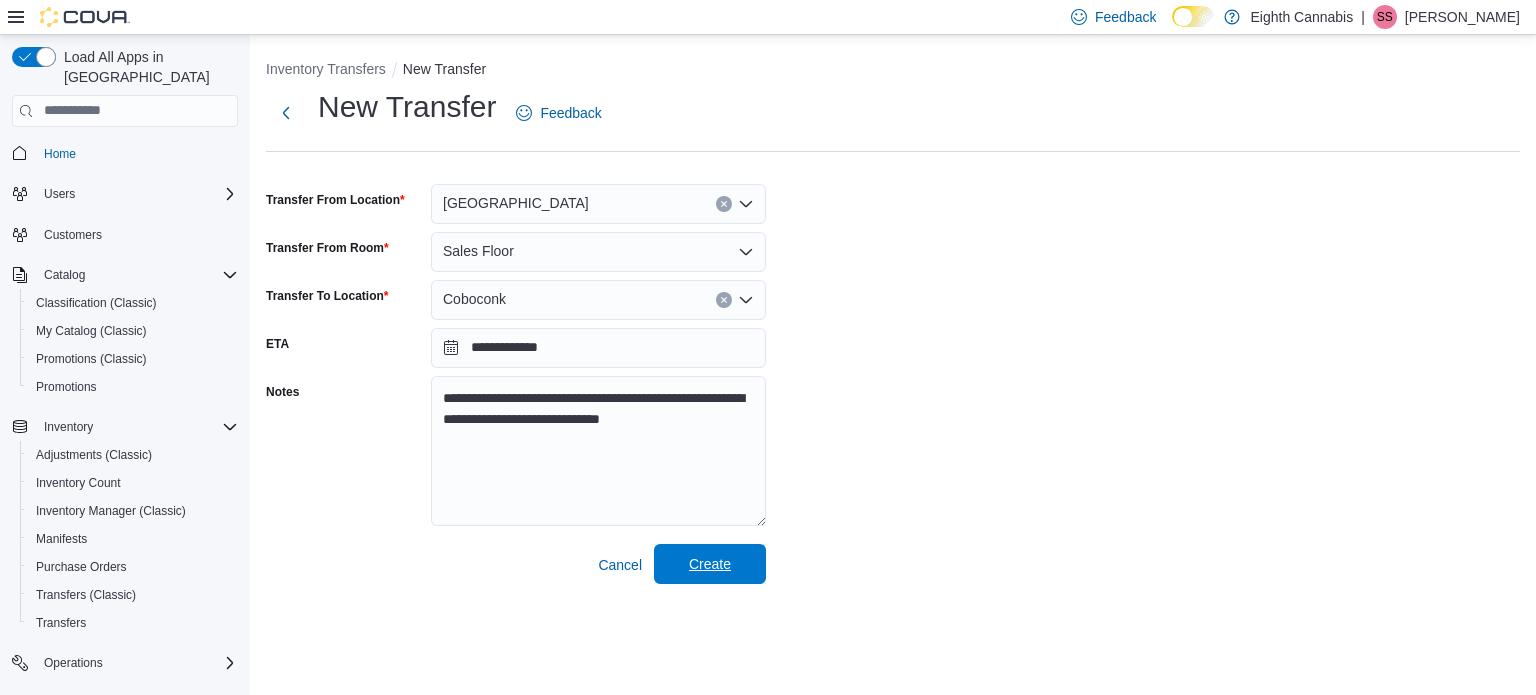 click on "Create" at bounding box center [710, 564] 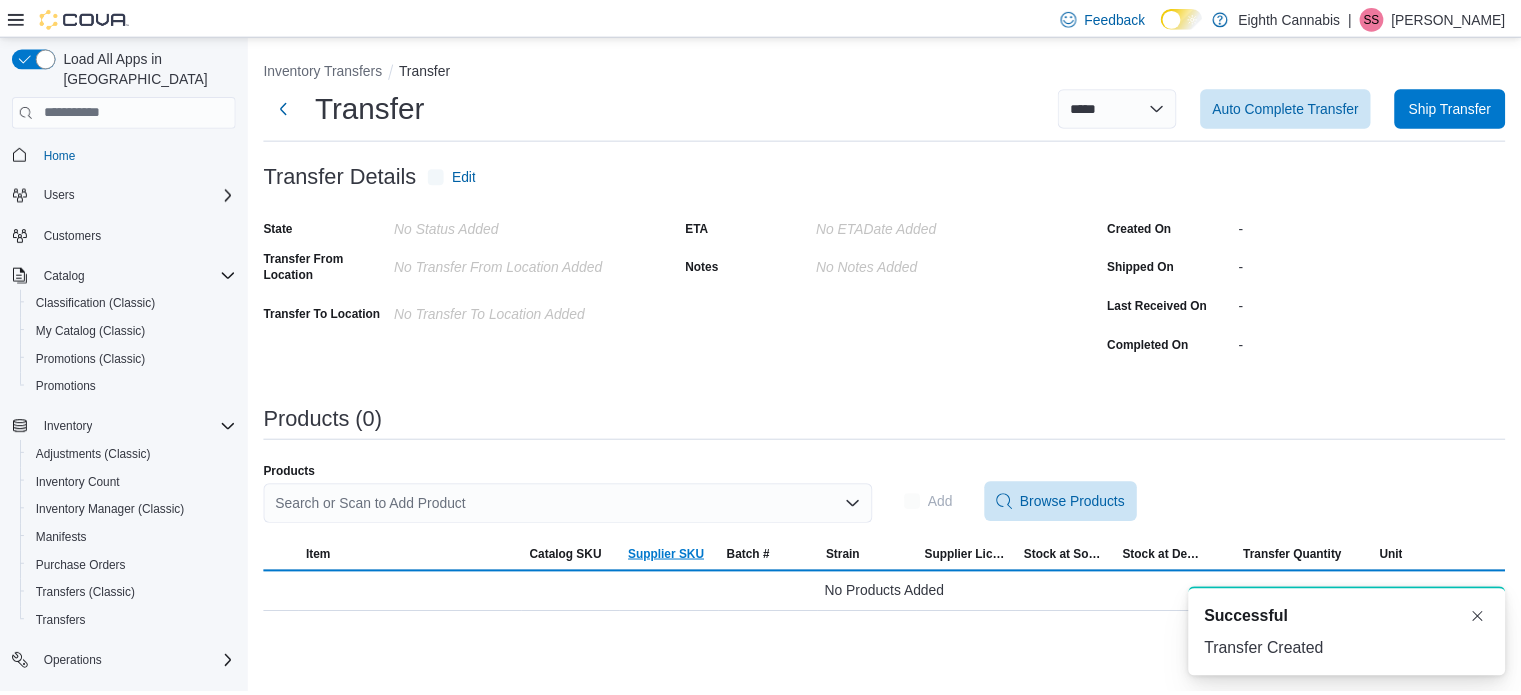 scroll, scrollTop: 0, scrollLeft: 0, axis: both 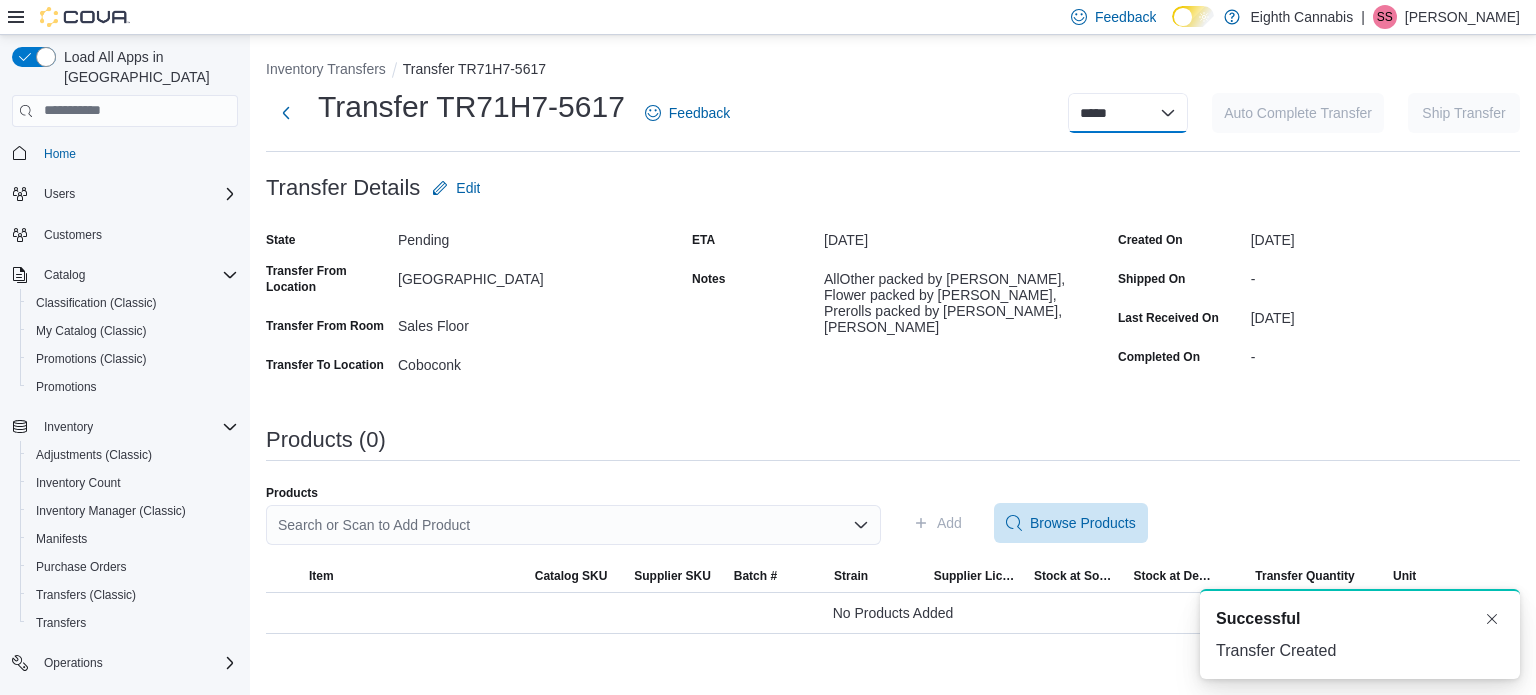 click on "**********" at bounding box center [1128, 113] 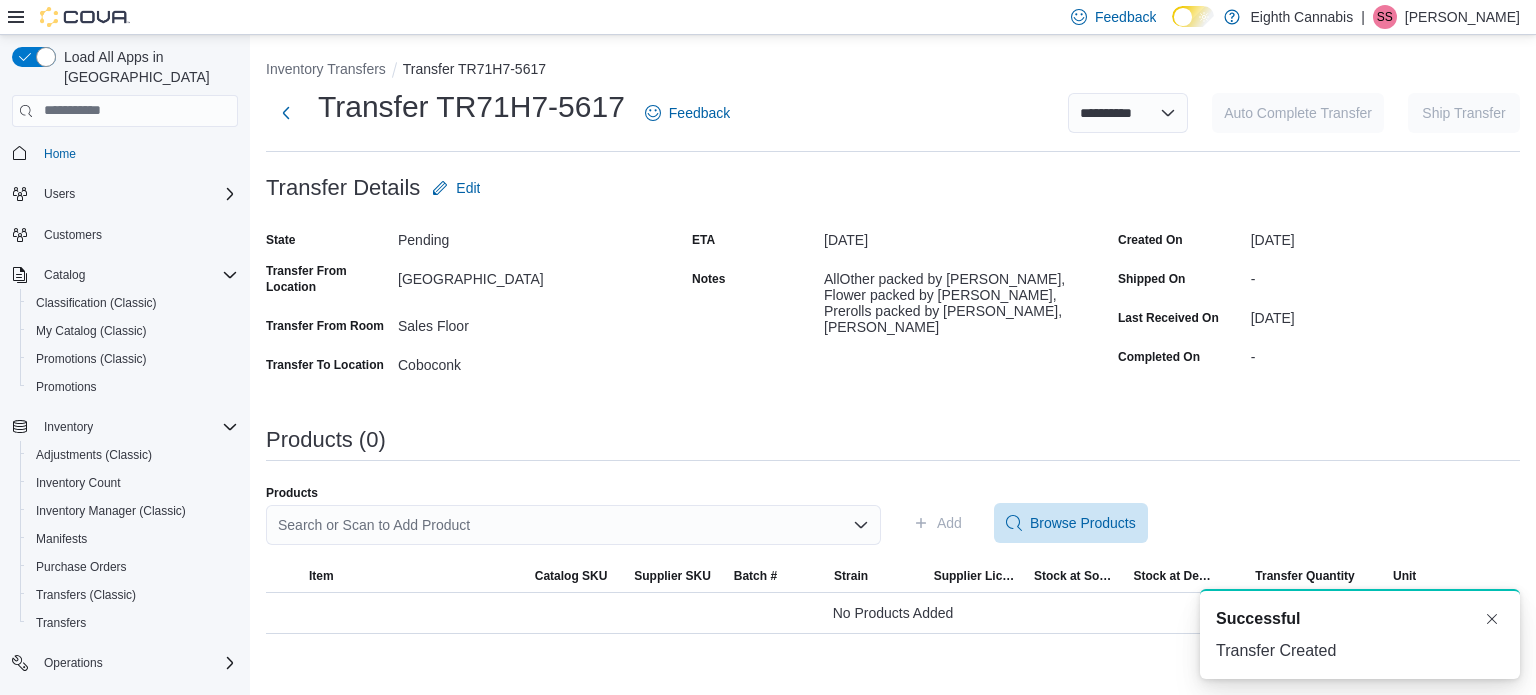 click on "**********" at bounding box center (1128, 113) 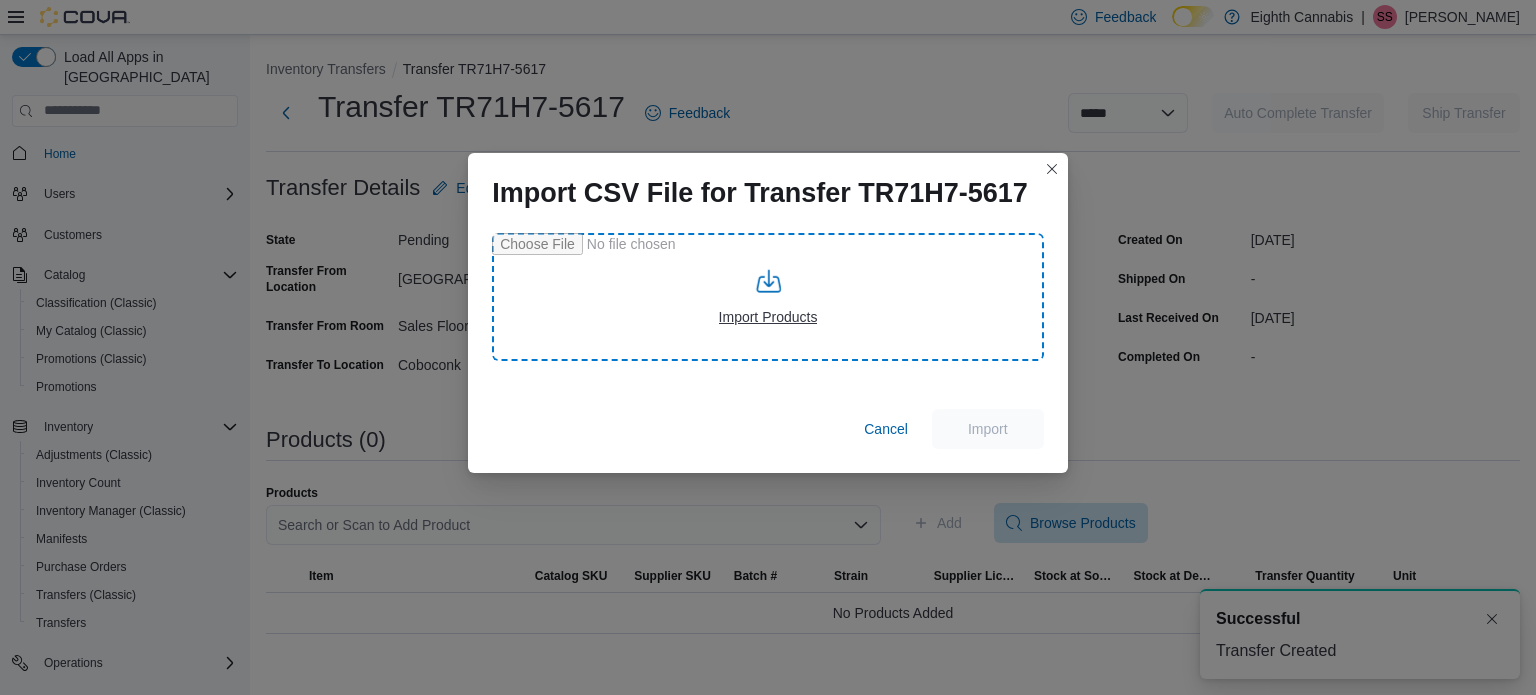 click at bounding box center (768, 297) 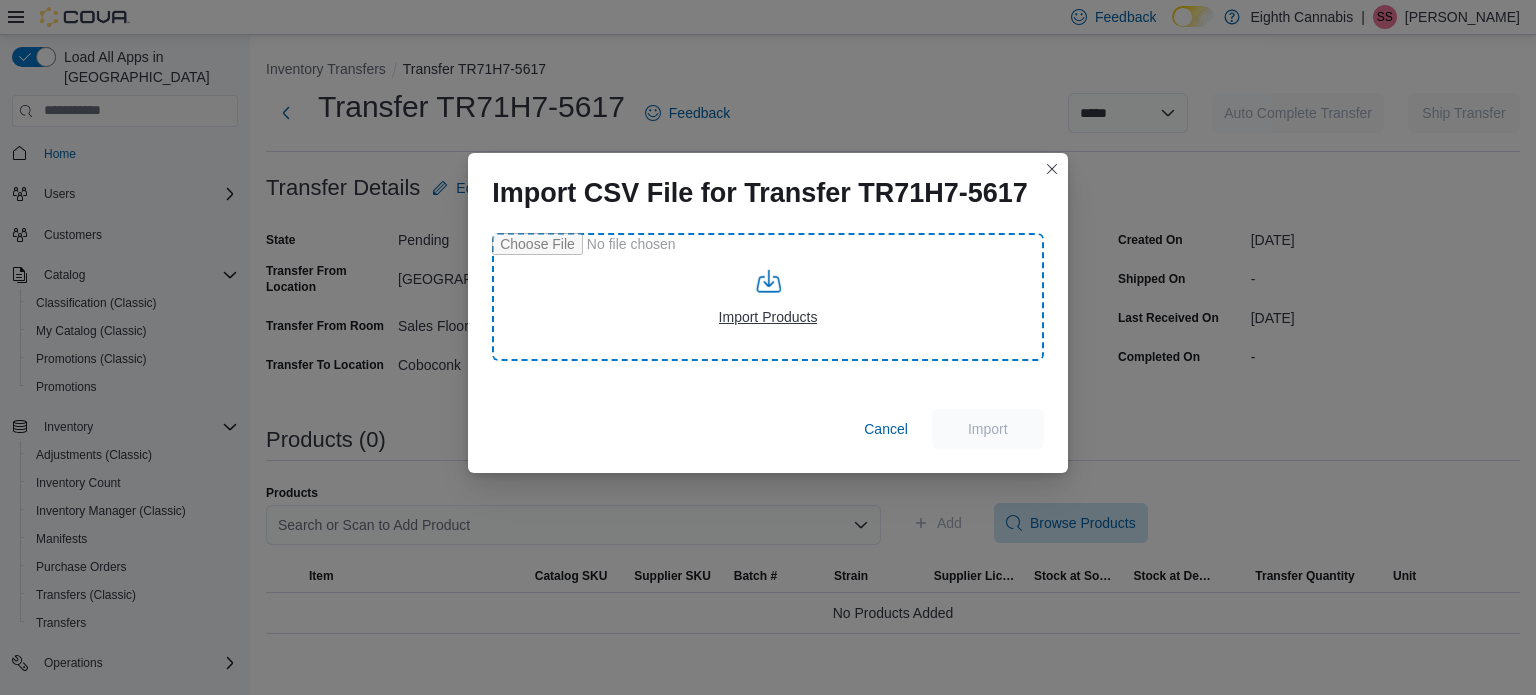 type on "**********" 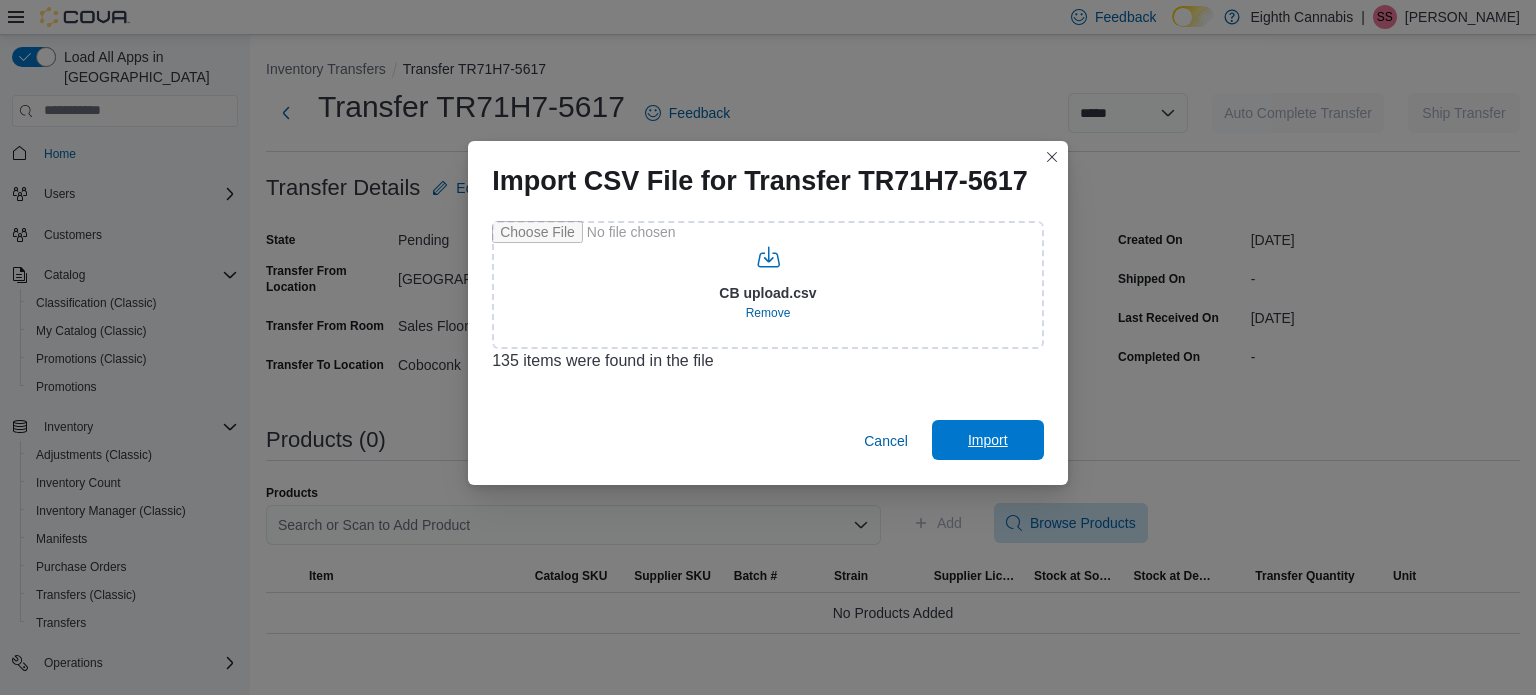 click on "Import" at bounding box center (988, 440) 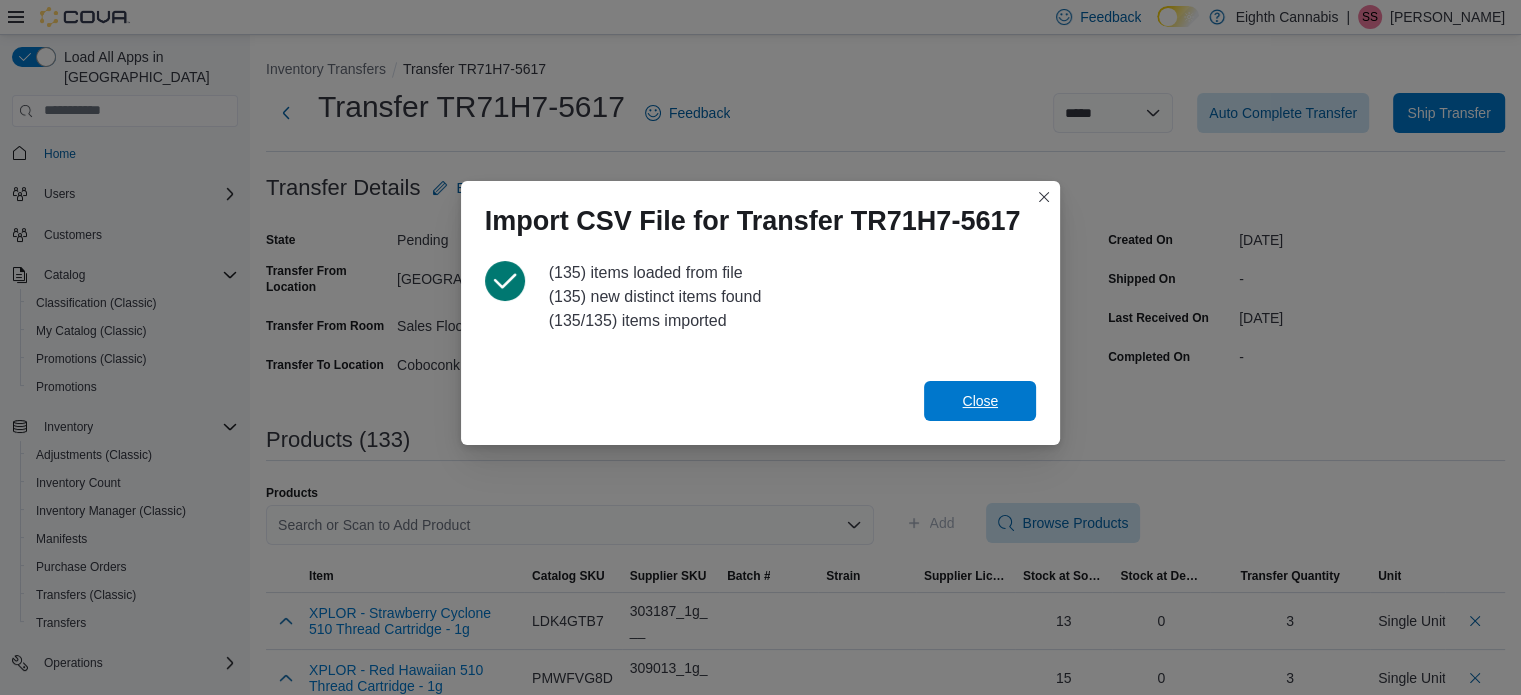 drag, startPoint x: 976, startPoint y: 400, endPoint x: 1514, endPoint y: 319, distance: 544.0634 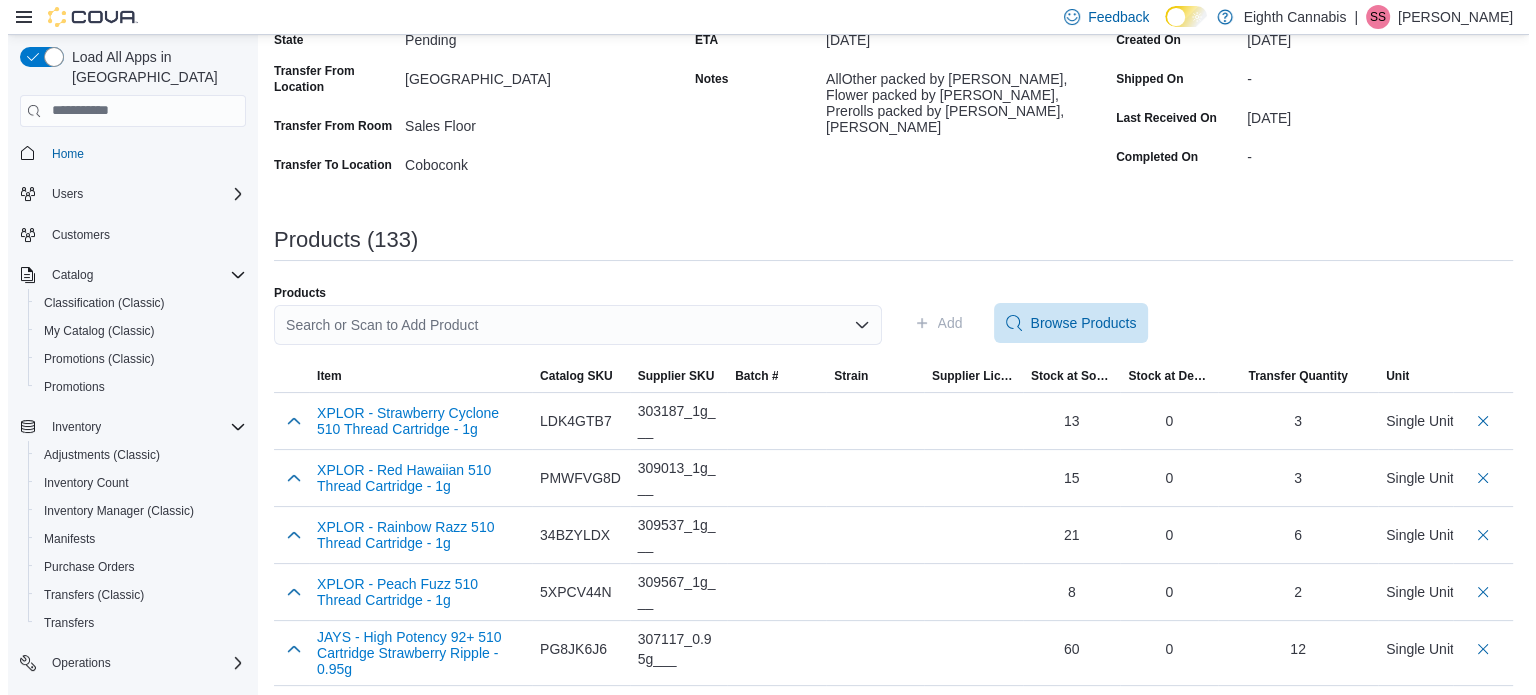 scroll, scrollTop: 0, scrollLeft: 0, axis: both 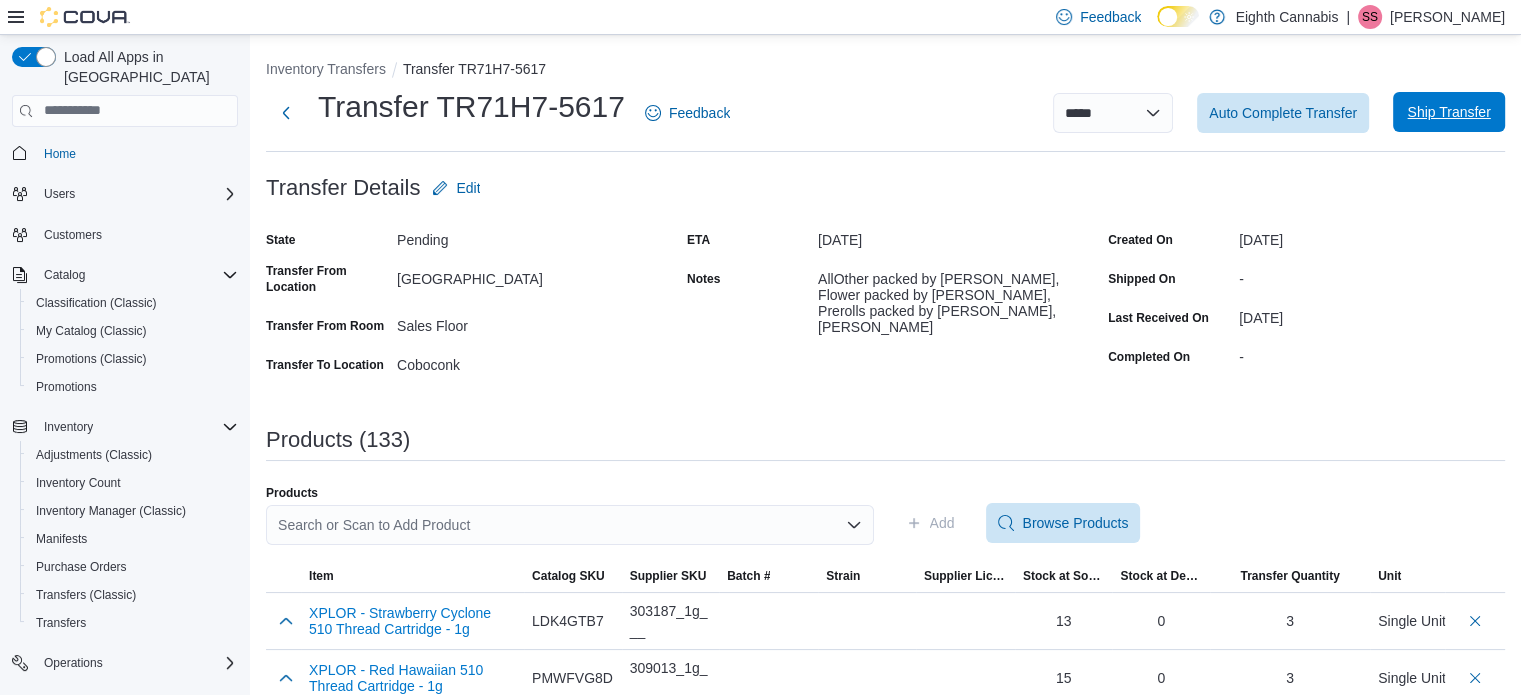 click on "Ship Transfer" at bounding box center [1448, 112] 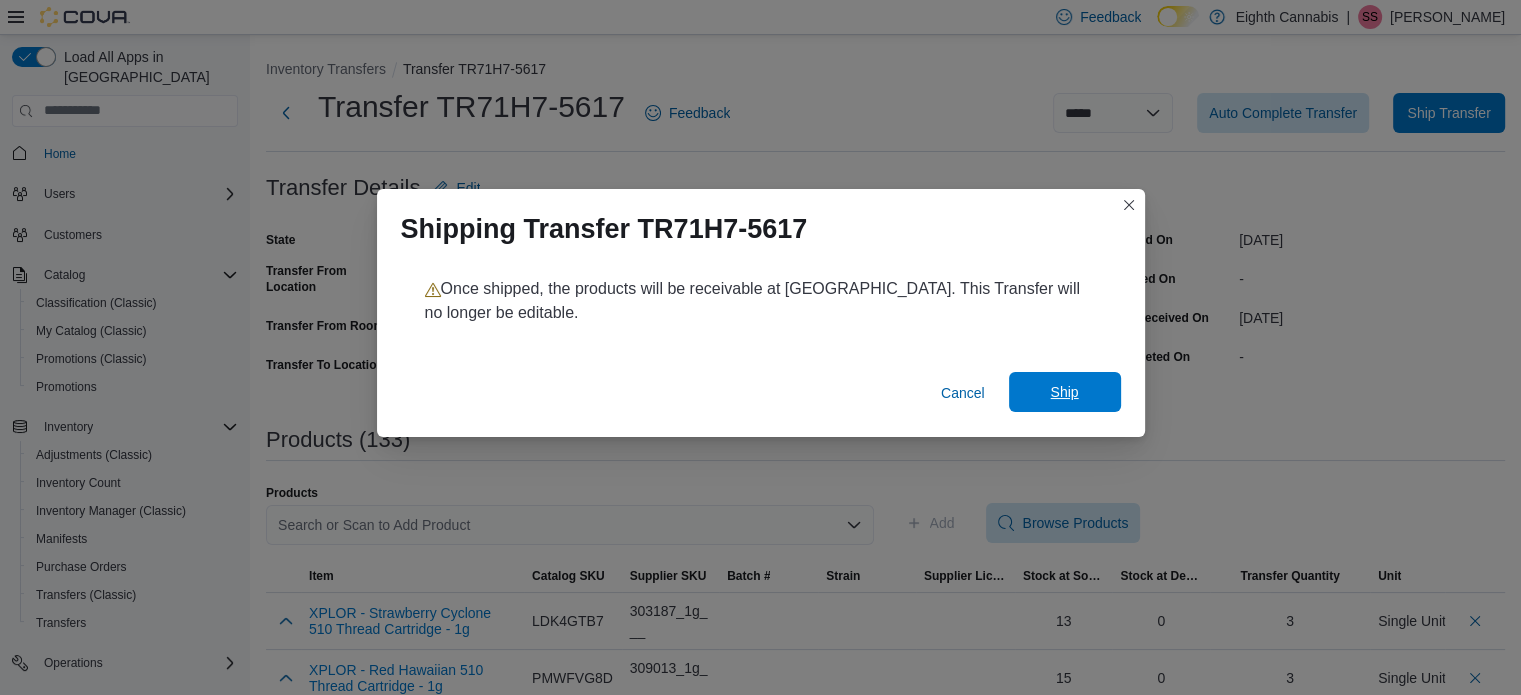 click on "Ship" at bounding box center (1064, 392) 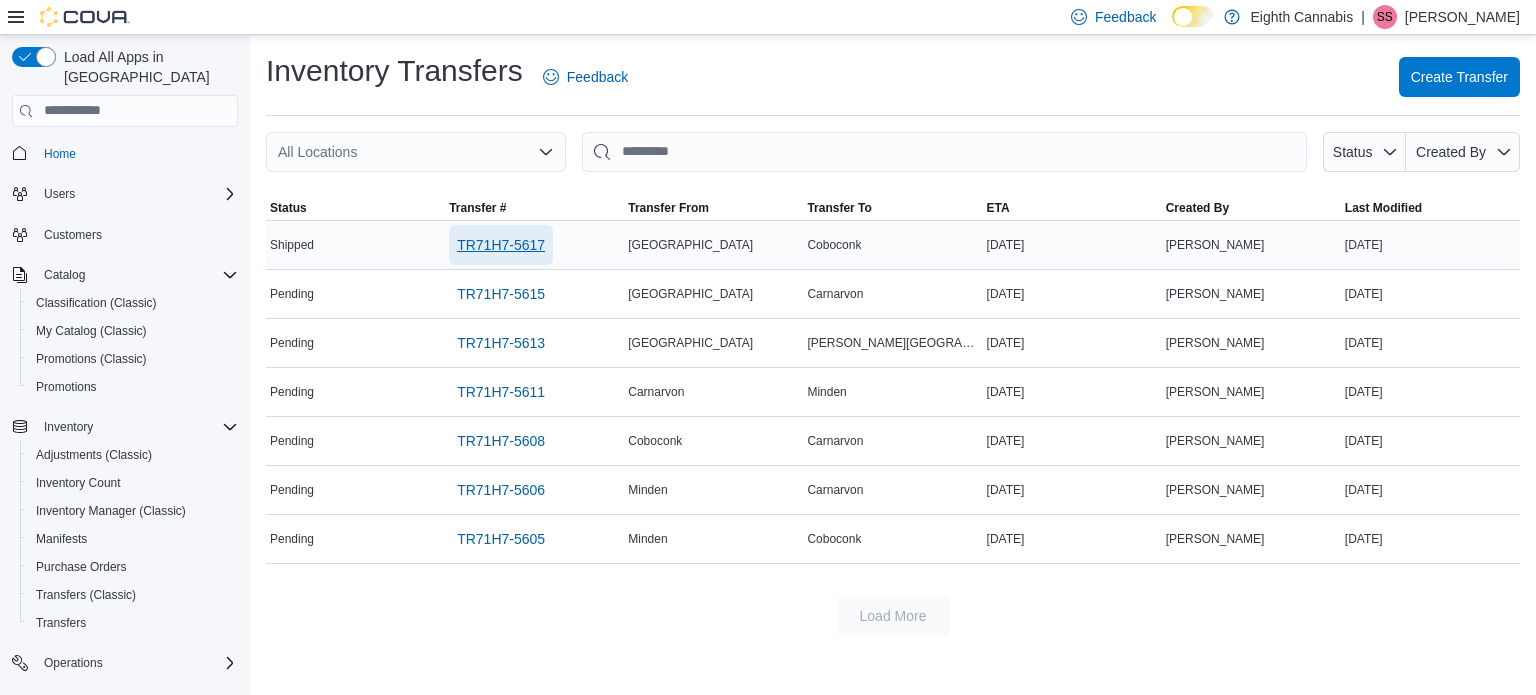 click on "TR71H7-5617" at bounding box center [501, 245] 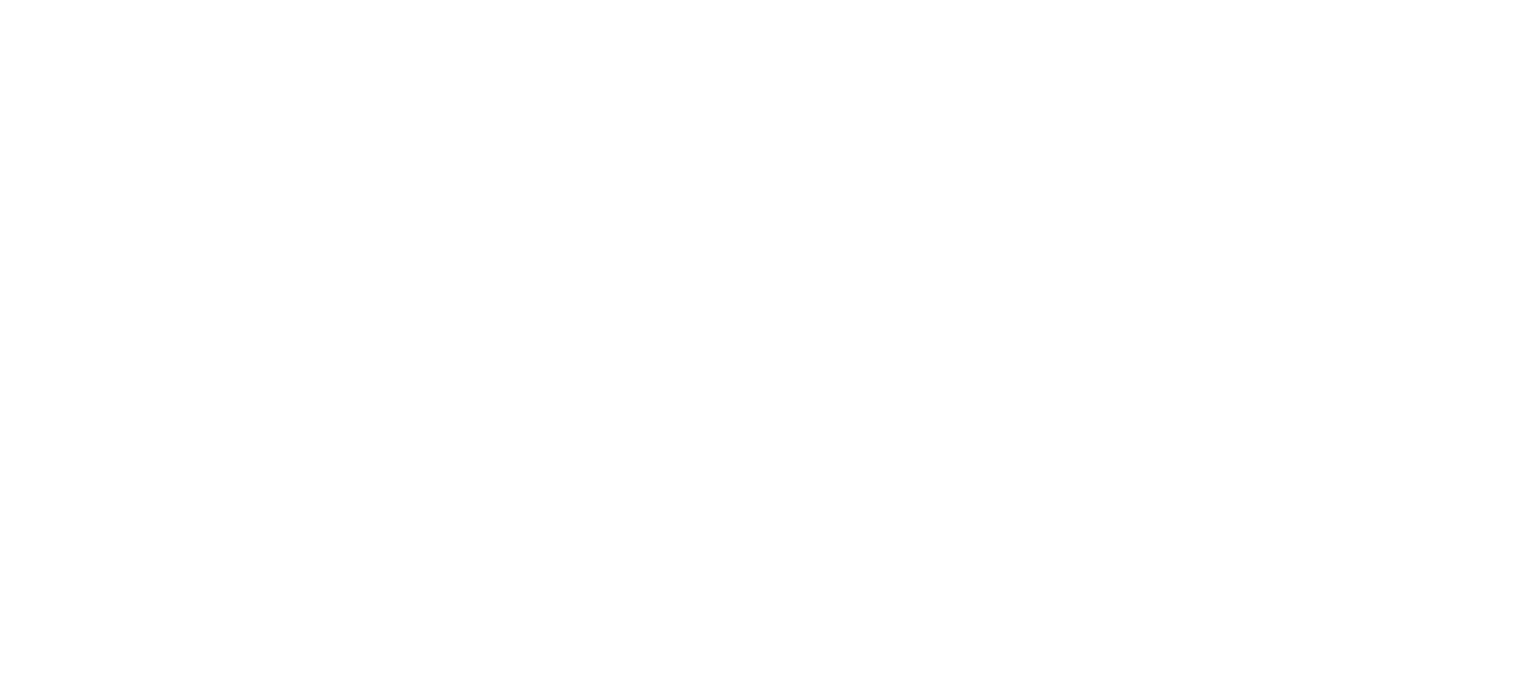 scroll, scrollTop: 0, scrollLeft: 0, axis: both 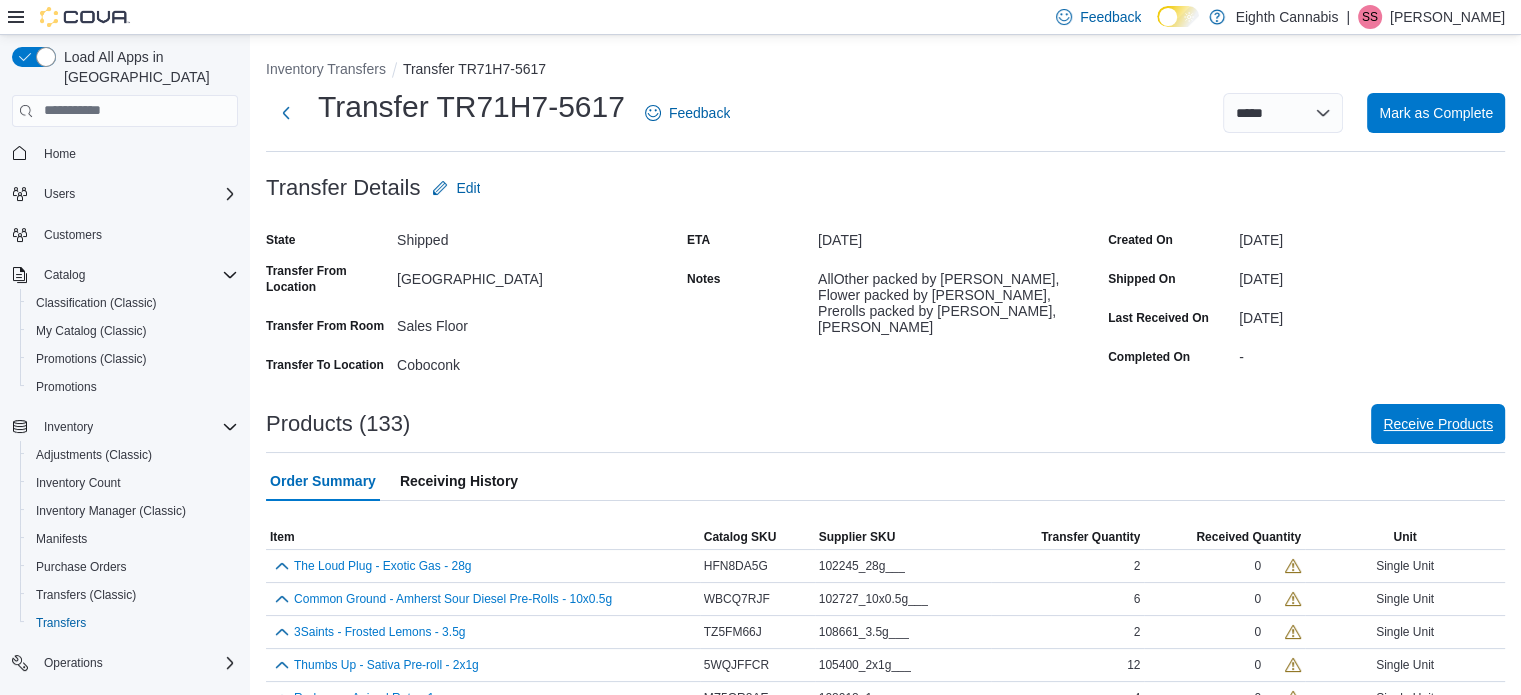 click on "Receive Products" at bounding box center (1438, 424) 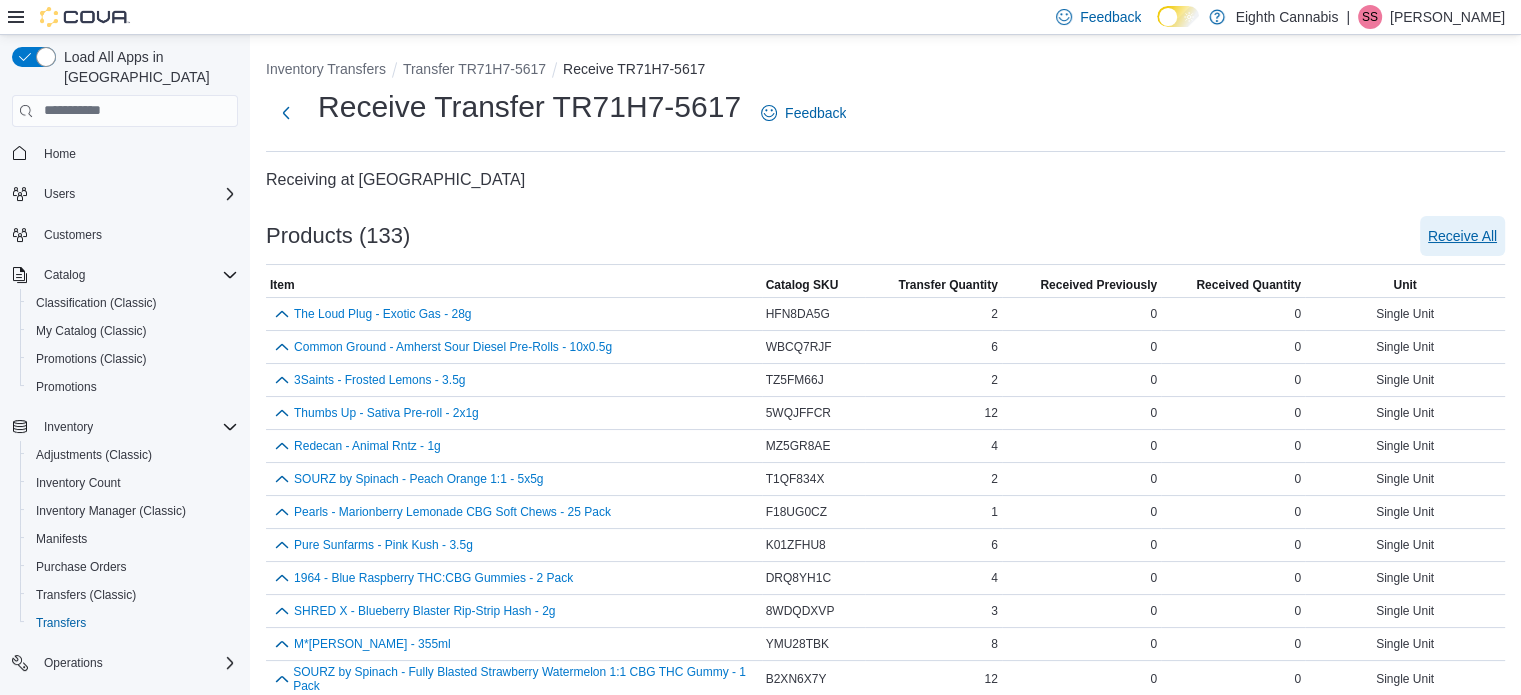 click on "Receive All" at bounding box center [1462, 236] 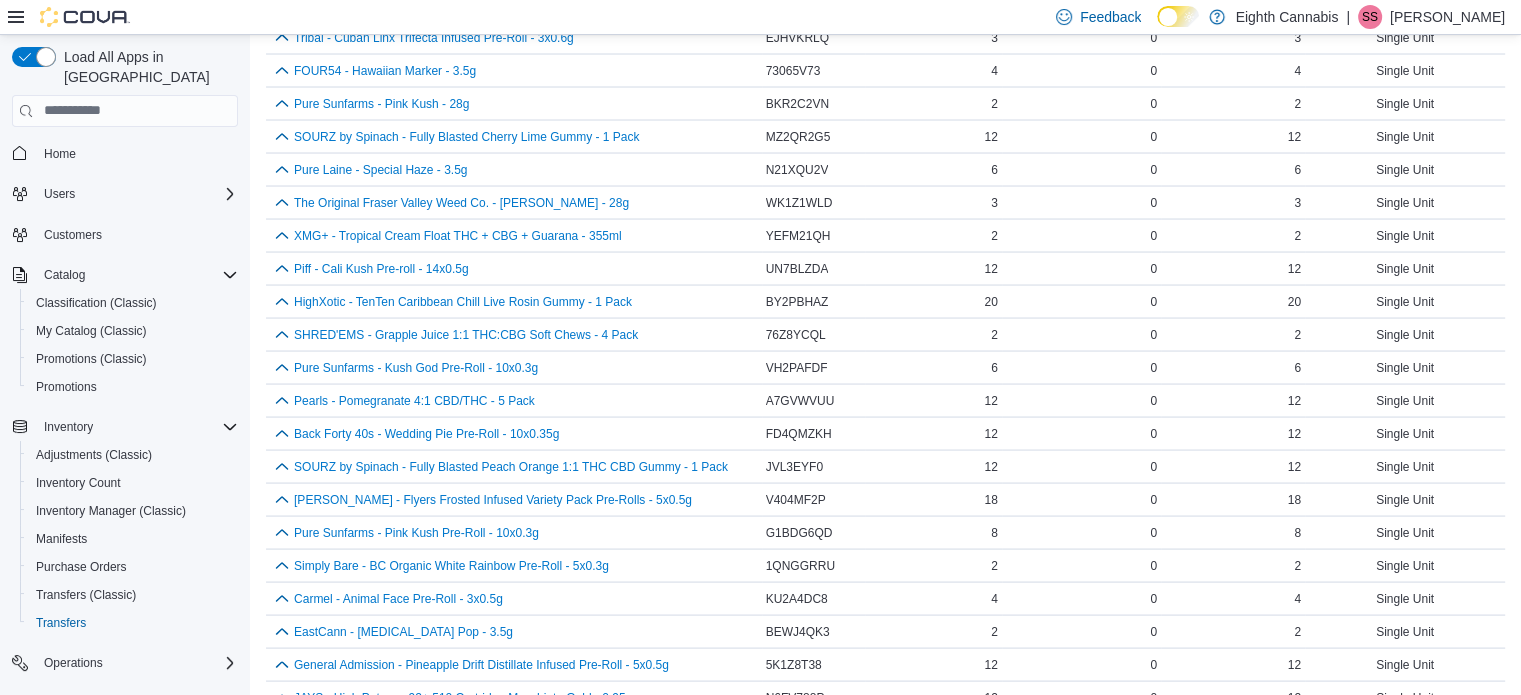 scroll, scrollTop: 4044, scrollLeft: 0, axis: vertical 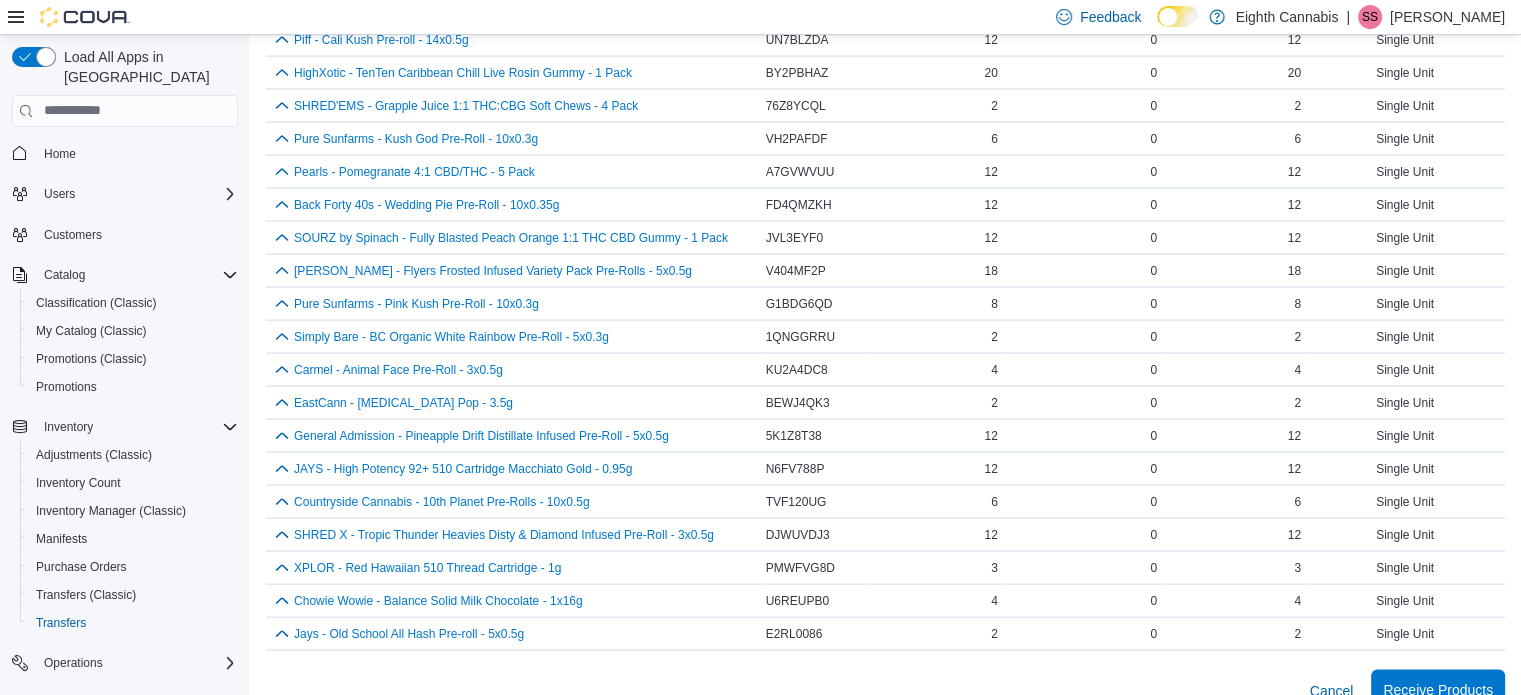 click on "Receive Products" at bounding box center (1438, 690) 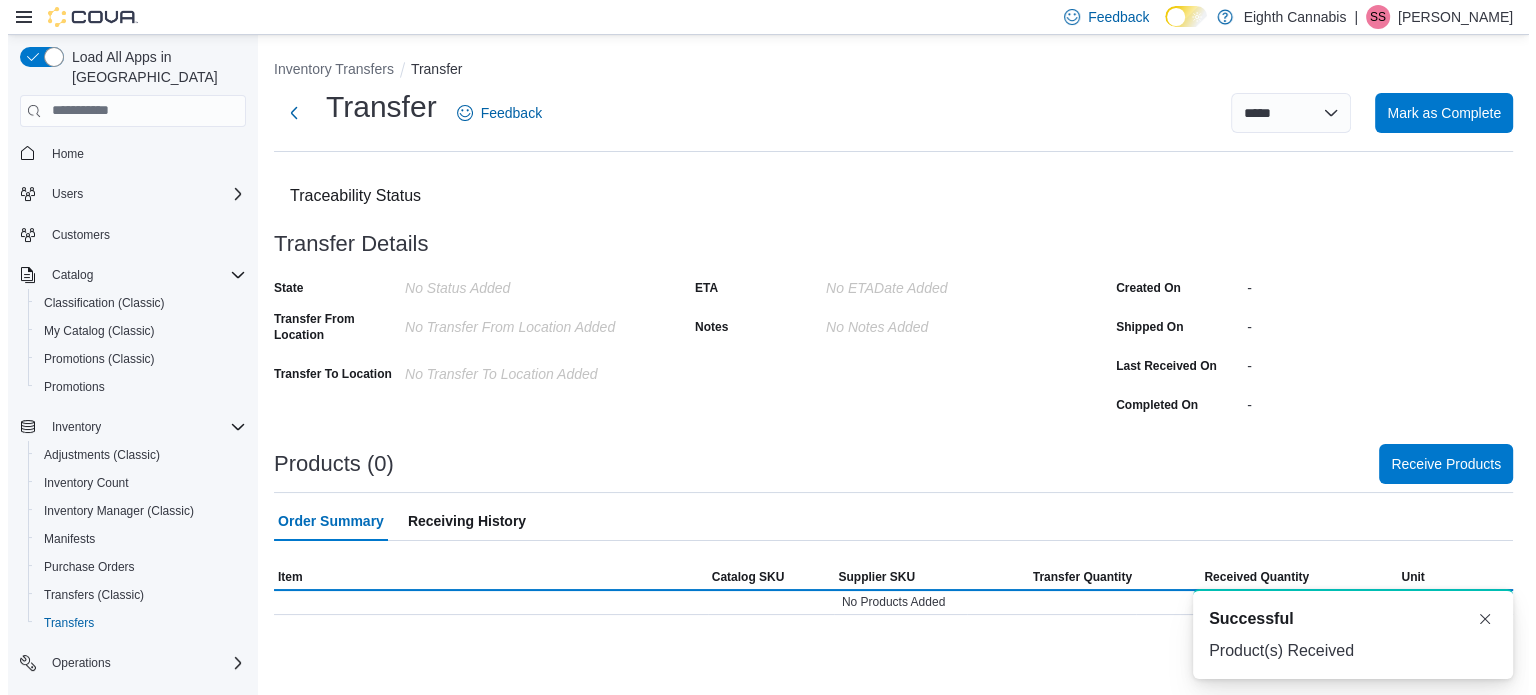 scroll, scrollTop: 0, scrollLeft: 0, axis: both 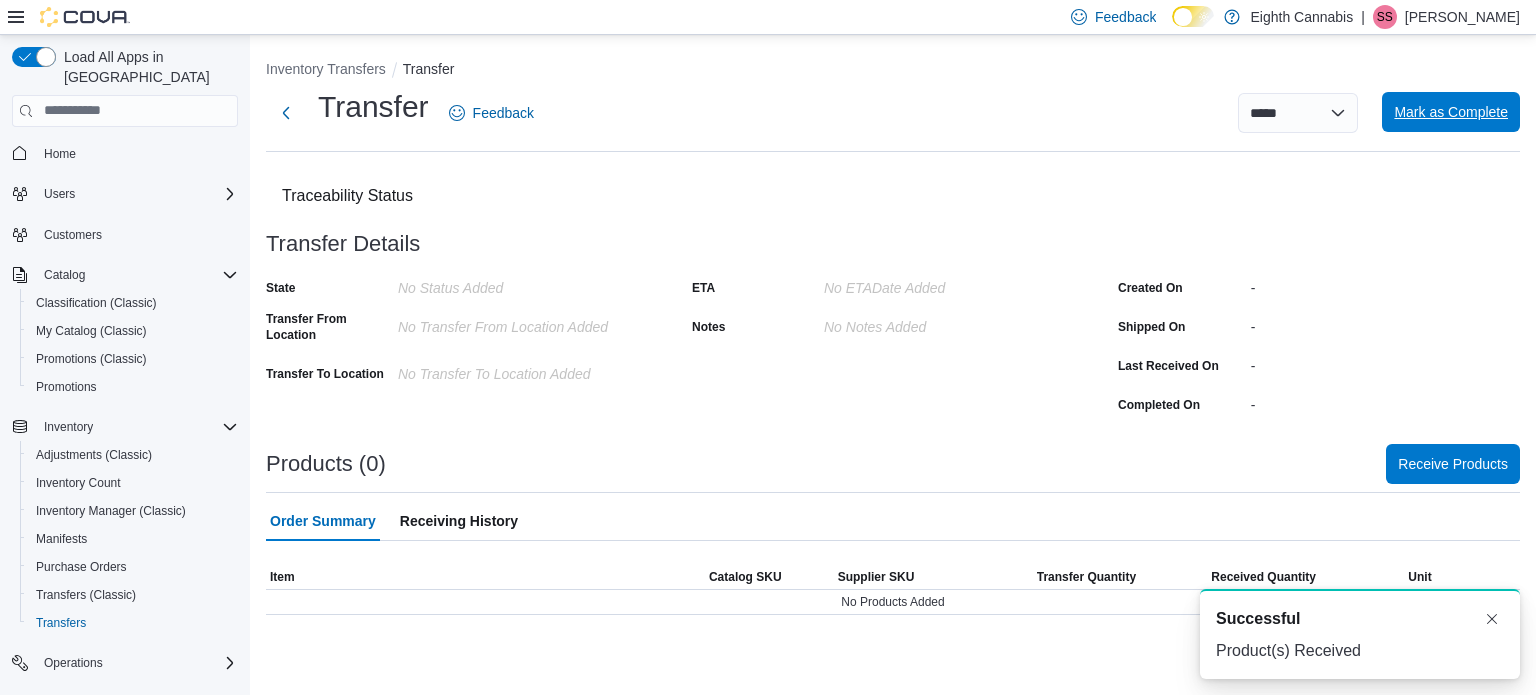 click on "Mark as Complete" at bounding box center (1451, 112) 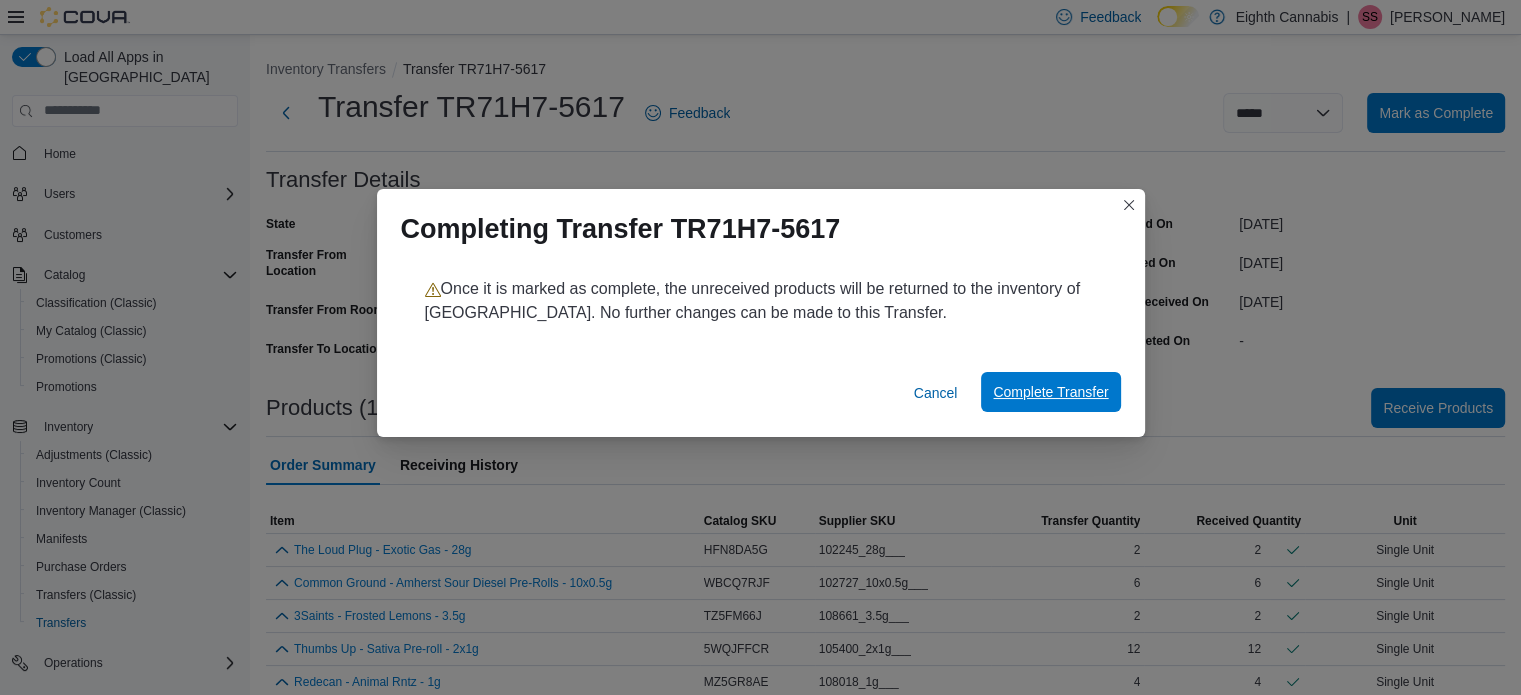 click on "Complete Transfer" at bounding box center [1050, 392] 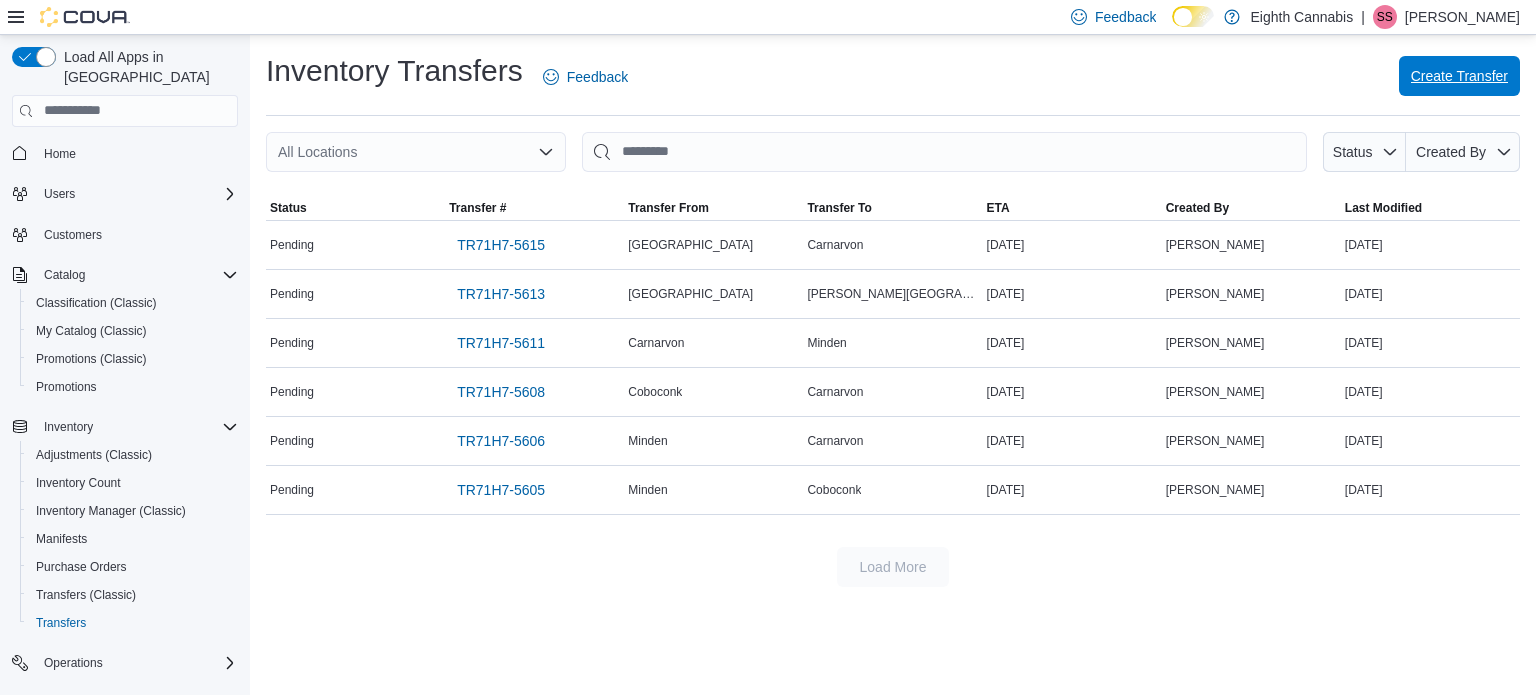 click on "Create Transfer" at bounding box center (1459, 76) 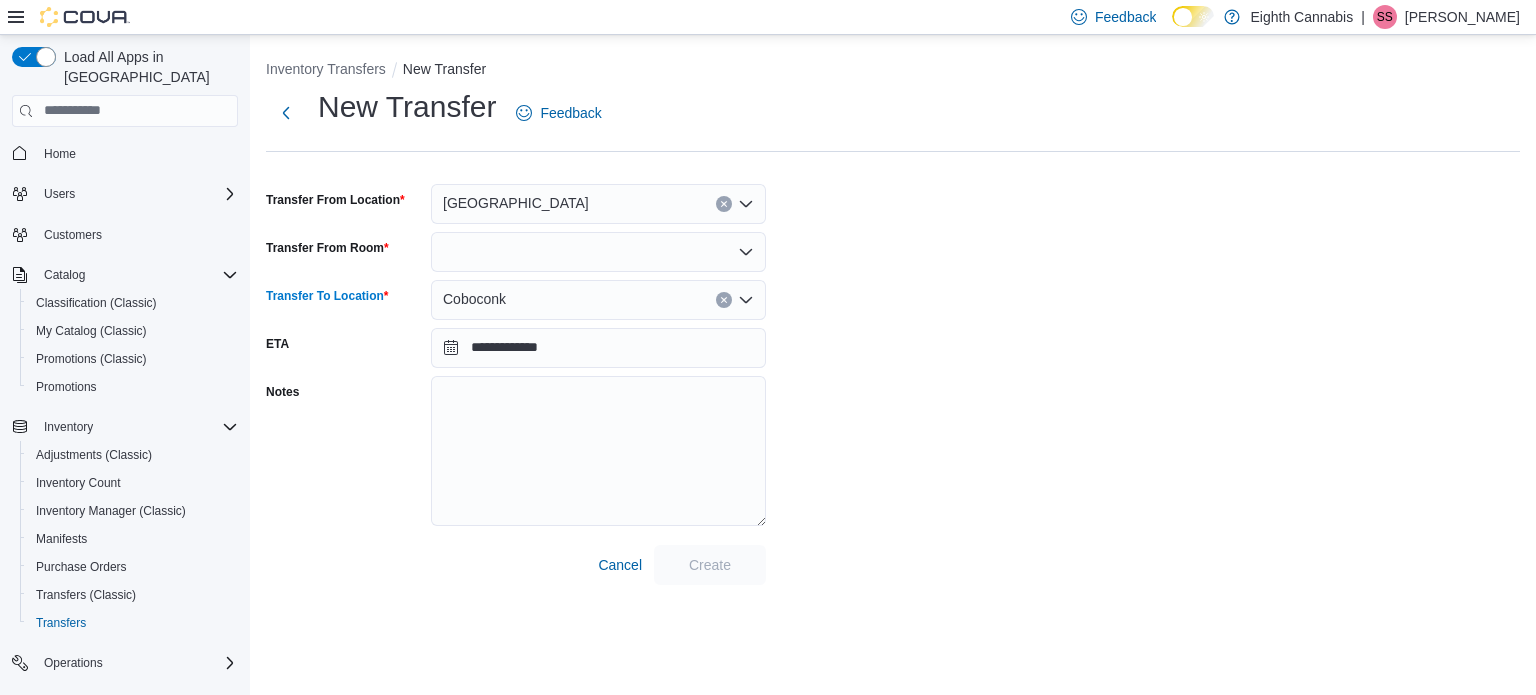 click on "Coboconk" at bounding box center [598, 300] 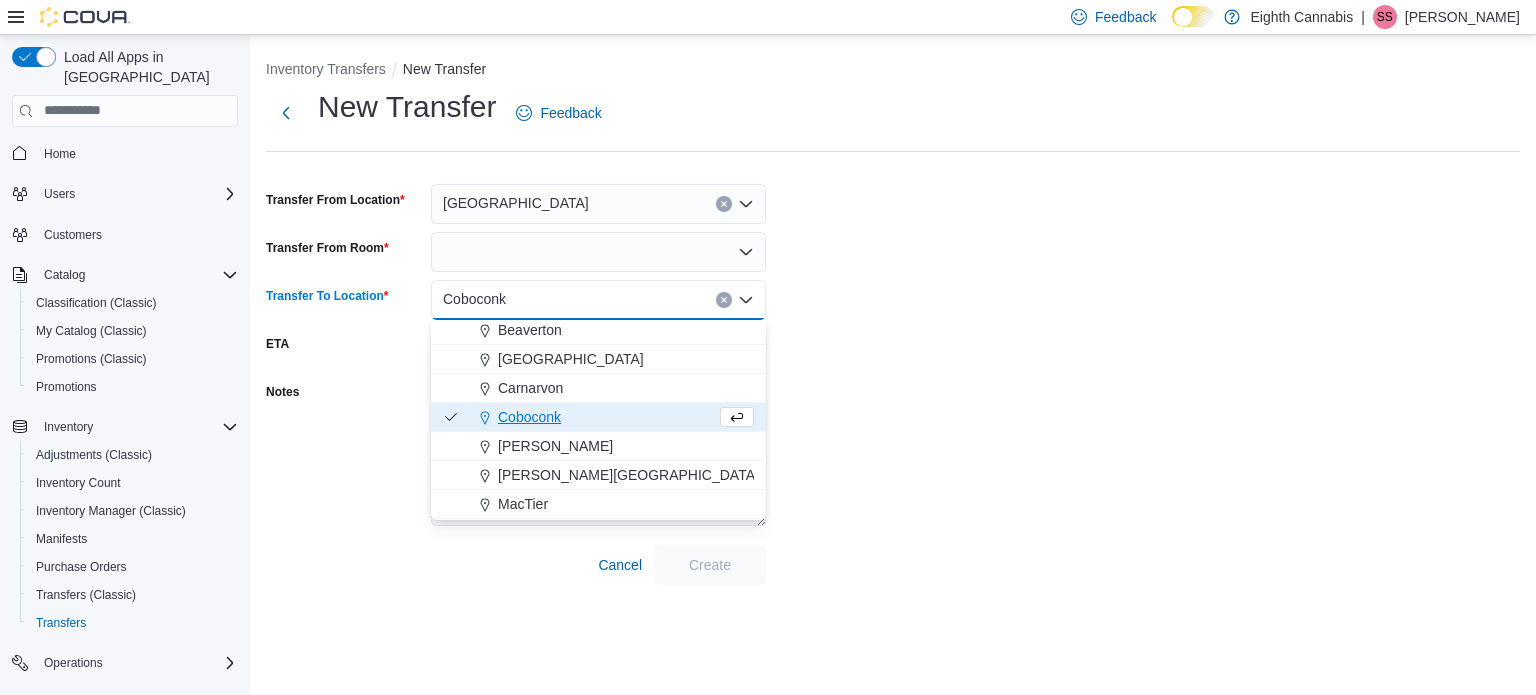 scroll, scrollTop: 119, scrollLeft: 0, axis: vertical 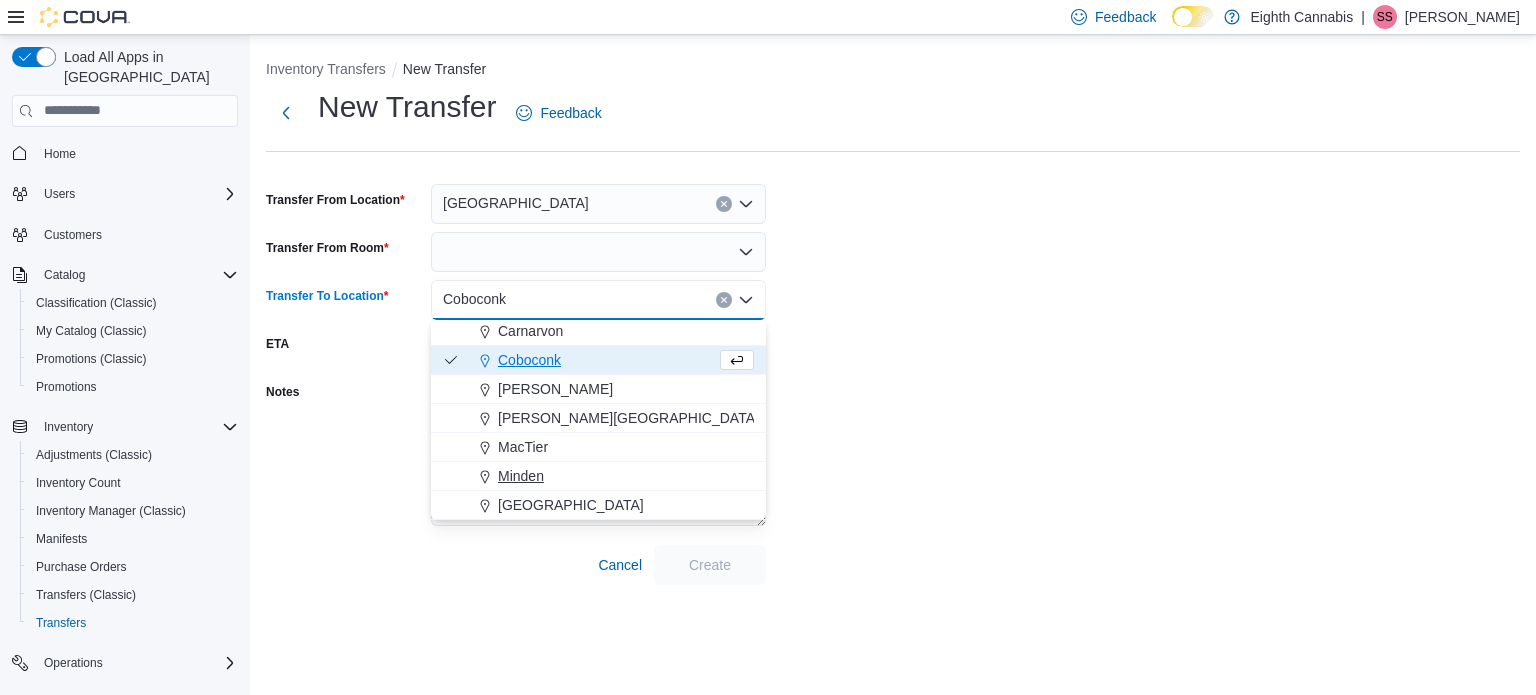 click on "Minden" at bounding box center [521, 476] 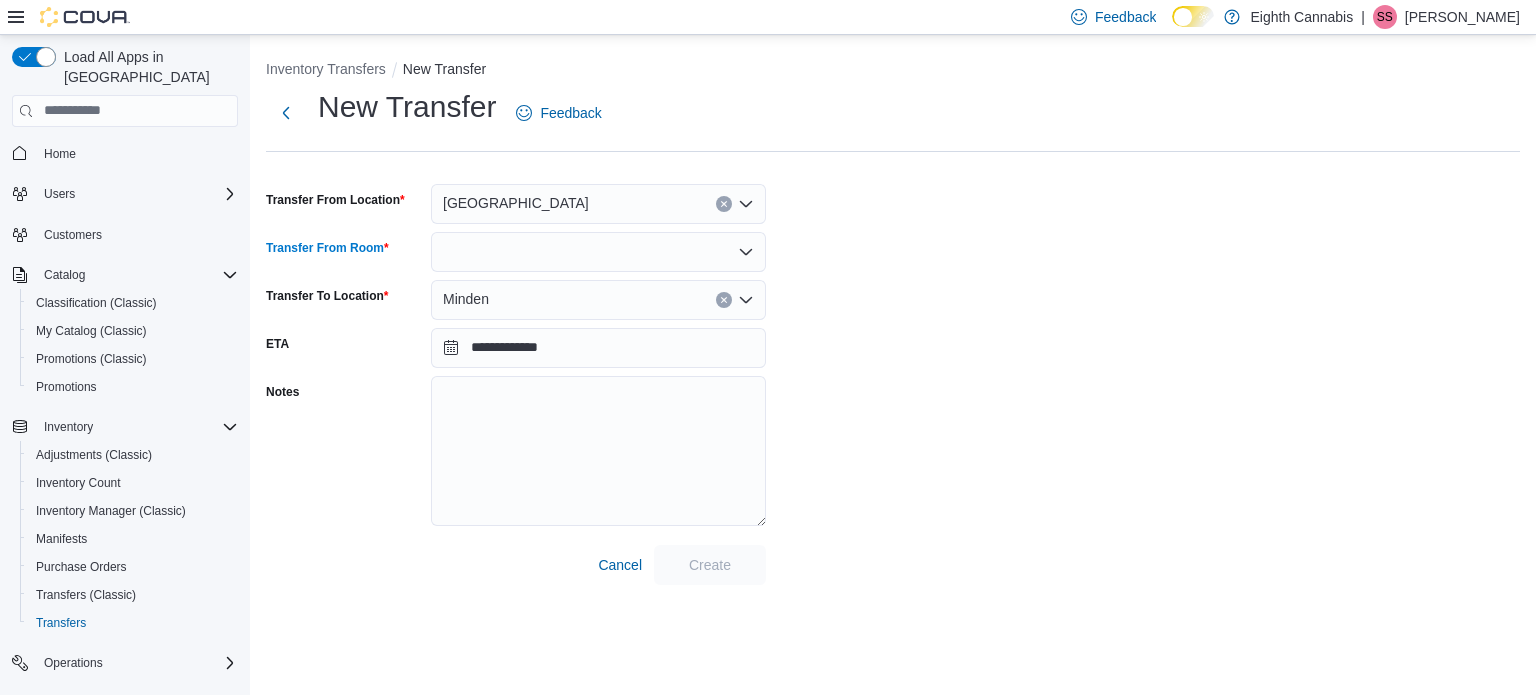 click at bounding box center (598, 252) 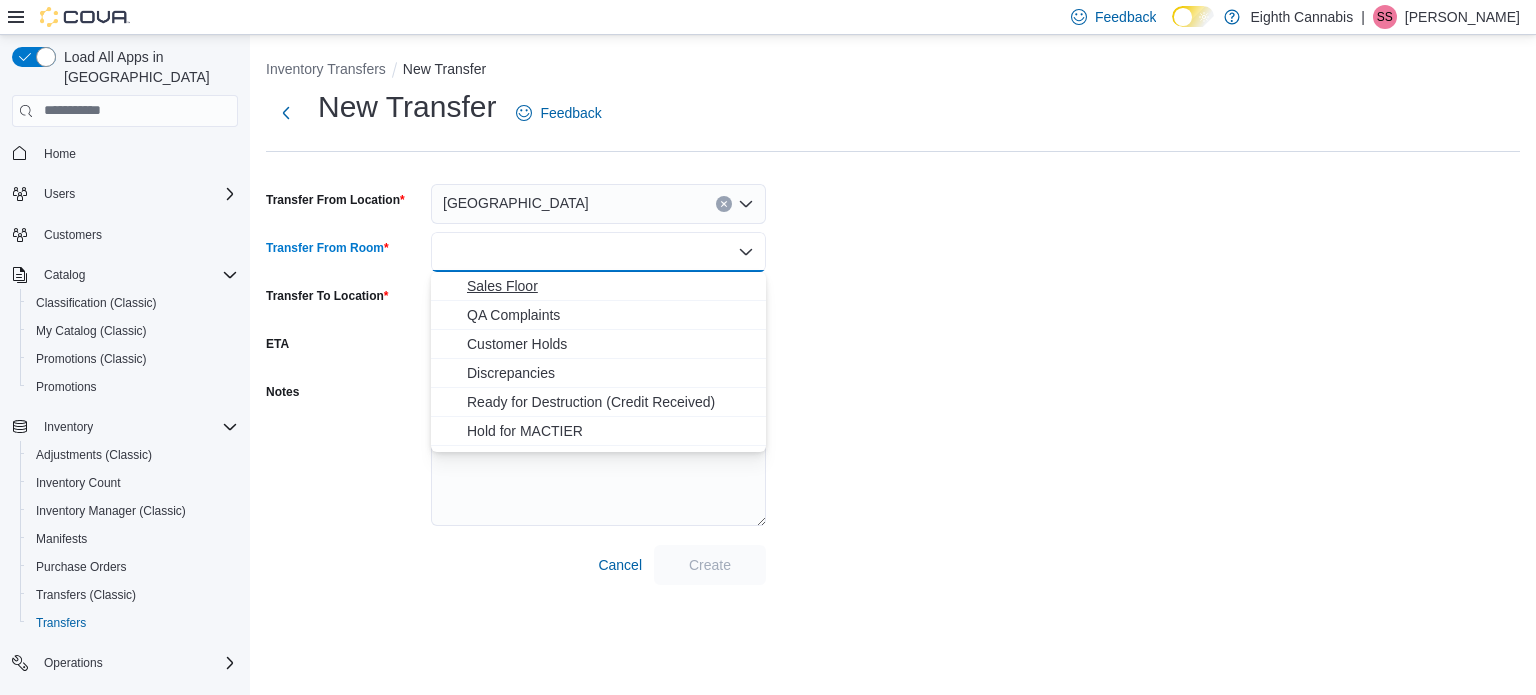 click on "Sales Floor" at bounding box center [610, 286] 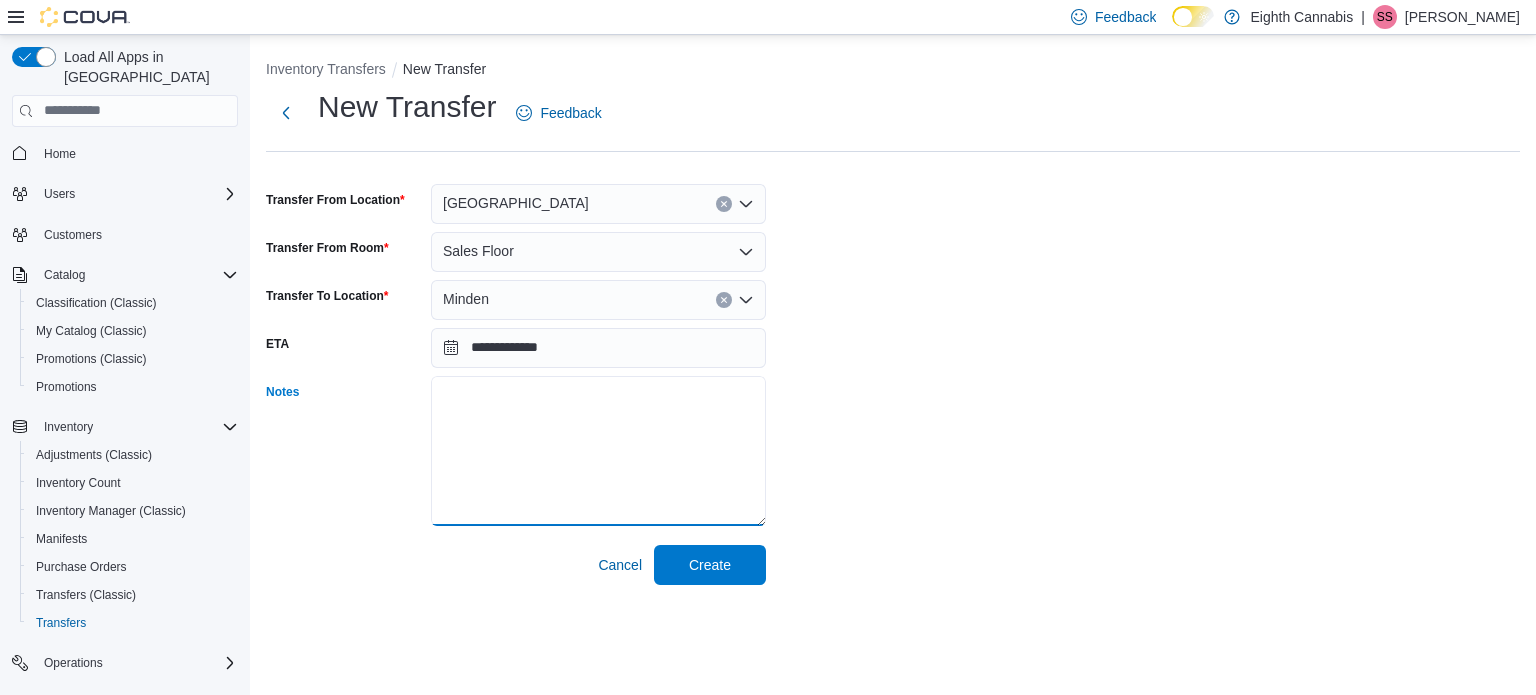 click on "Notes" at bounding box center (598, 451) 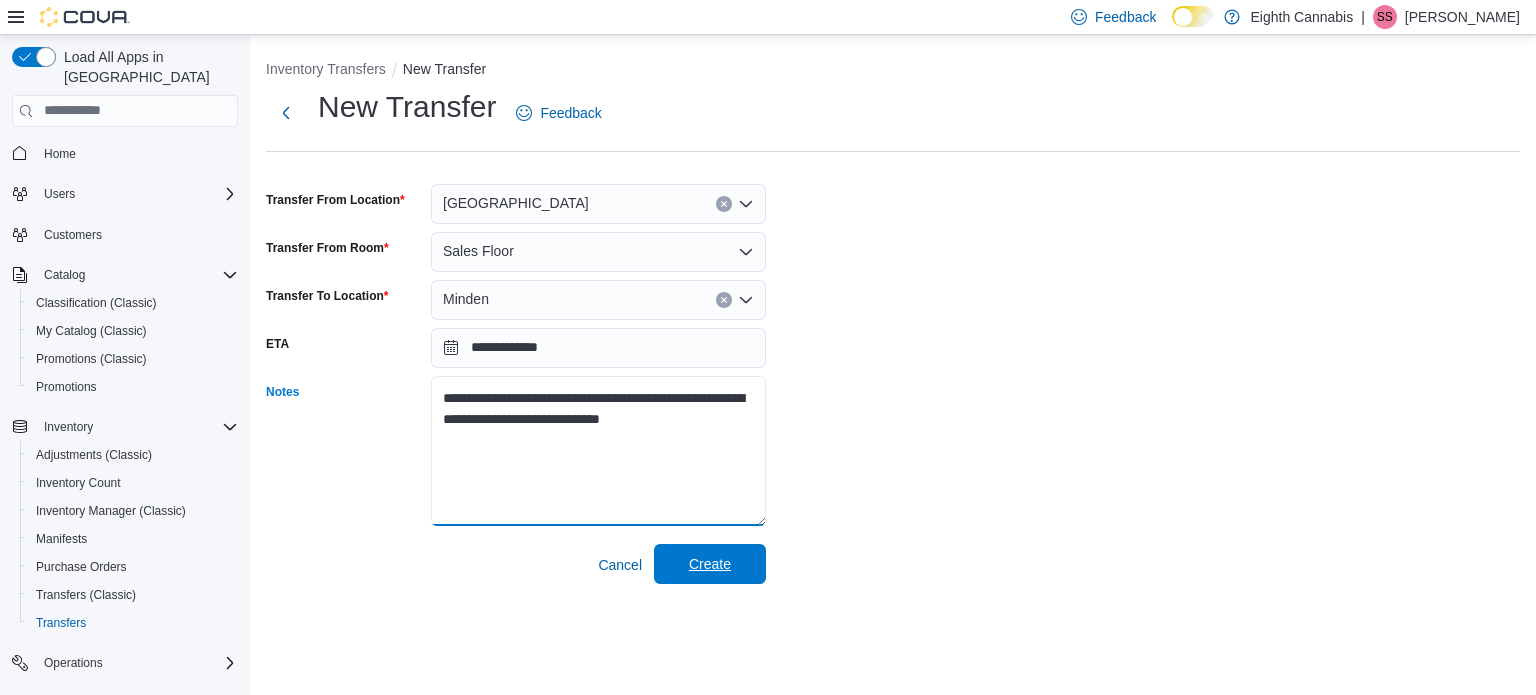type on "**********" 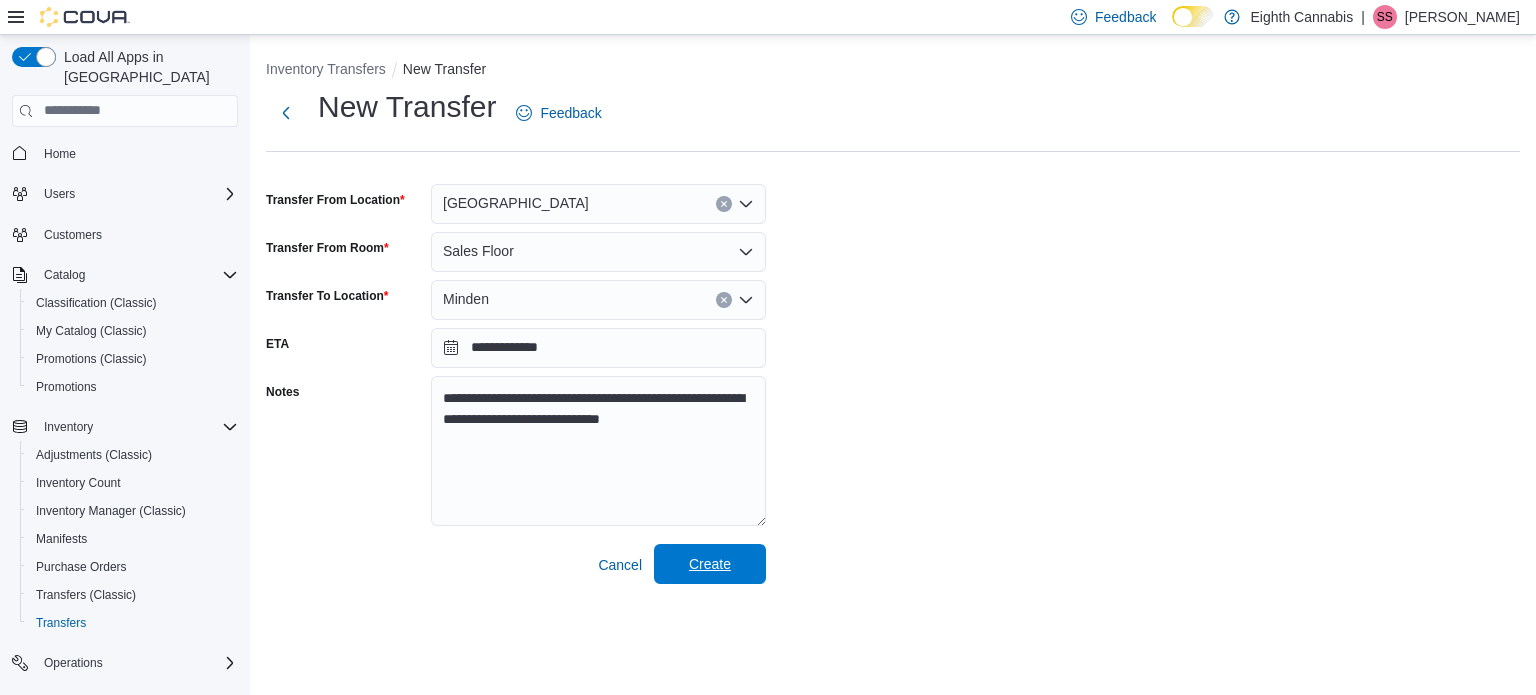 click on "Create" at bounding box center (710, 564) 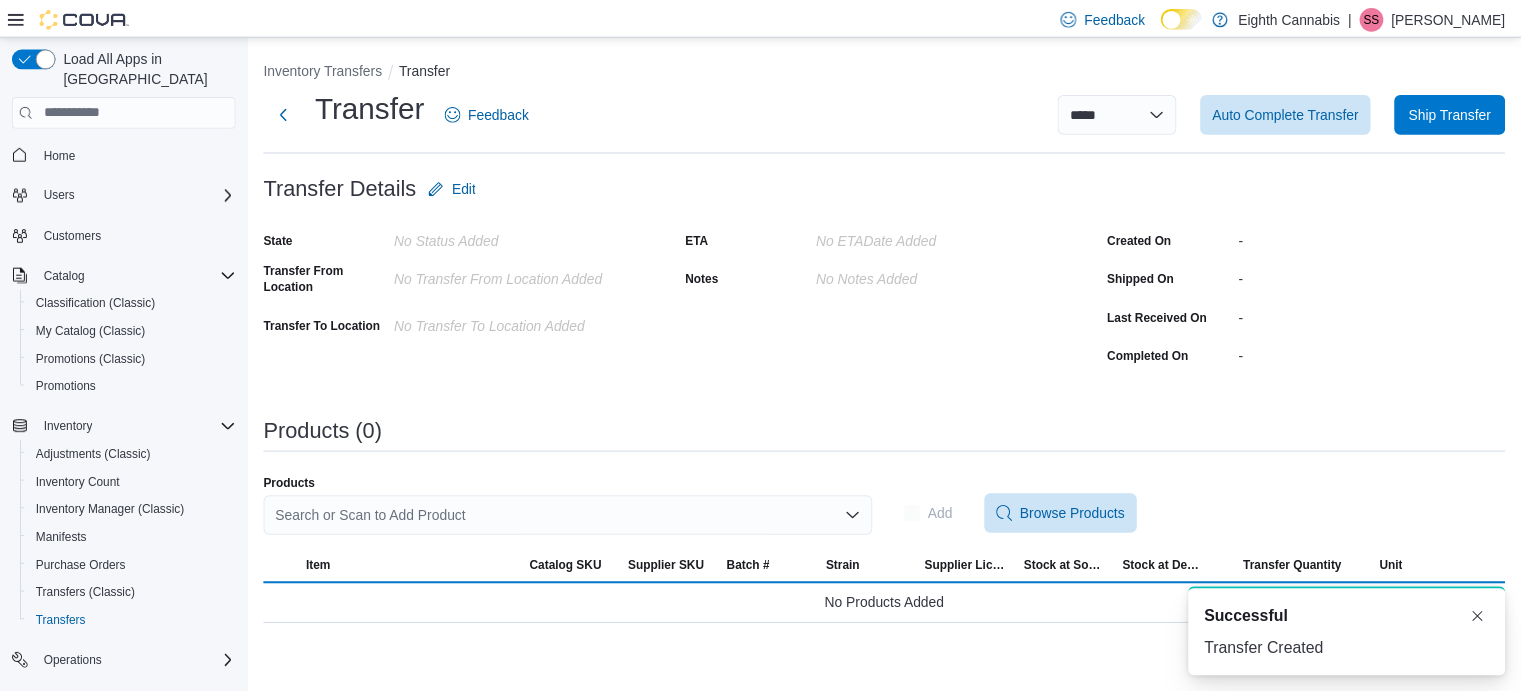 scroll, scrollTop: 0, scrollLeft: 0, axis: both 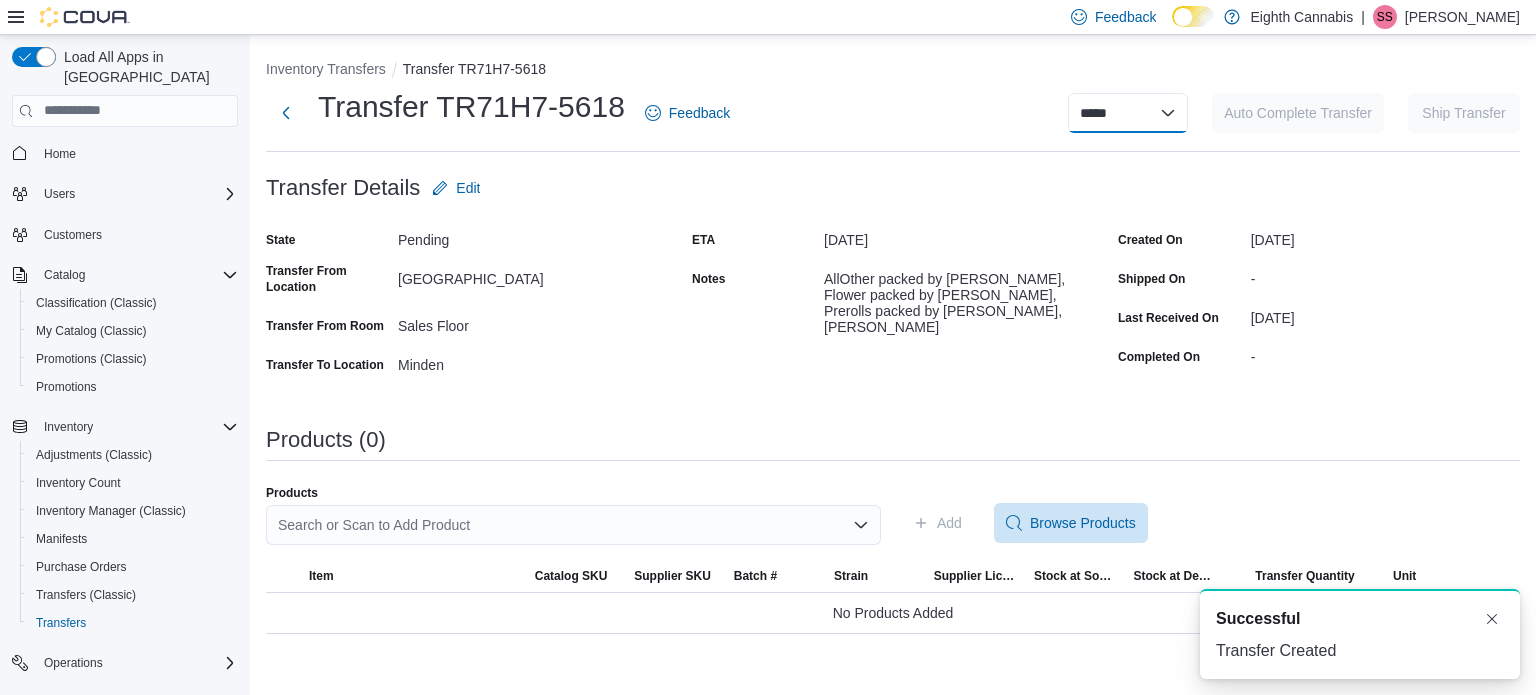 click on "**********" at bounding box center [1128, 113] 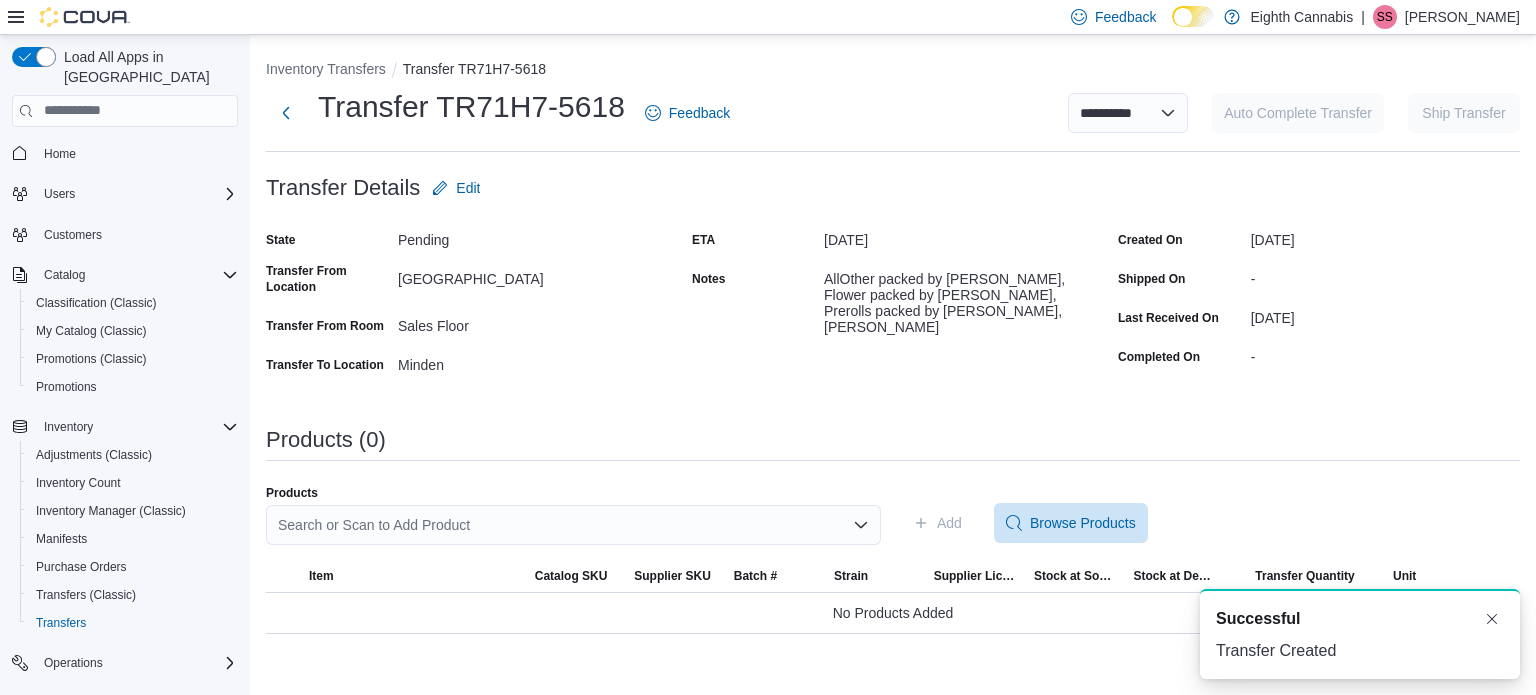 click on "**********" at bounding box center (1128, 113) 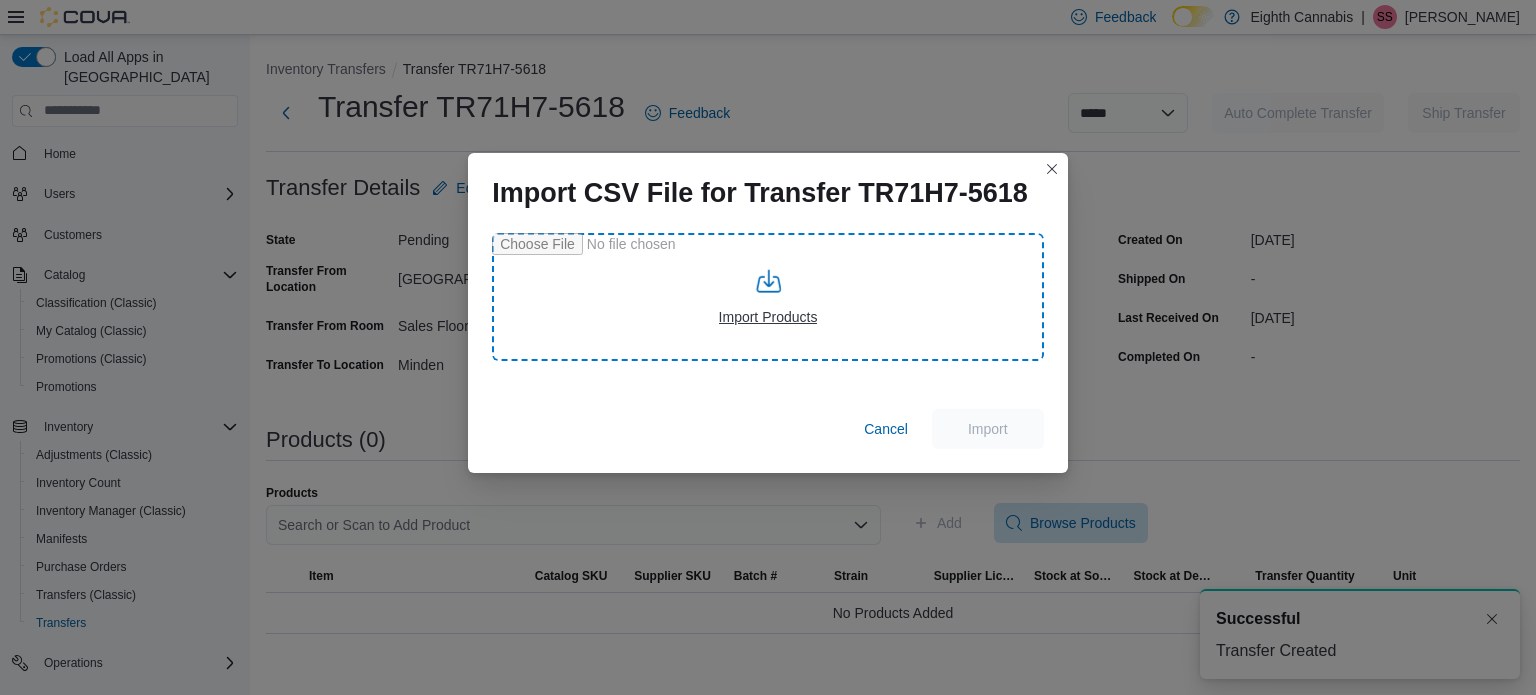 click at bounding box center [768, 297] 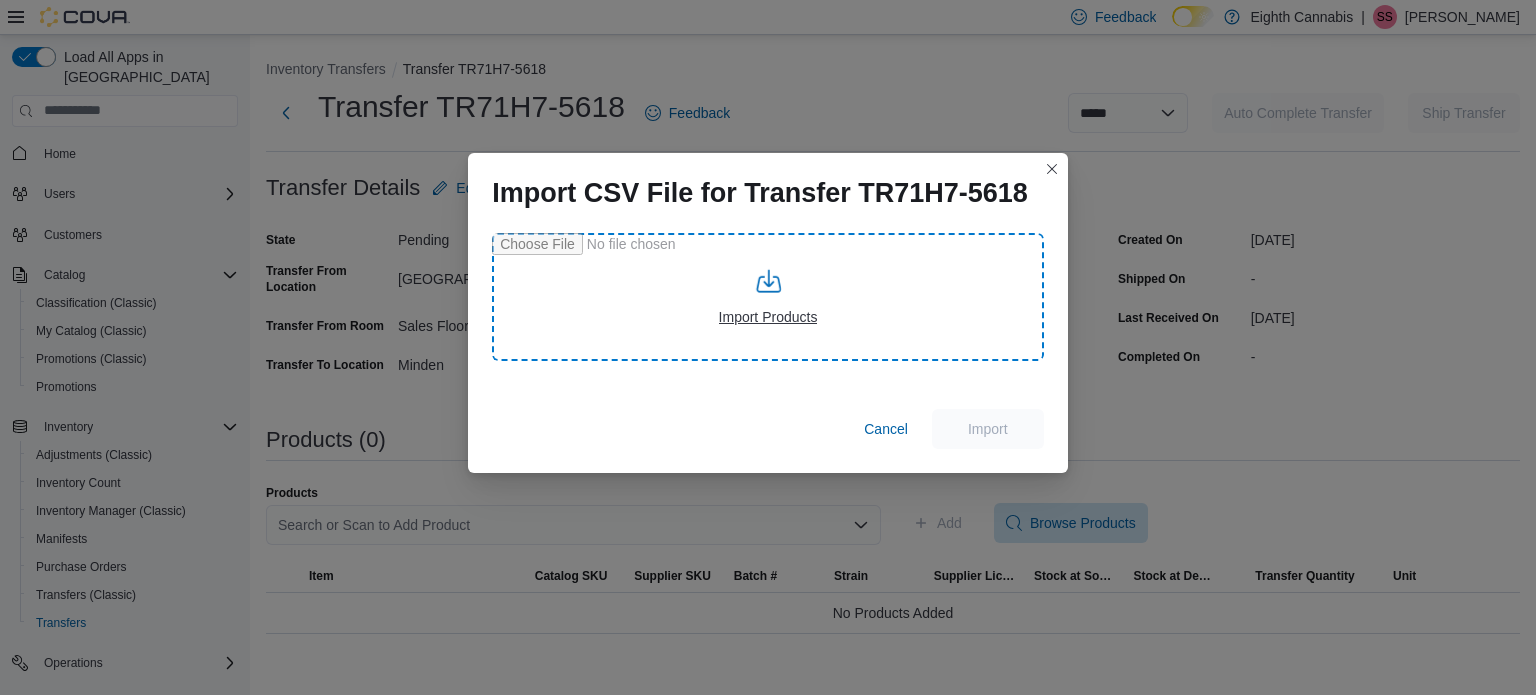 type on "**********" 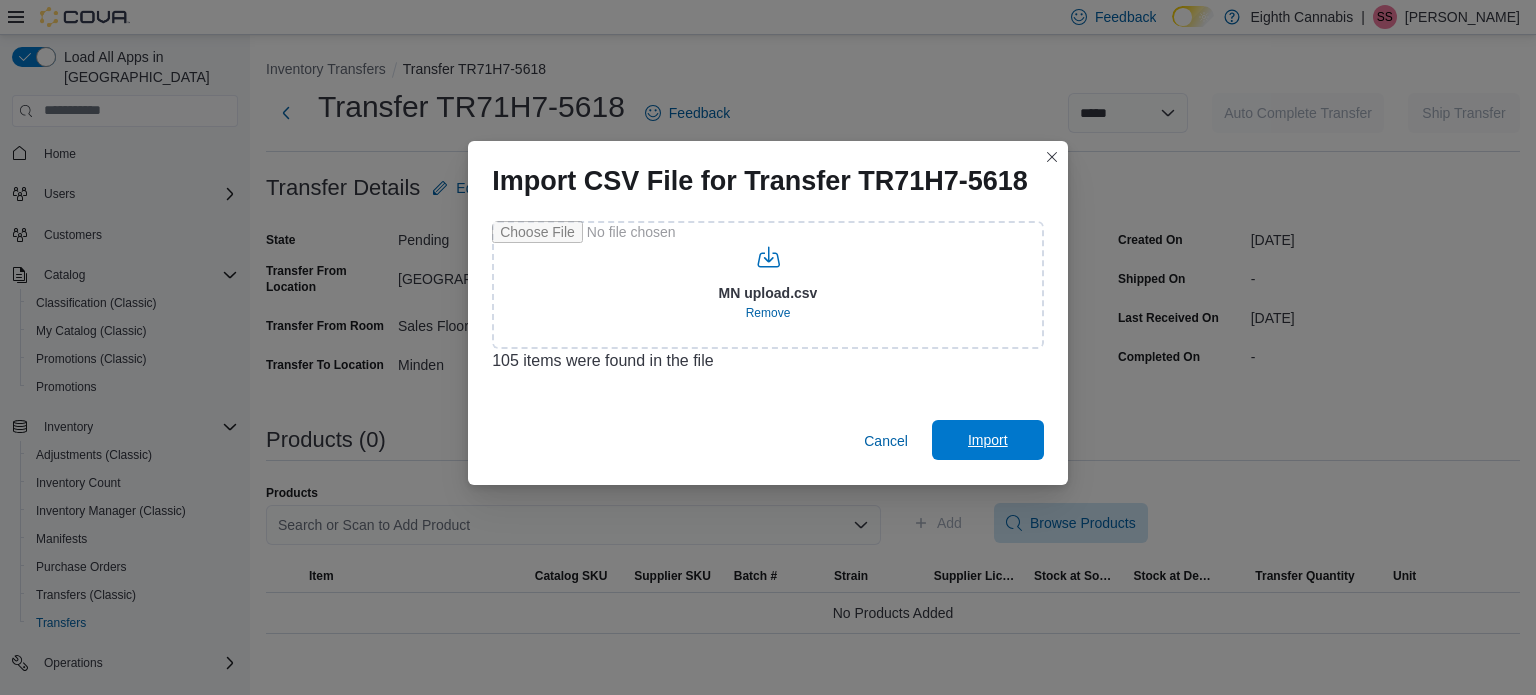 click on "Import" at bounding box center (988, 440) 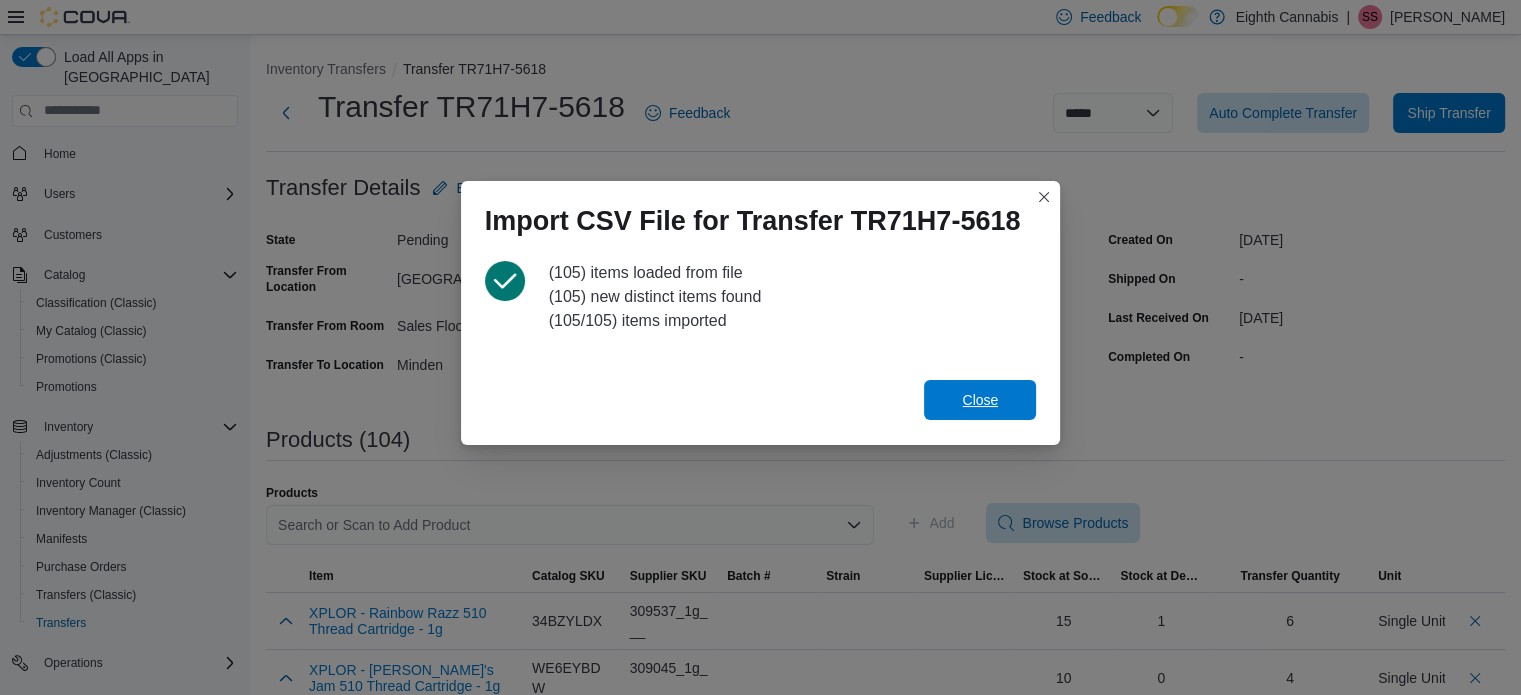 click on "Close" at bounding box center (980, 400) 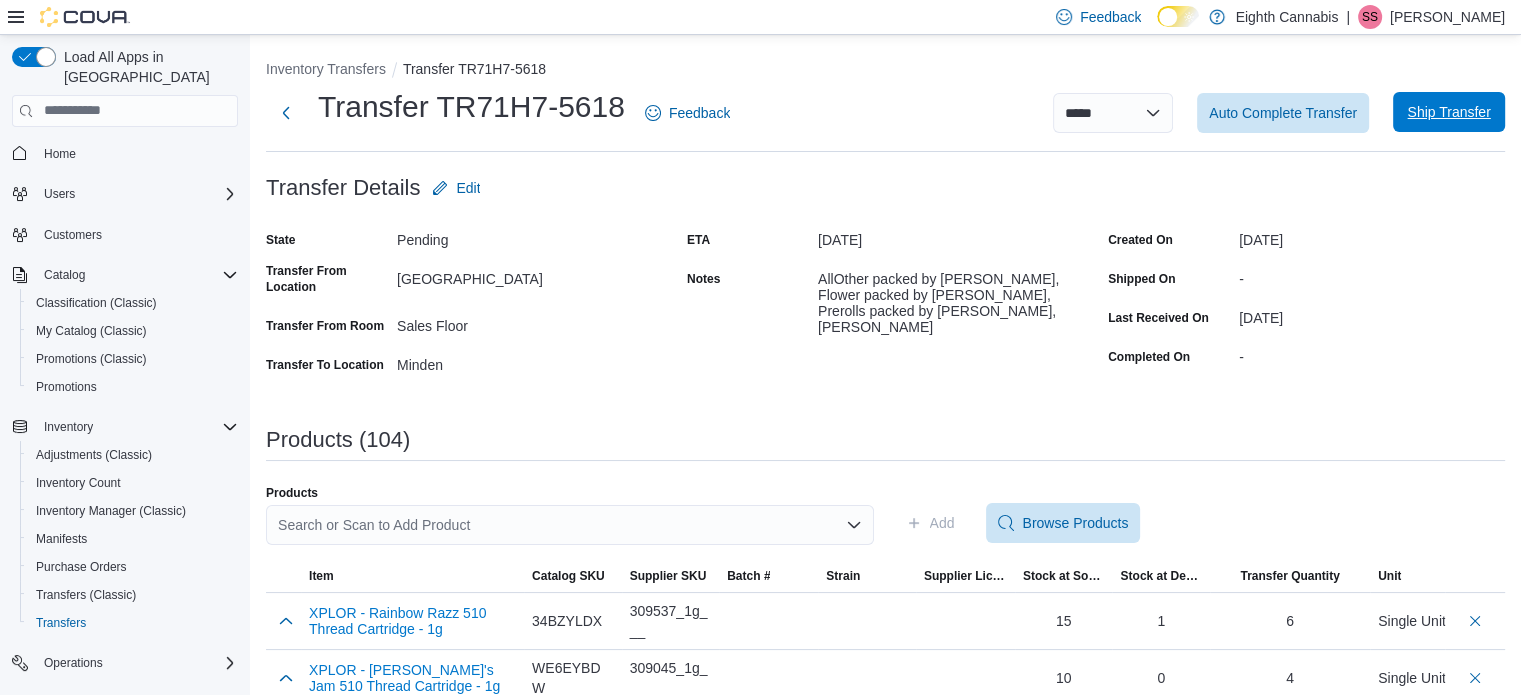 click on "Ship Transfer" at bounding box center (1449, 112) 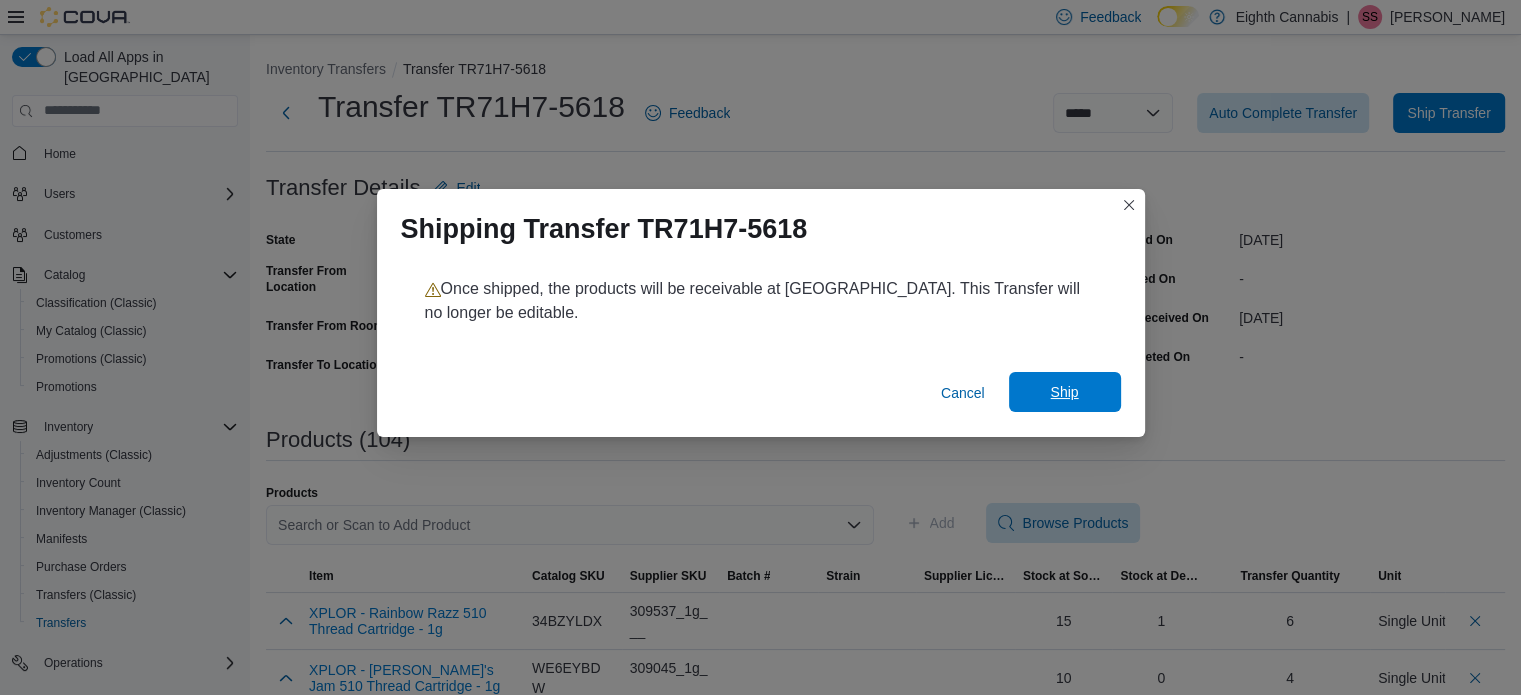 click on "Ship" at bounding box center (1065, 392) 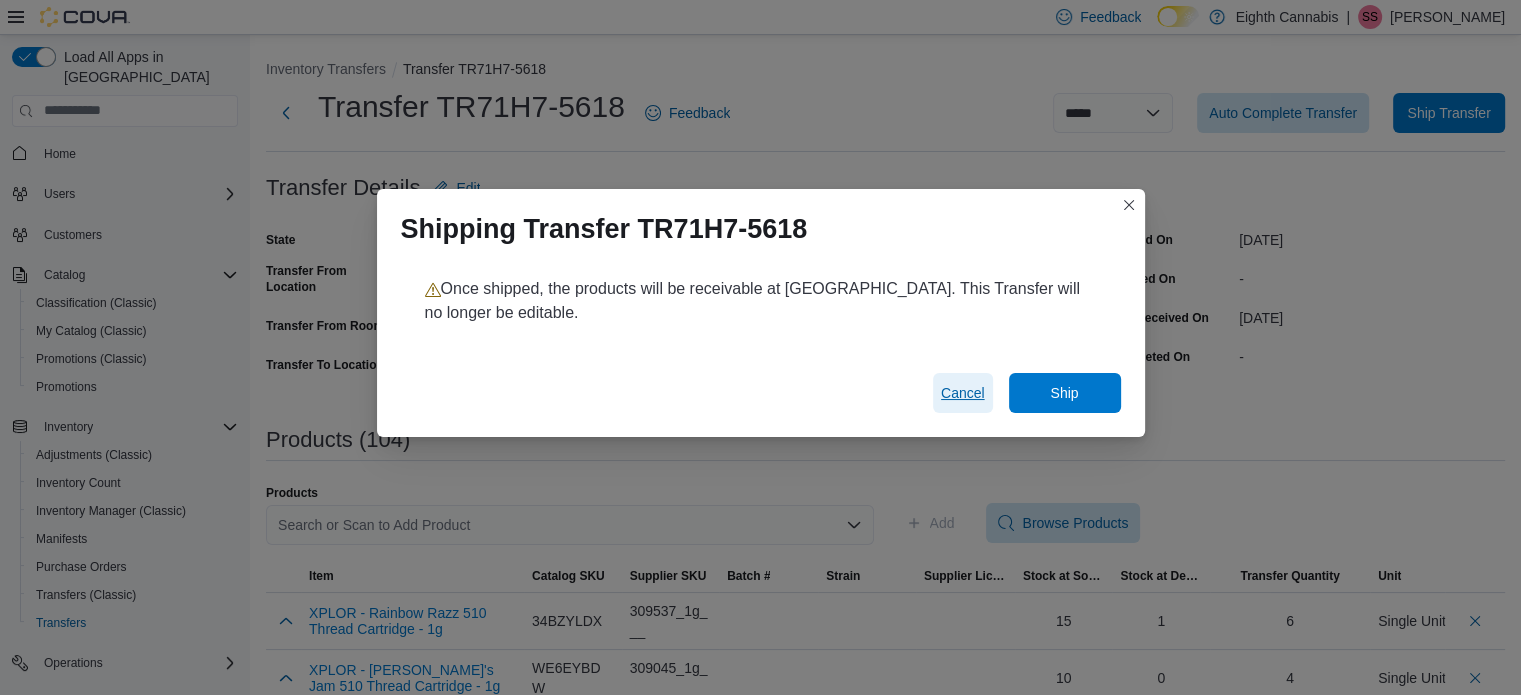 click on "Cancel" at bounding box center [963, 393] 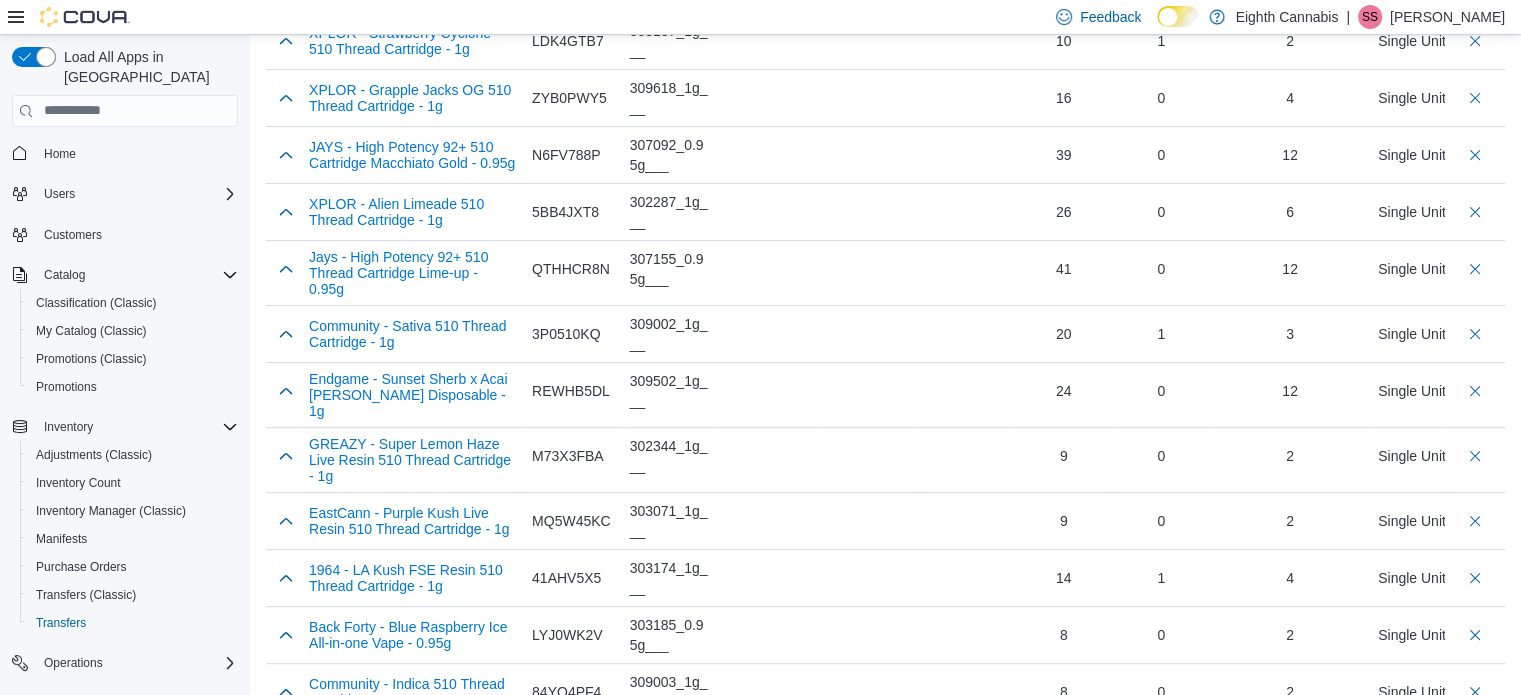 scroll, scrollTop: 600, scrollLeft: 0, axis: vertical 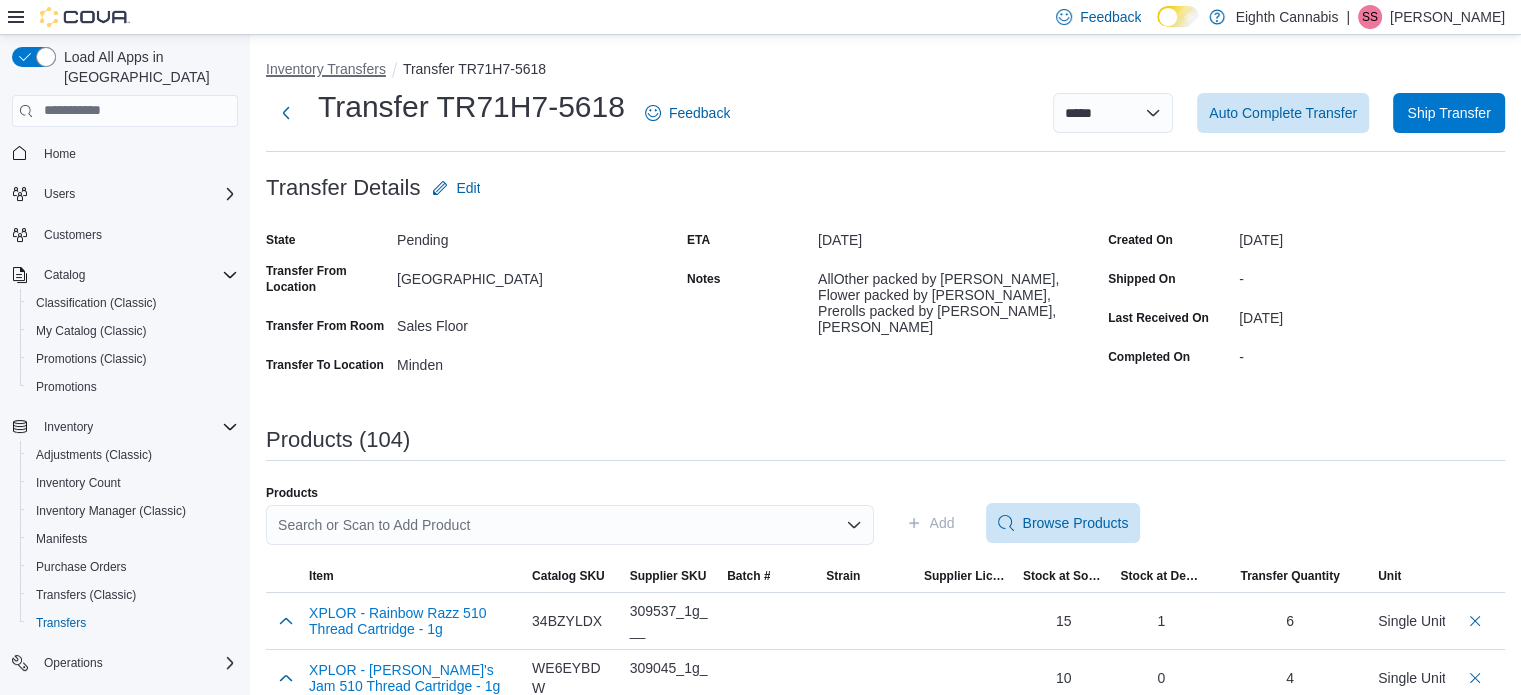 click on "Inventory Transfers" at bounding box center [326, 69] 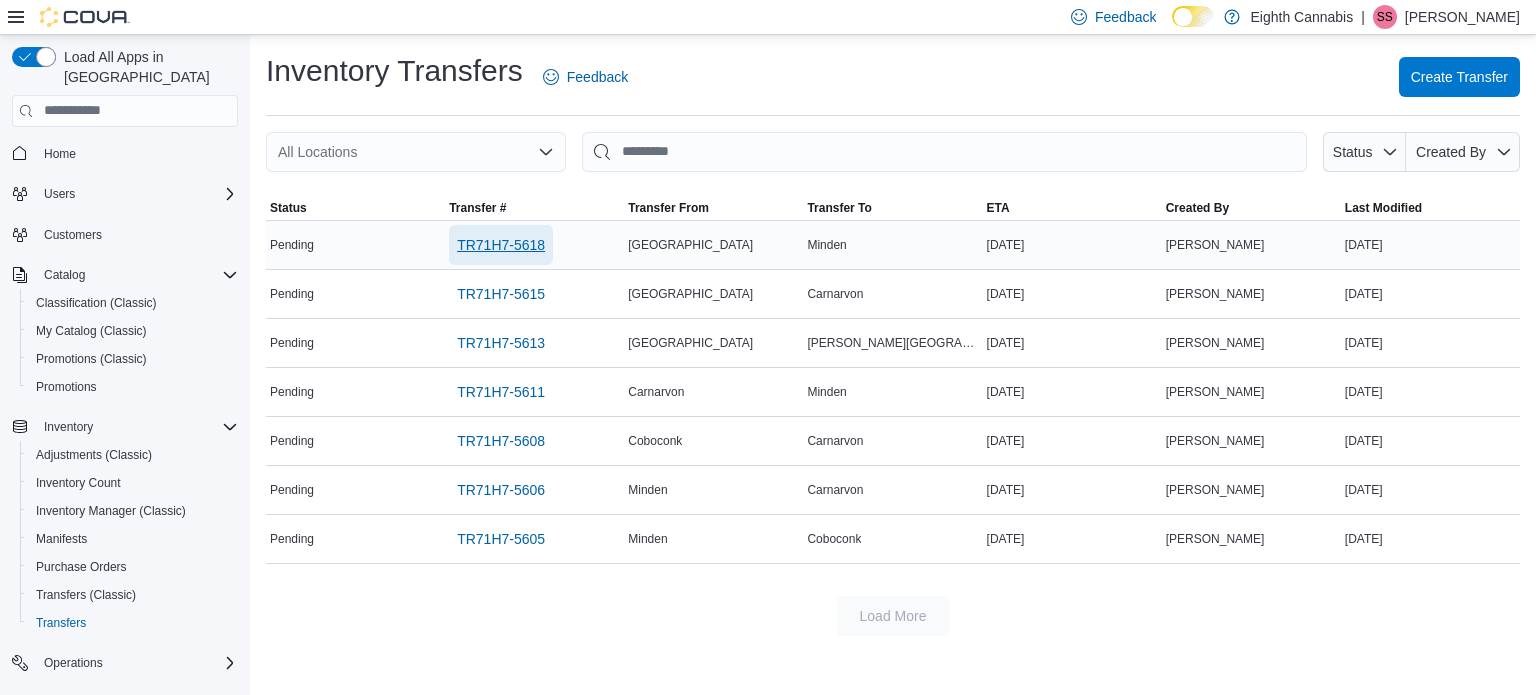 click on "TR71H7-5618" at bounding box center (501, 245) 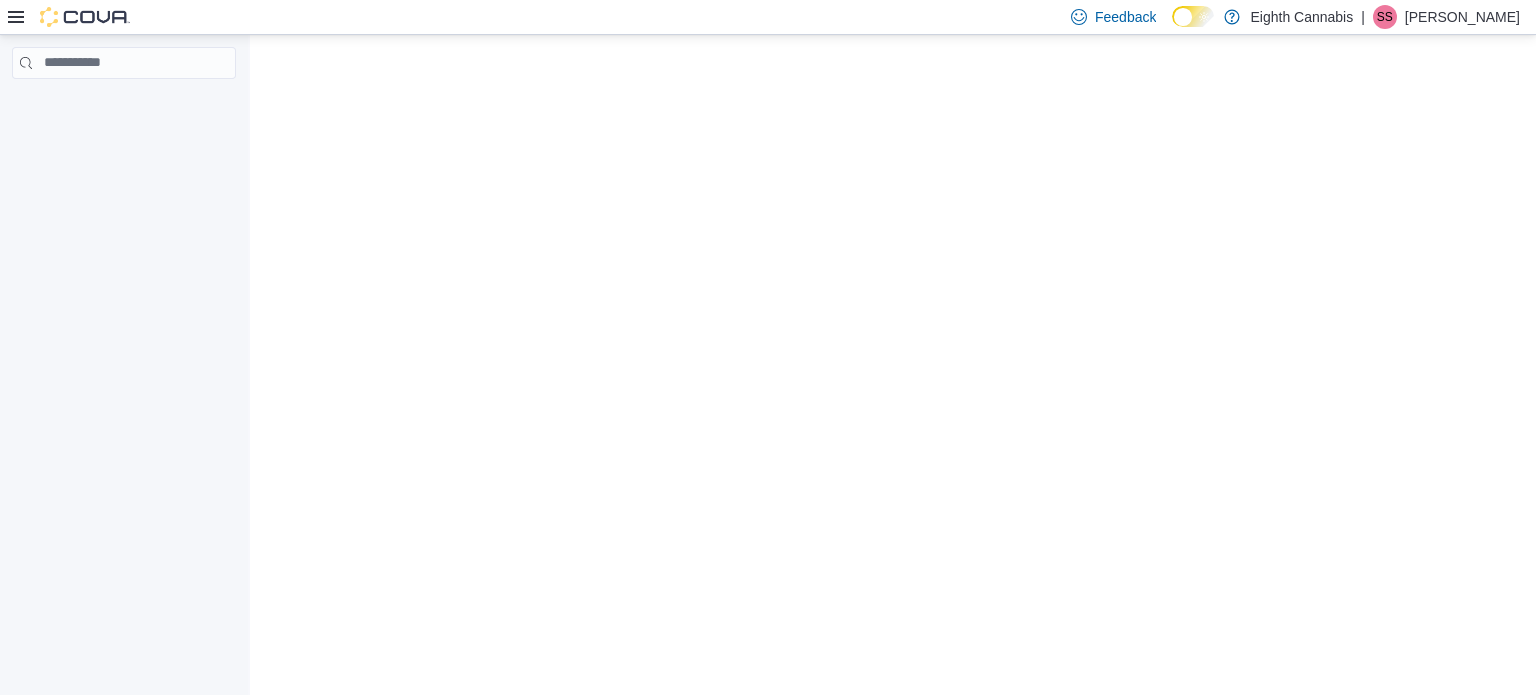 scroll, scrollTop: 0, scrollLeft: 0, axis: both 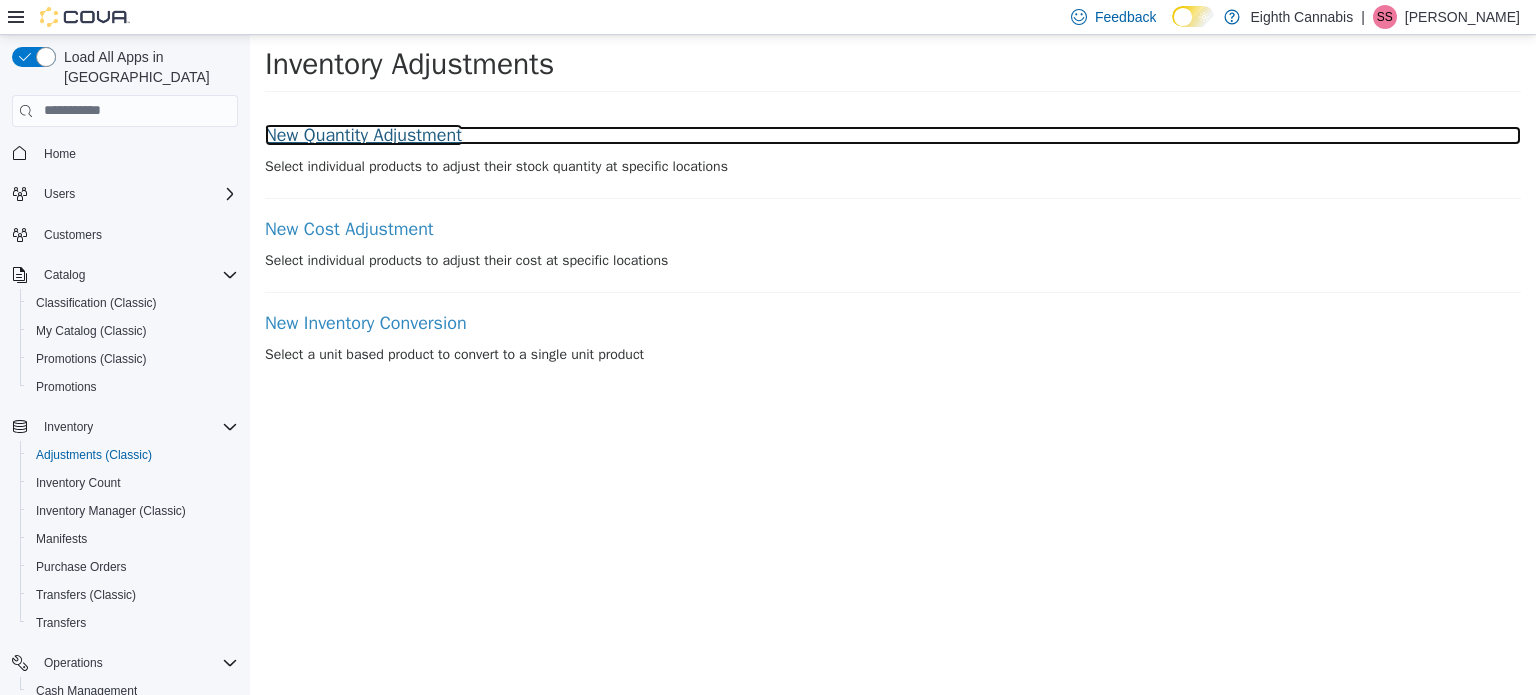 click on "New Quantity Adjustment" at bounding box center (893, 135) 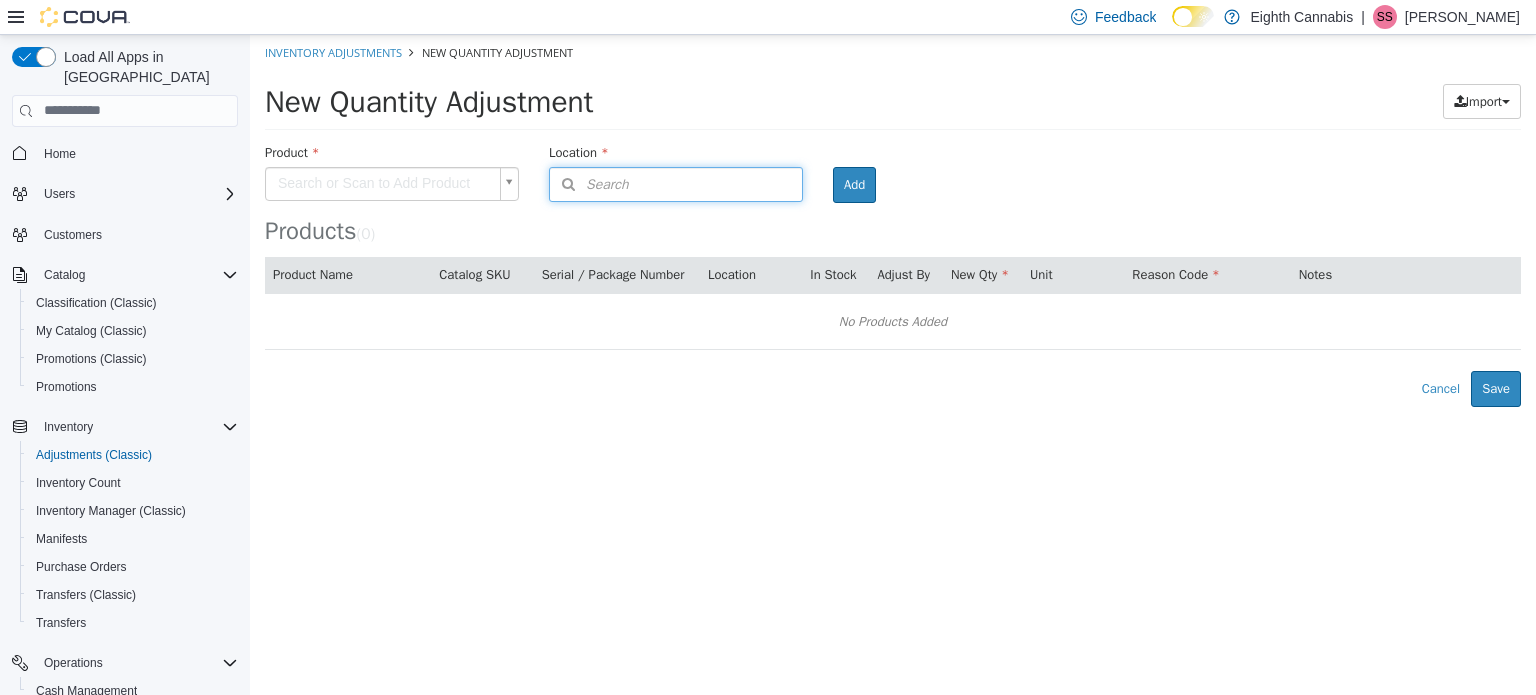 click on "Search" at bounding box center (676, 183) 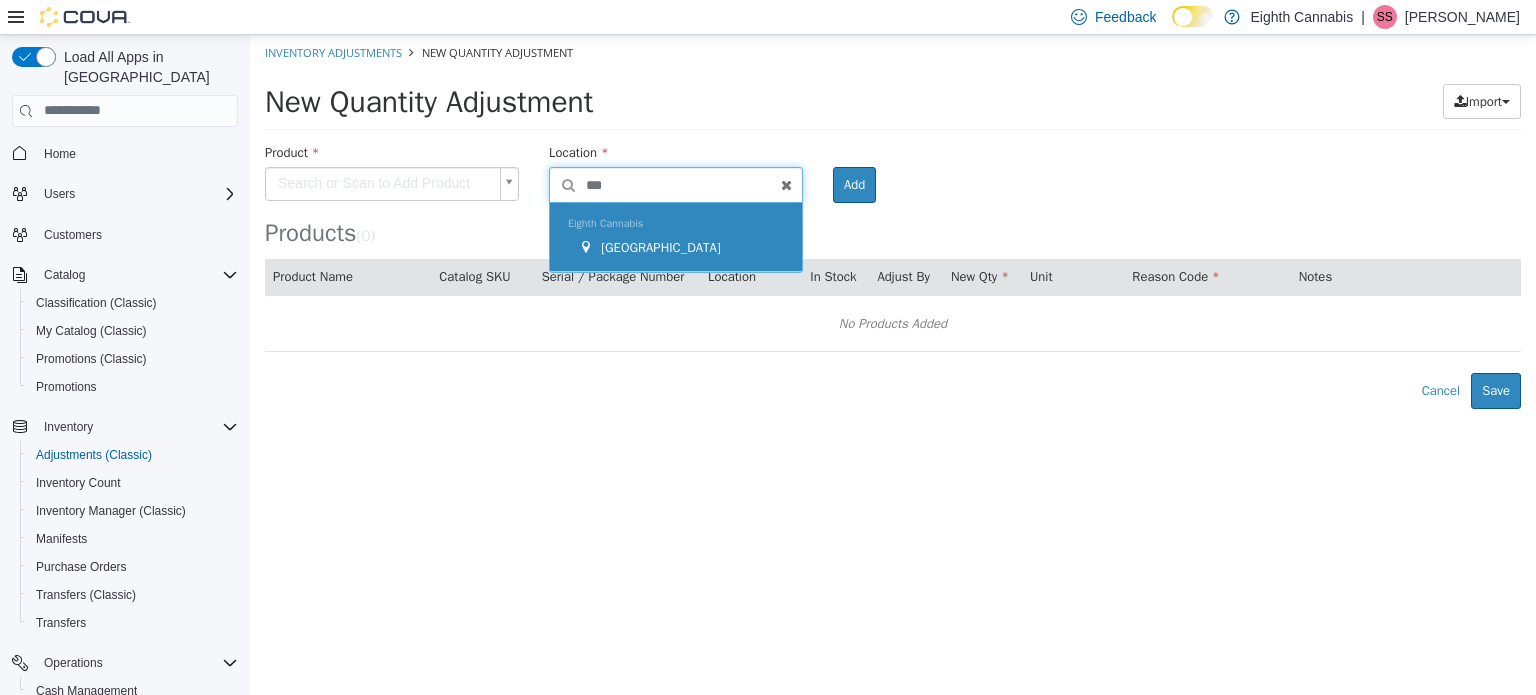 type on "***" 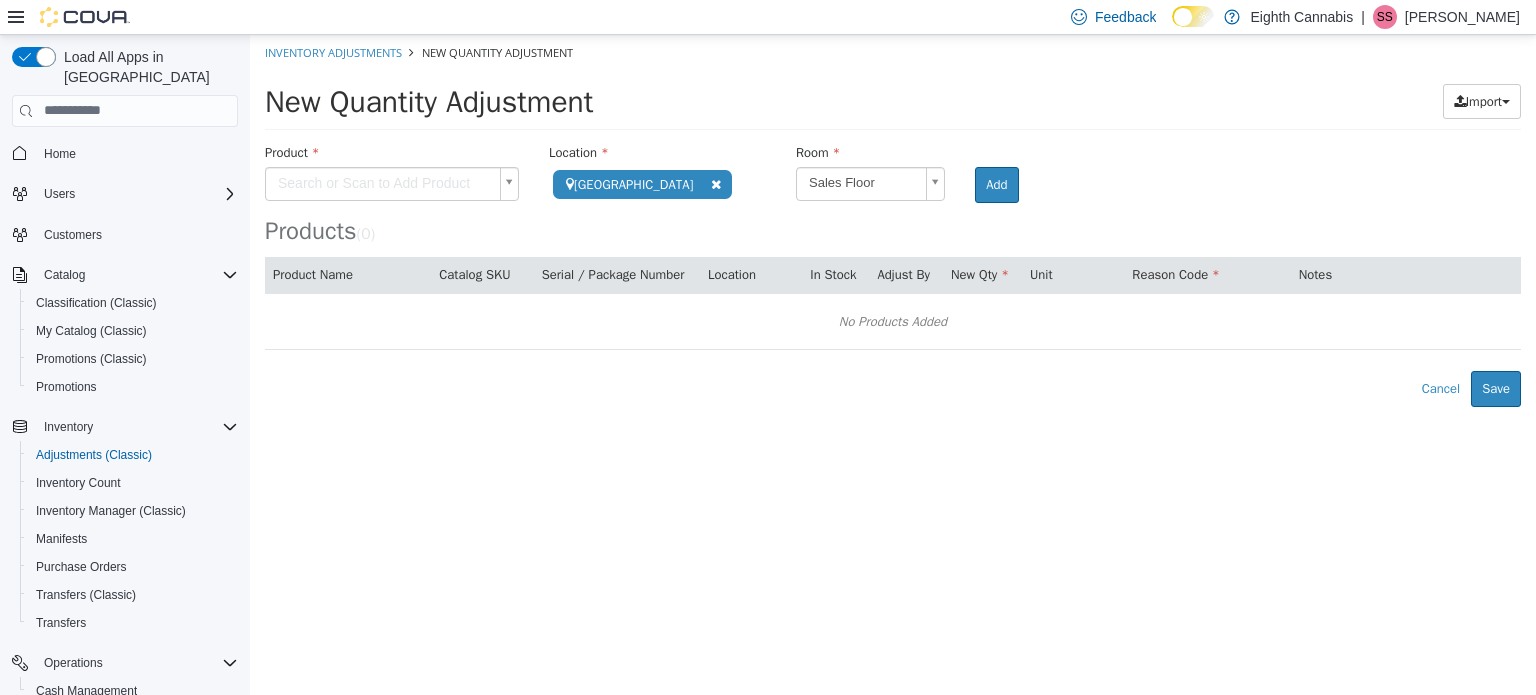 click on "**********" at bounding box center [893, 220] 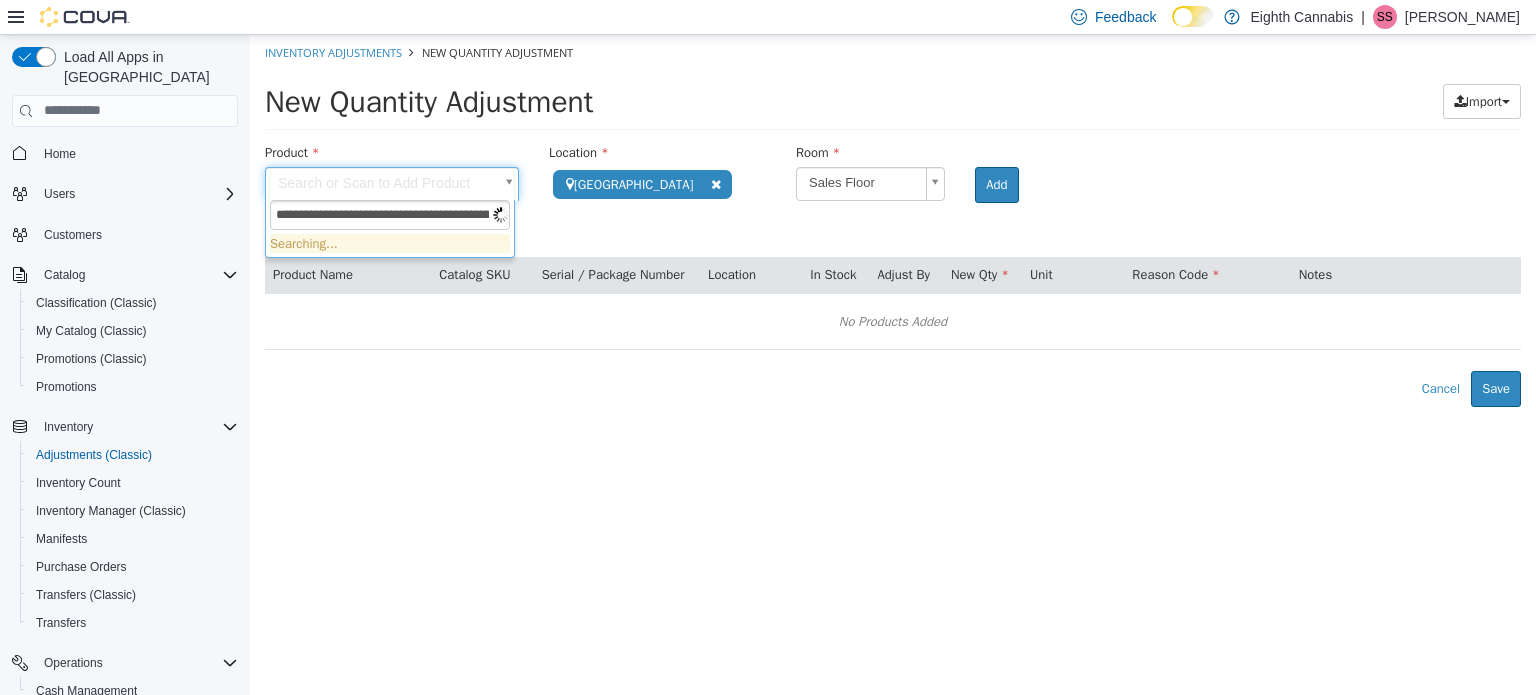 scroll, scrollTop: 0, scrollLeft: 153, axis: horizontal 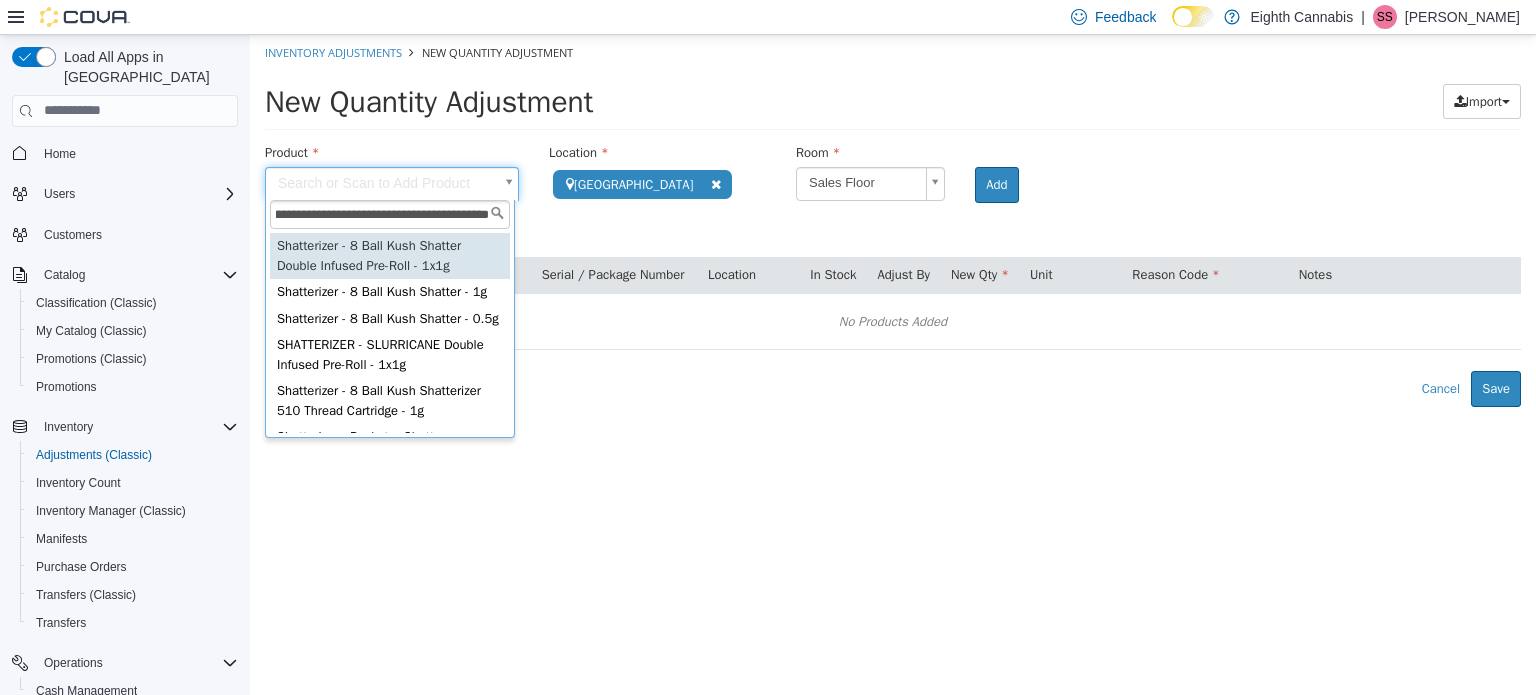 type on "**********" 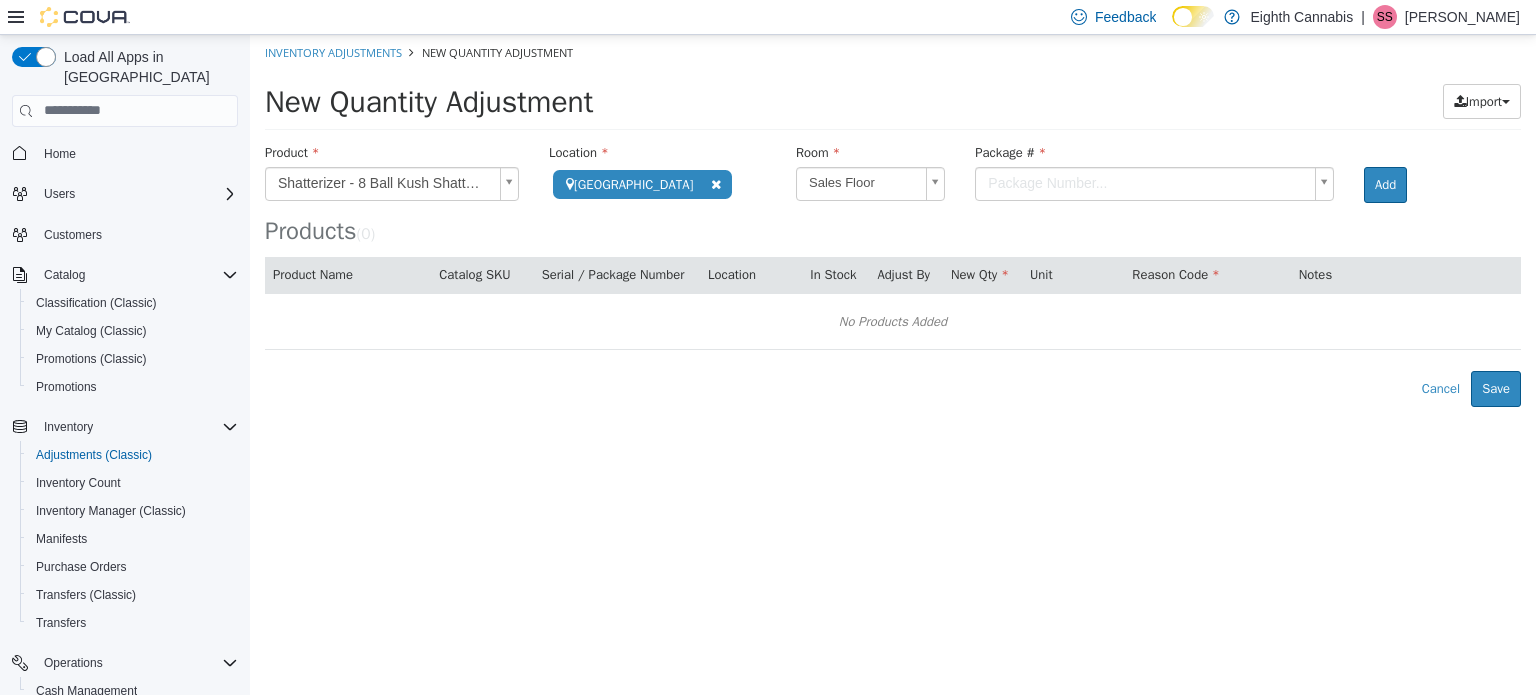 click on "**********" at bounding box center (893, 220) 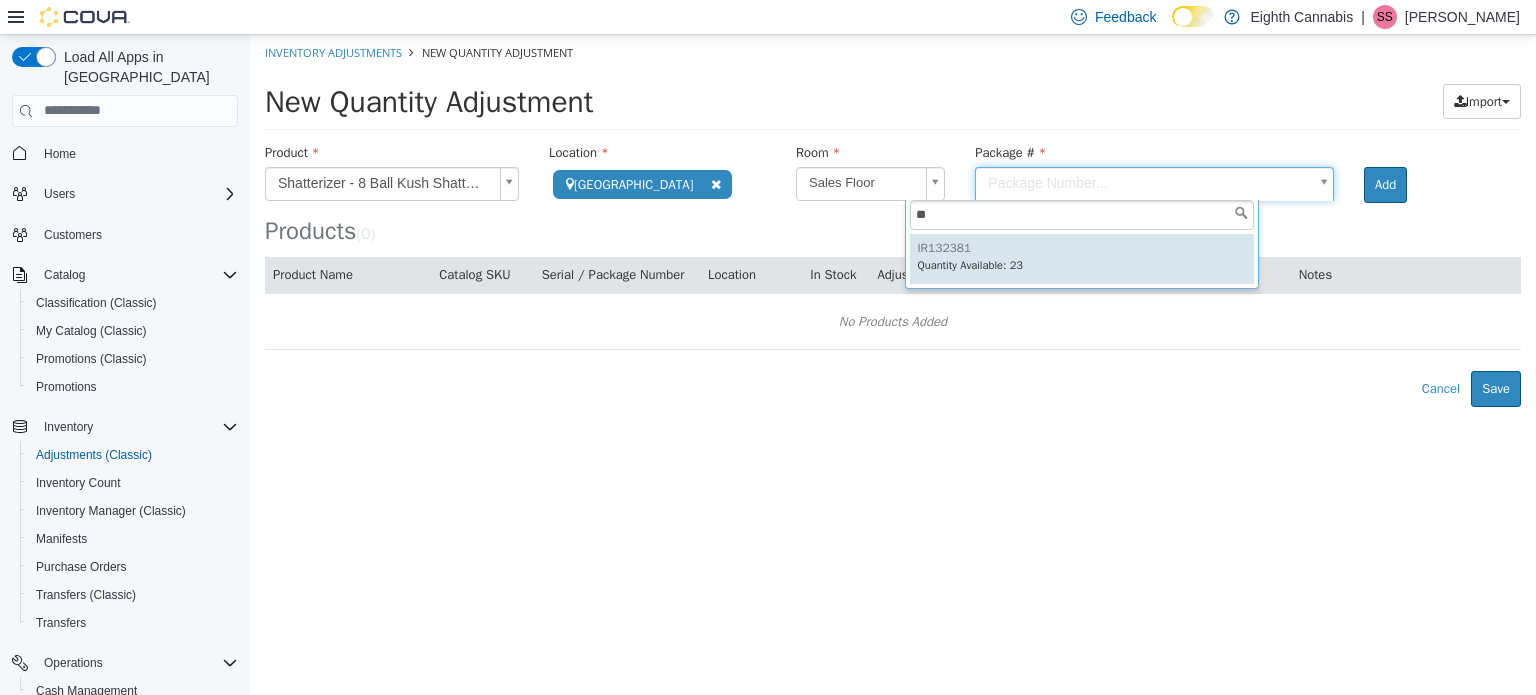 type on "**" 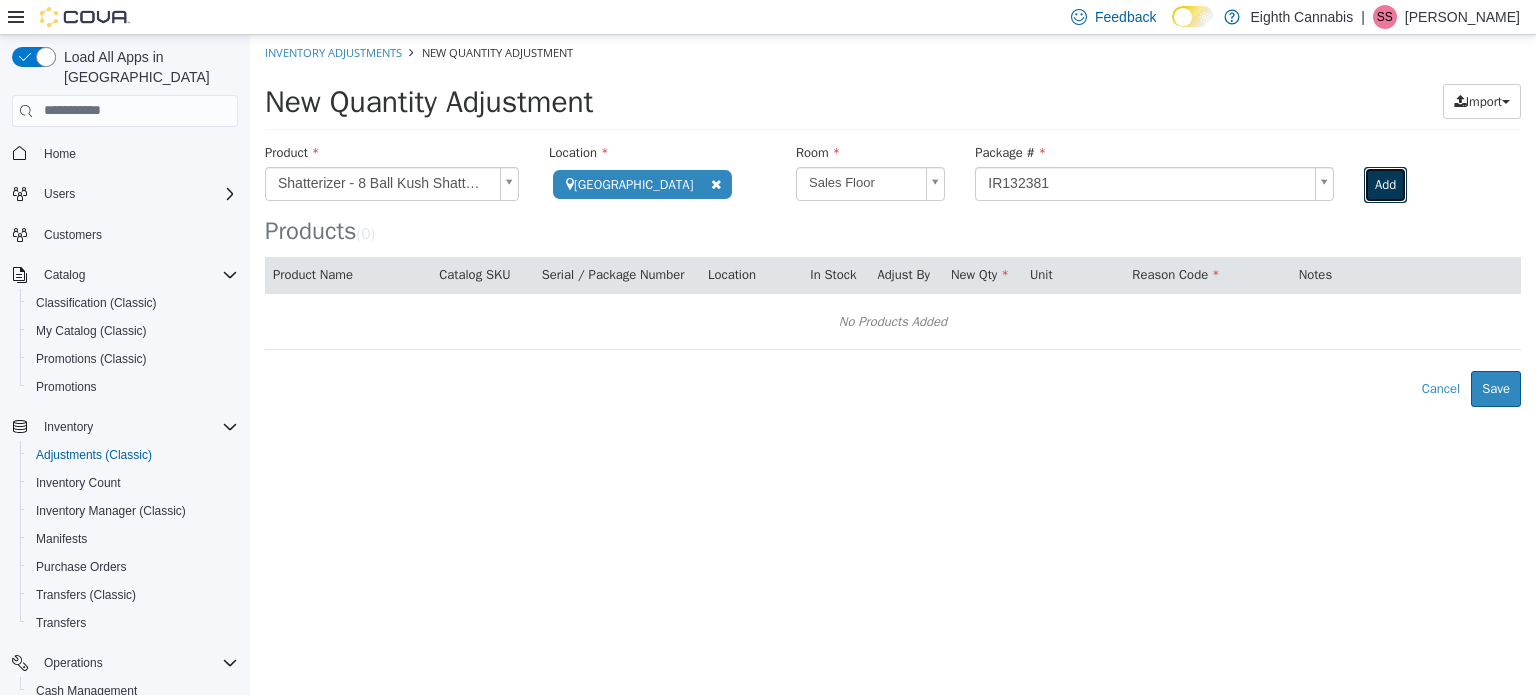 click on "Add" at bounding box center (1385, 184) 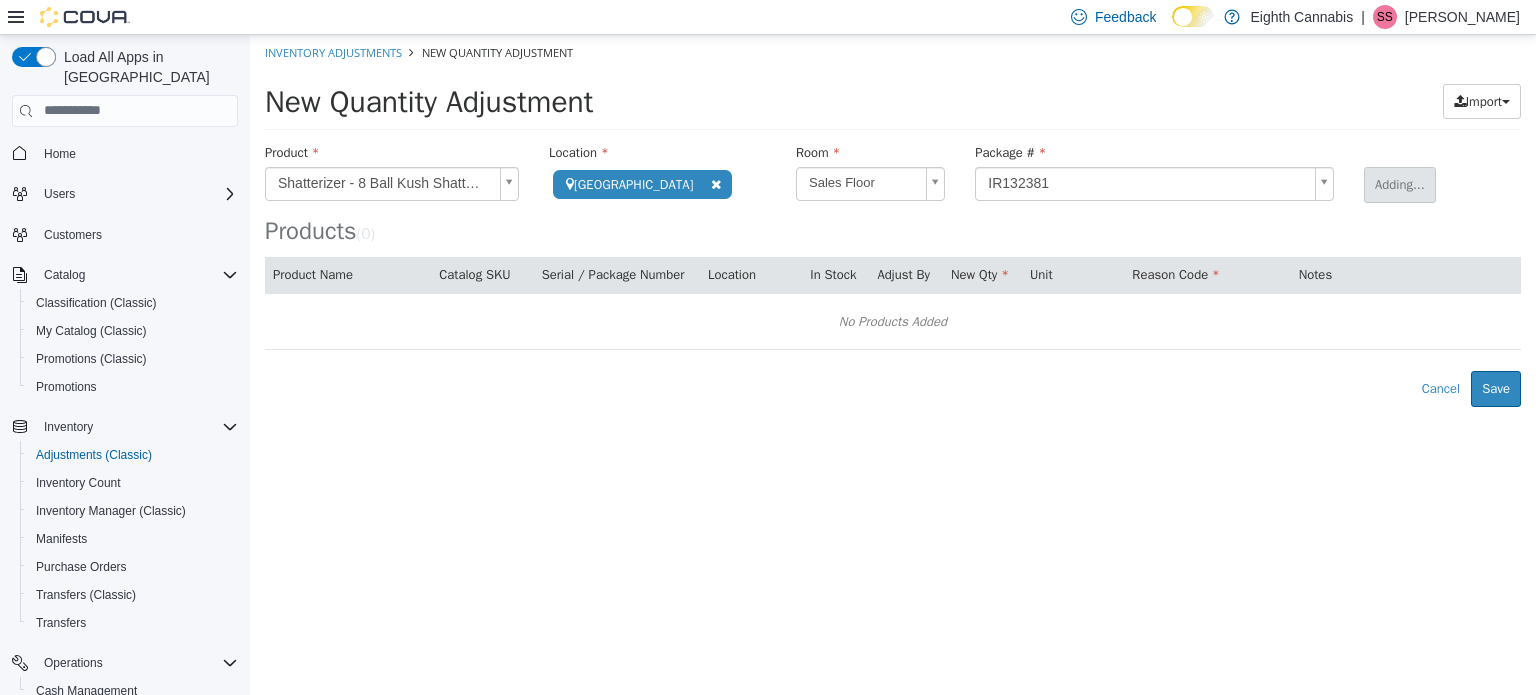 type 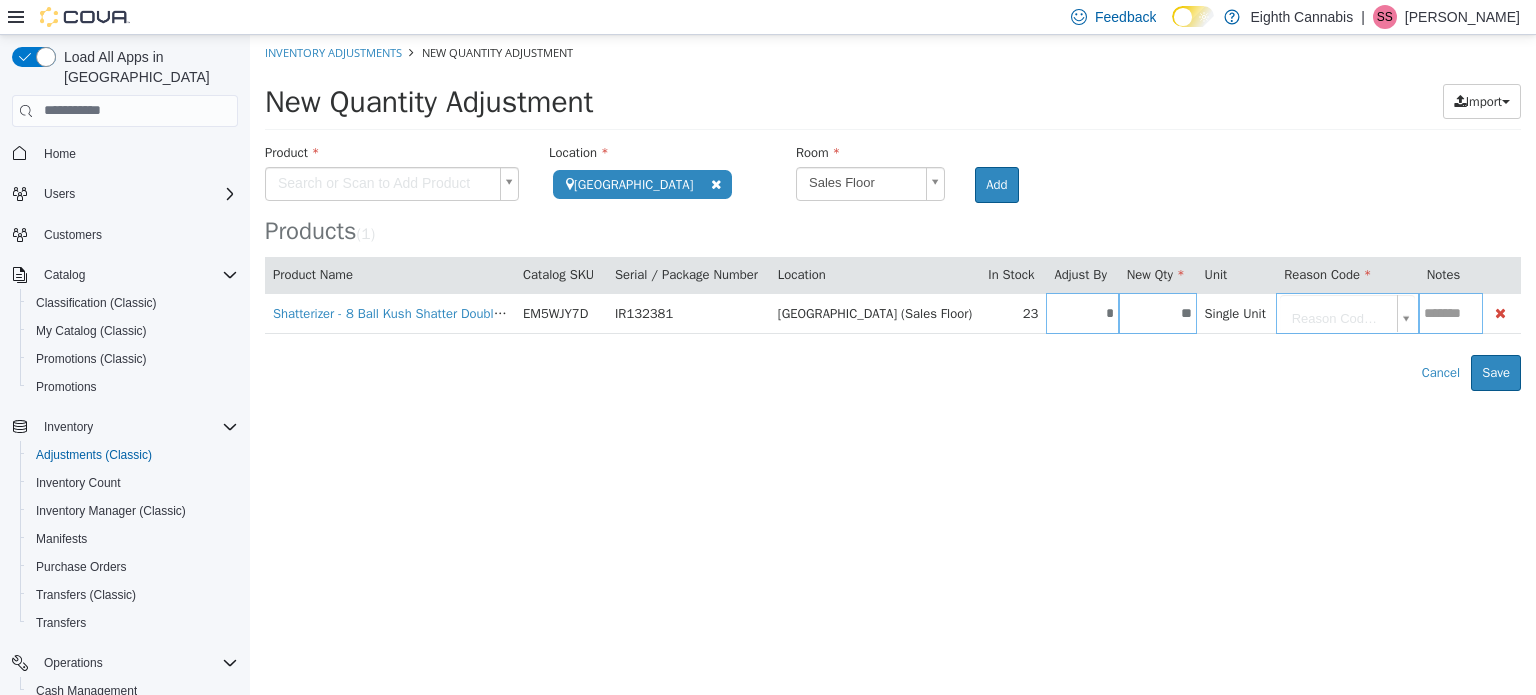 click on "**********" at bounding box center (893, 212) 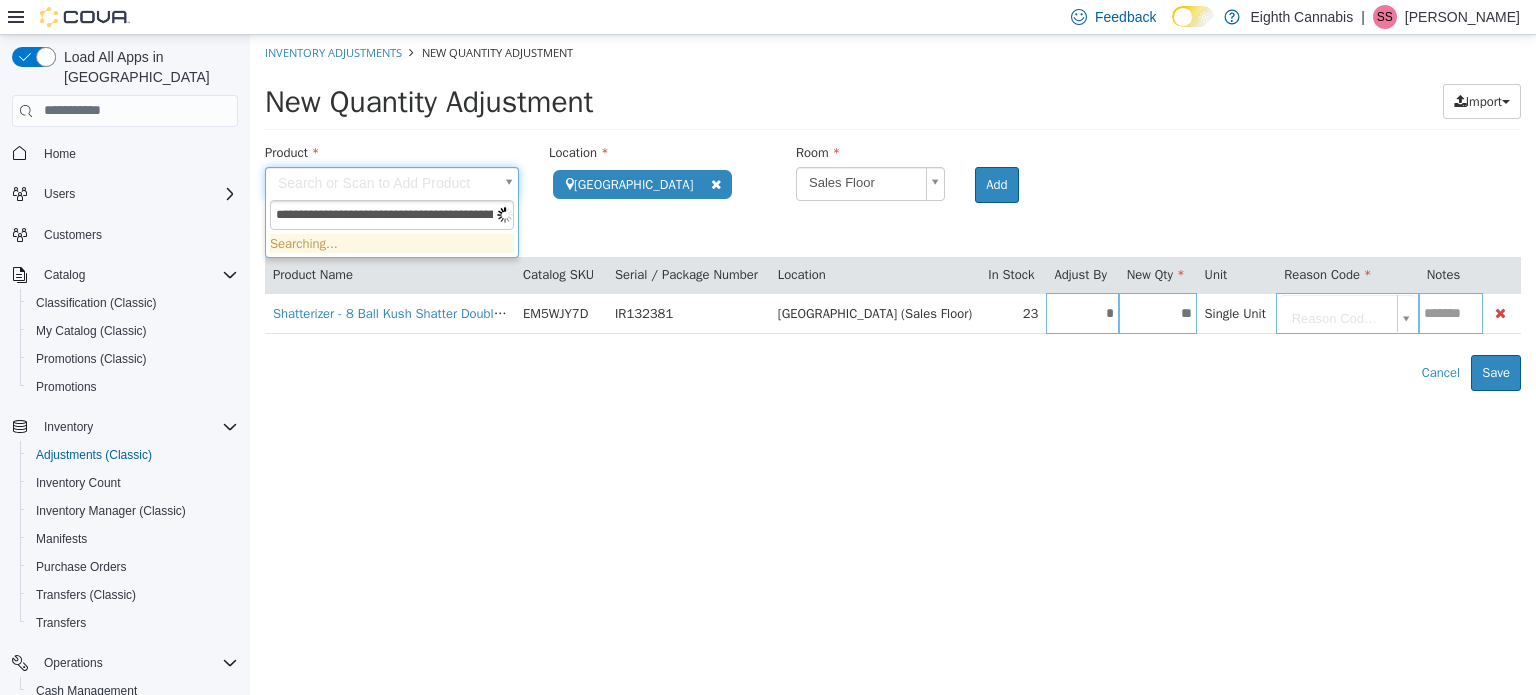 scroll, scrollTop: 0, scrollLeft: 149, axis: horizontal 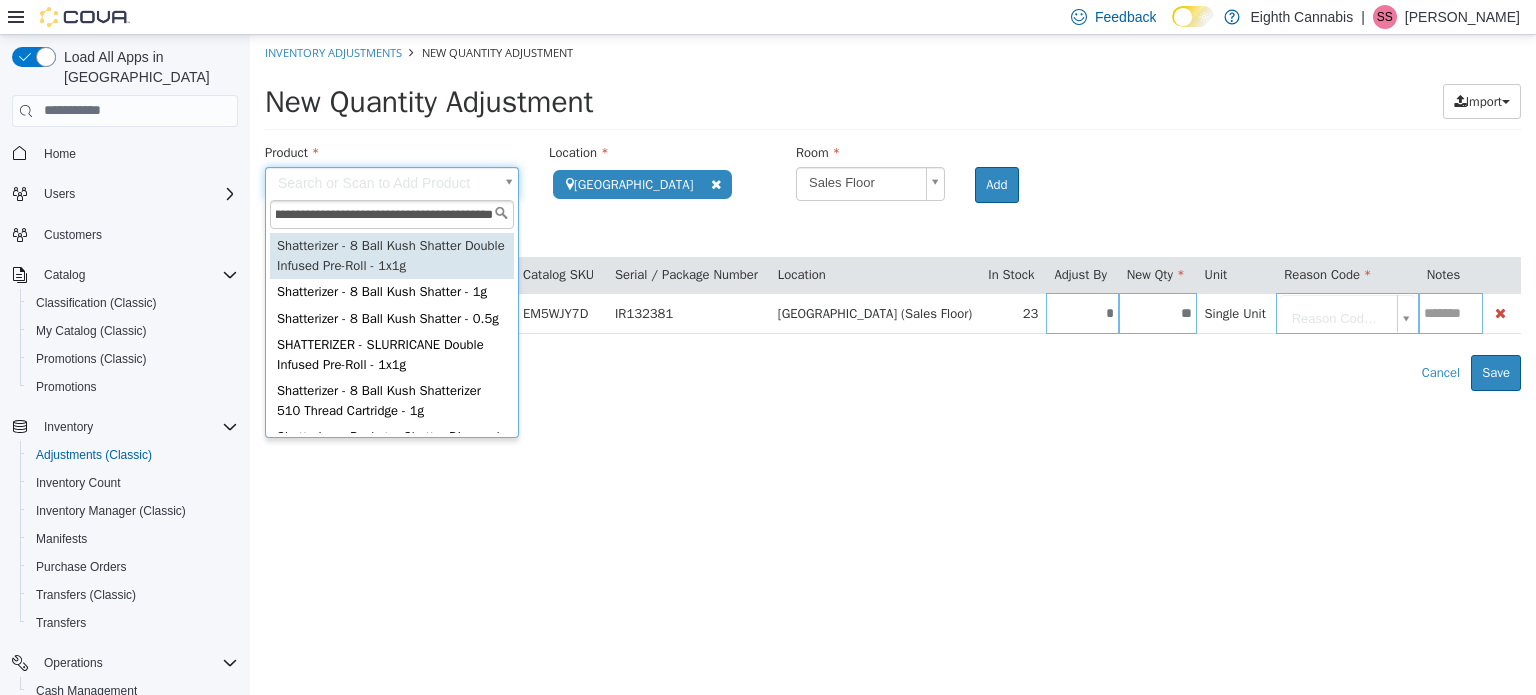 type on "**********" 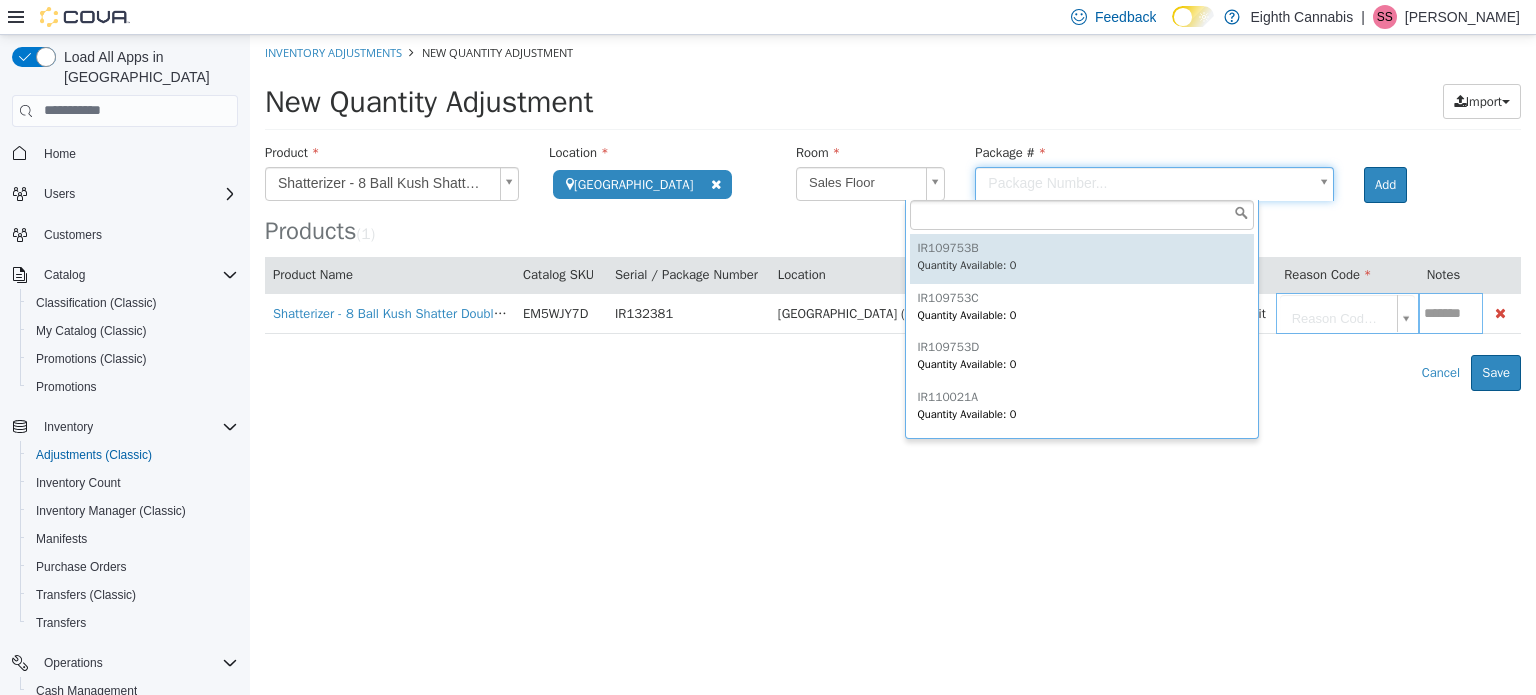 click on "**********" at bounding box center (893, 212) 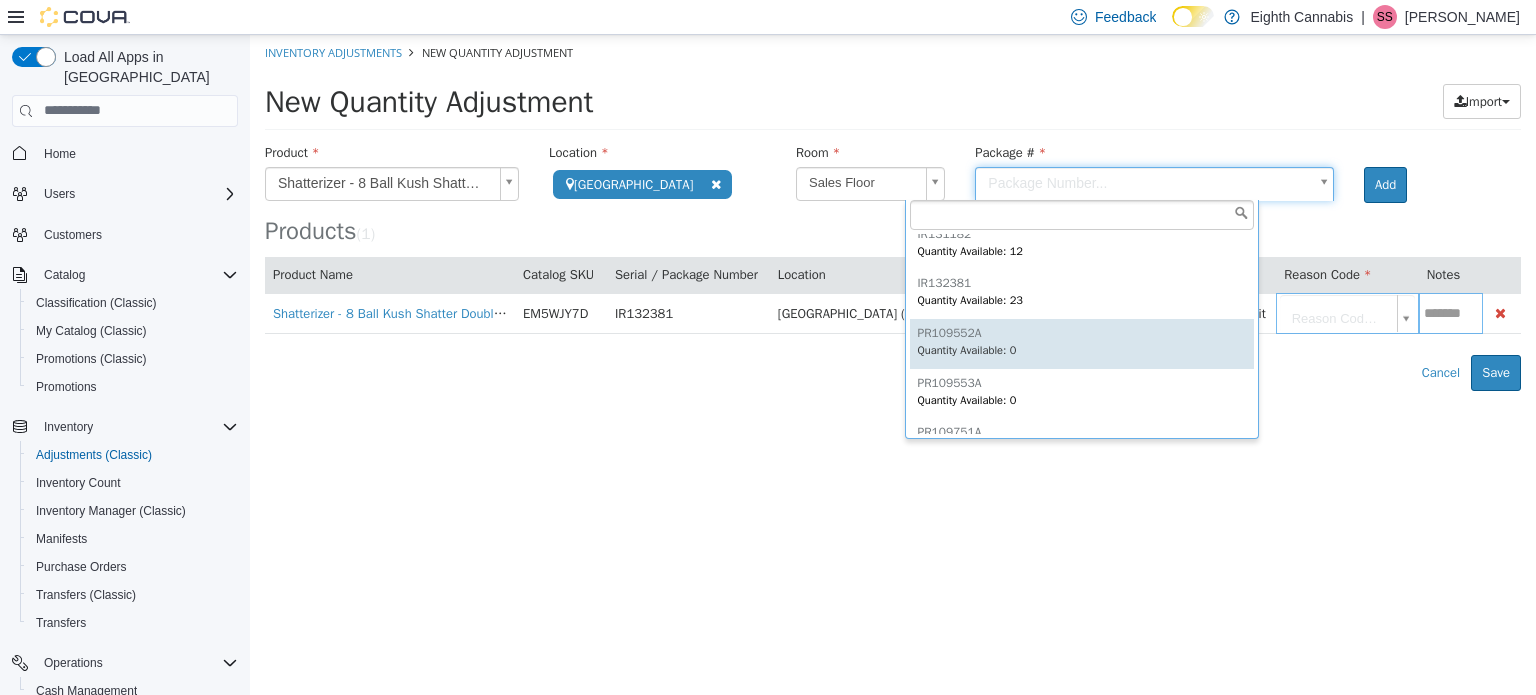 scroll, scrollTop: 2286, scrollLeft: 0, axis: vertical 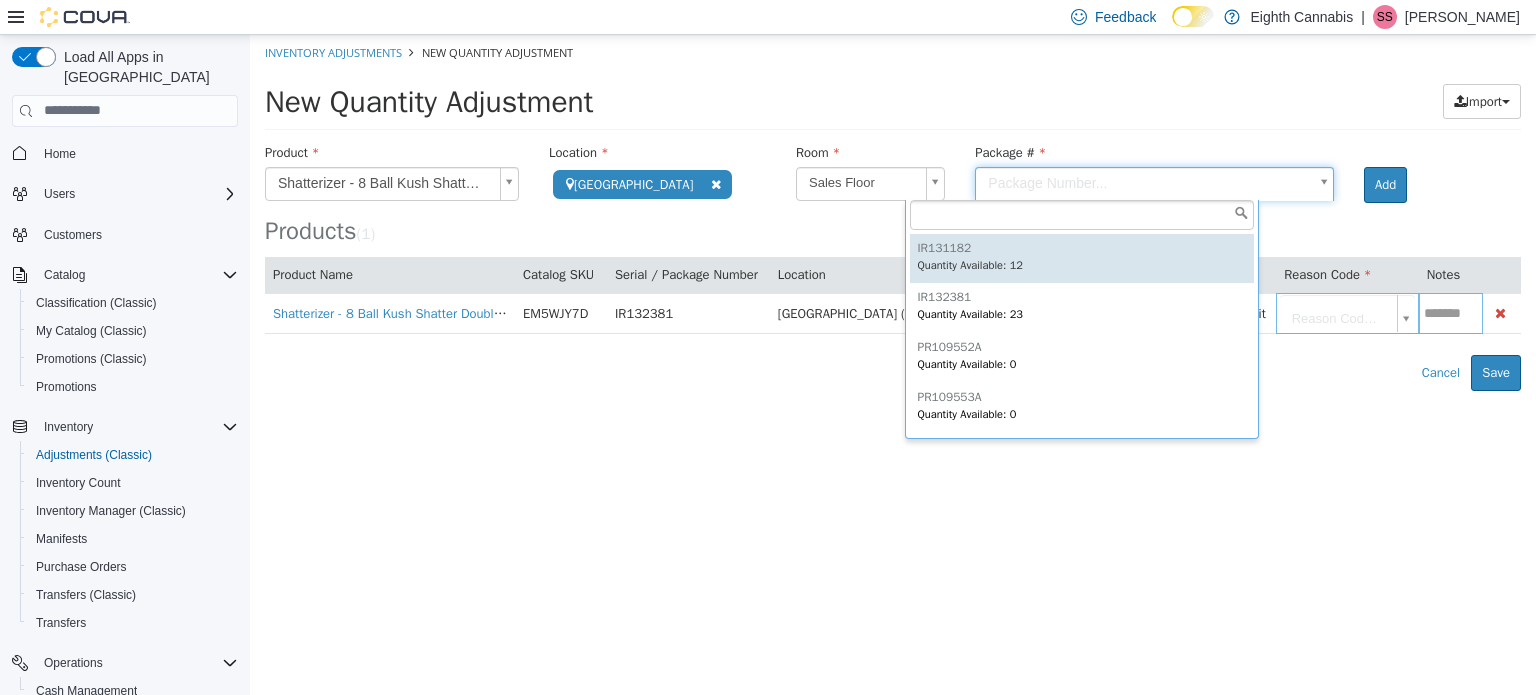 type on "********" 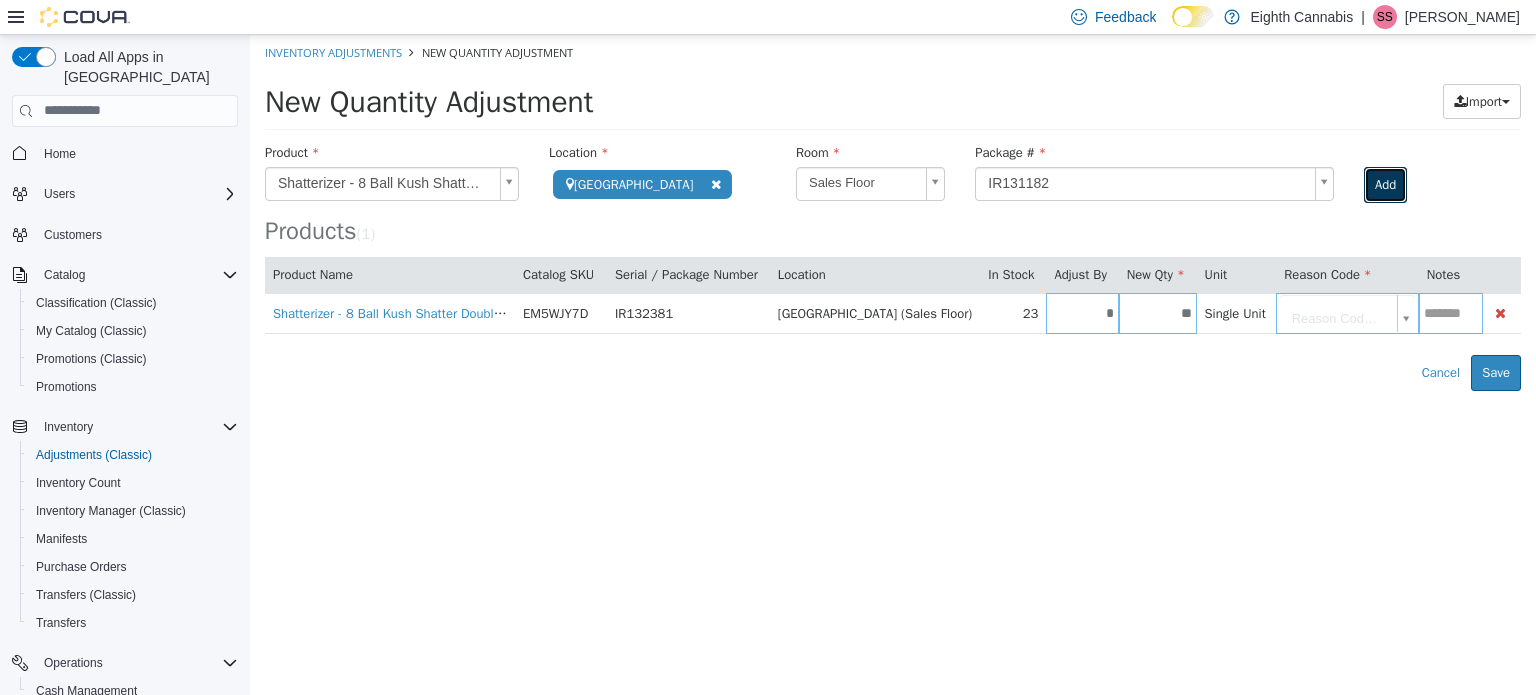 click on "Add" at bounding box center (1385, 184) 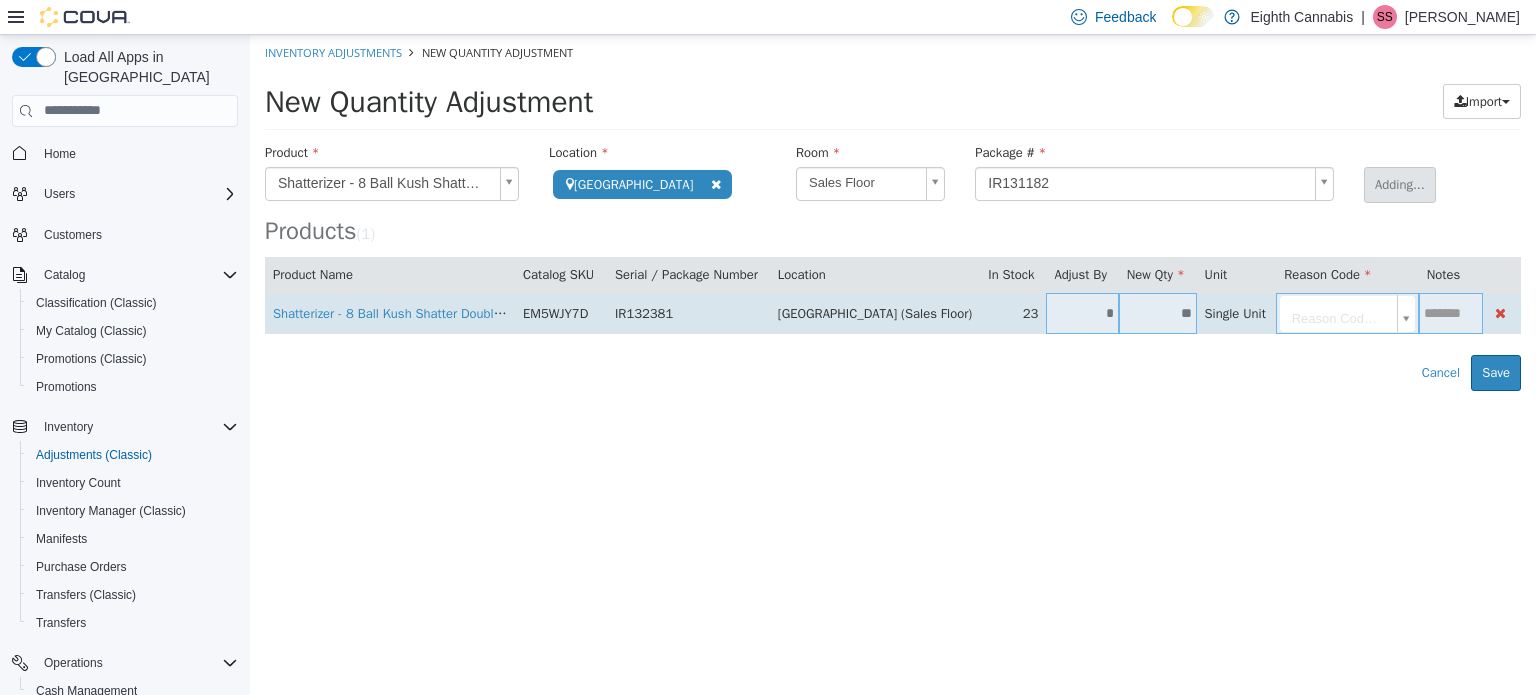 type 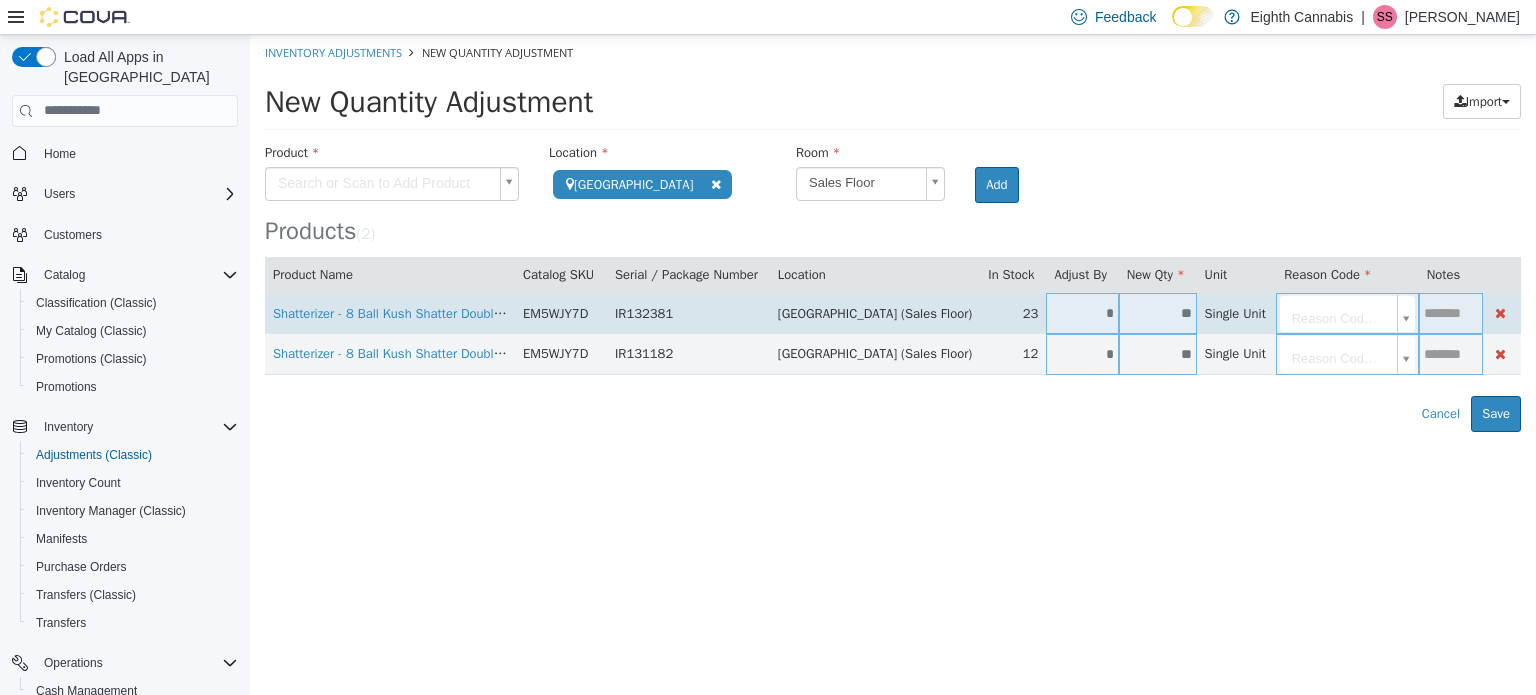 click on "*" at bounding box center [1082, 312] 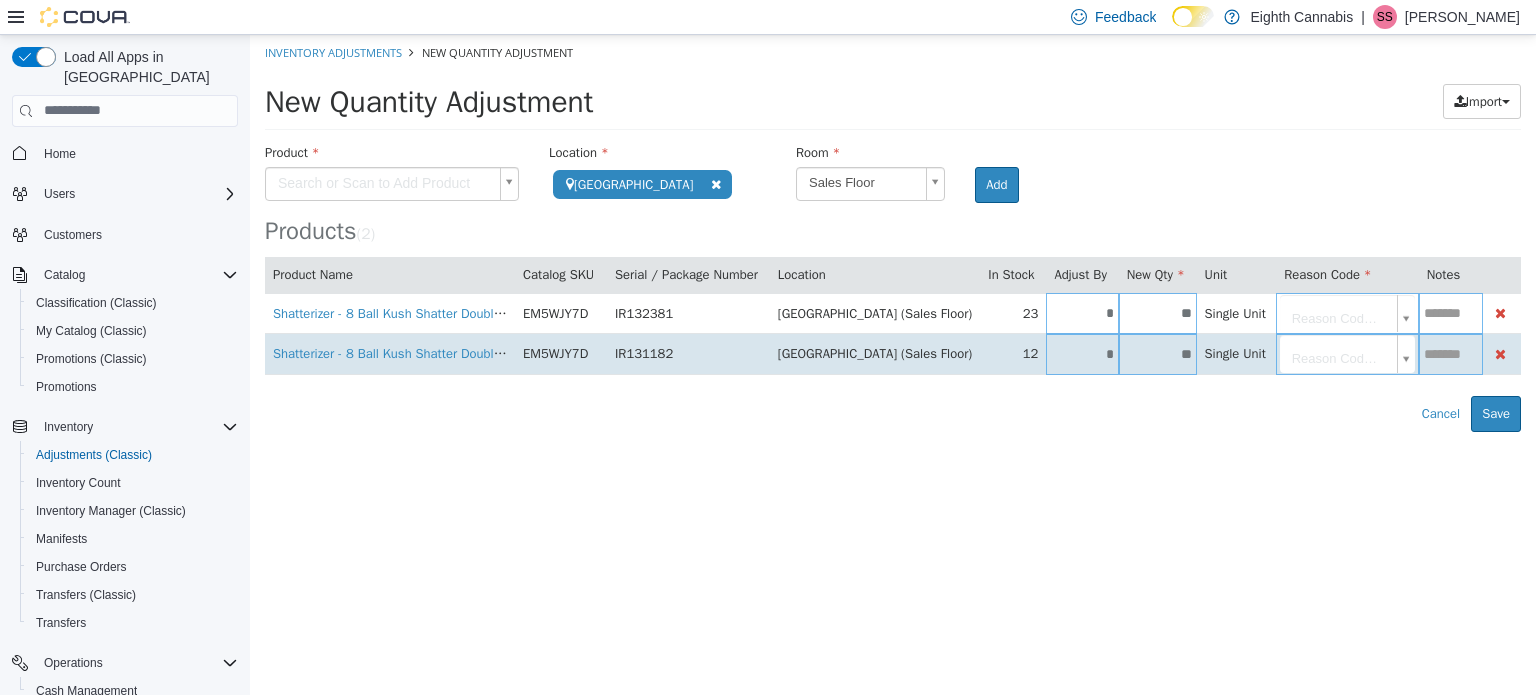 type on "*" 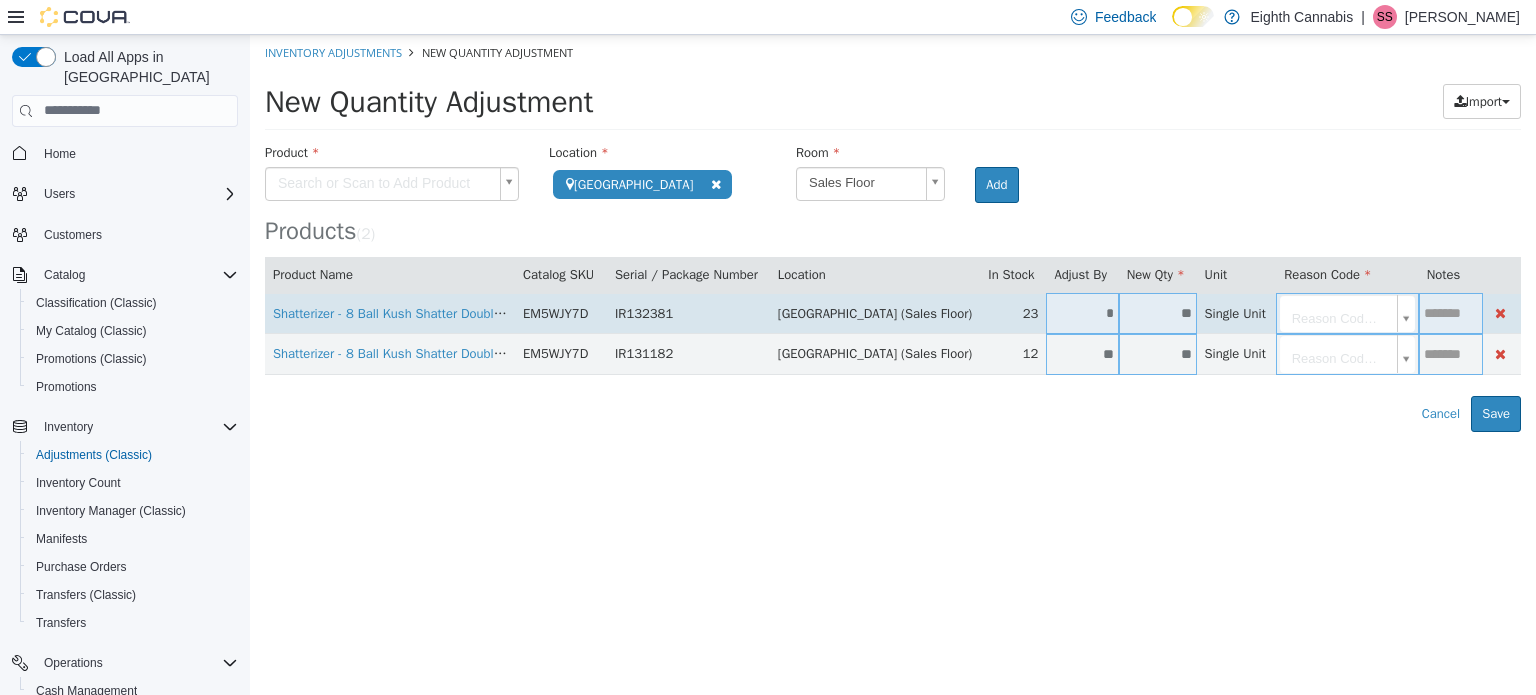 type on "**" 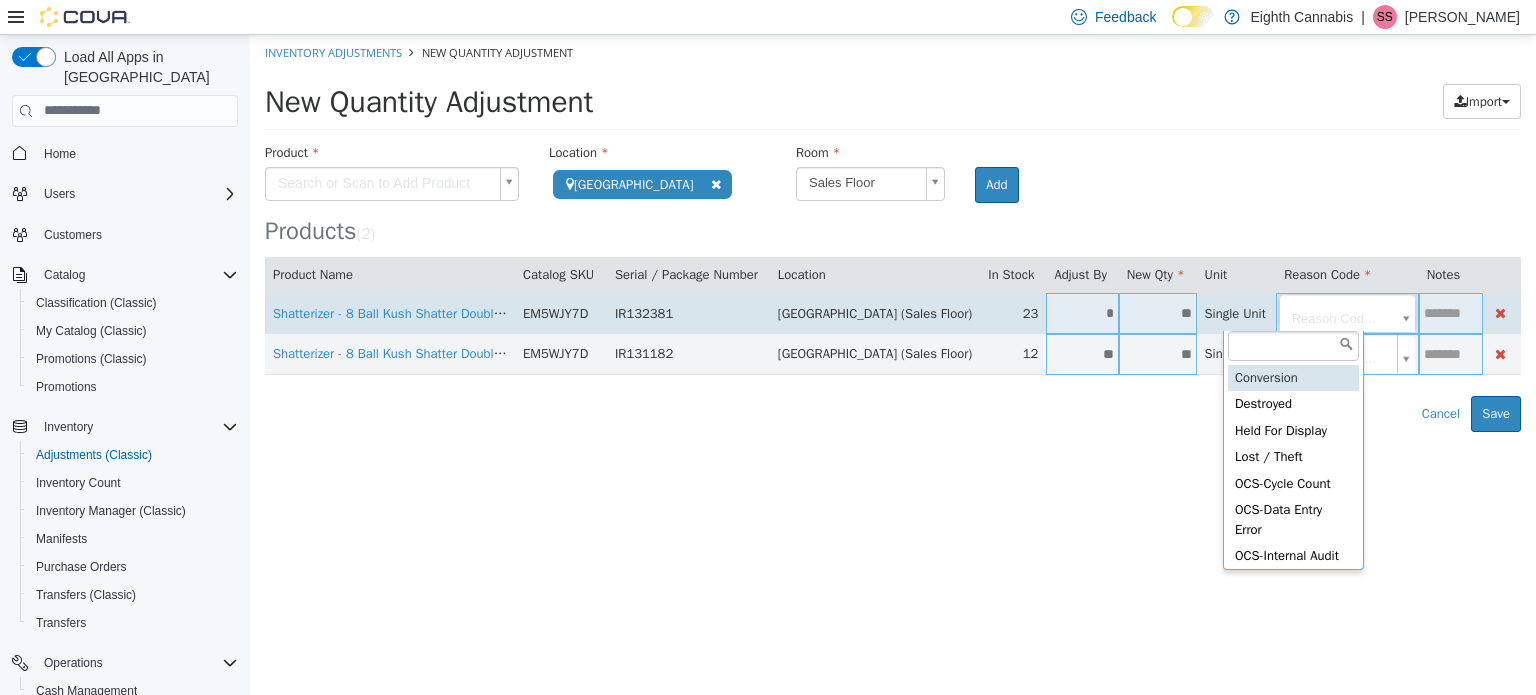 click on "**********" at bounding box center [893, 232] 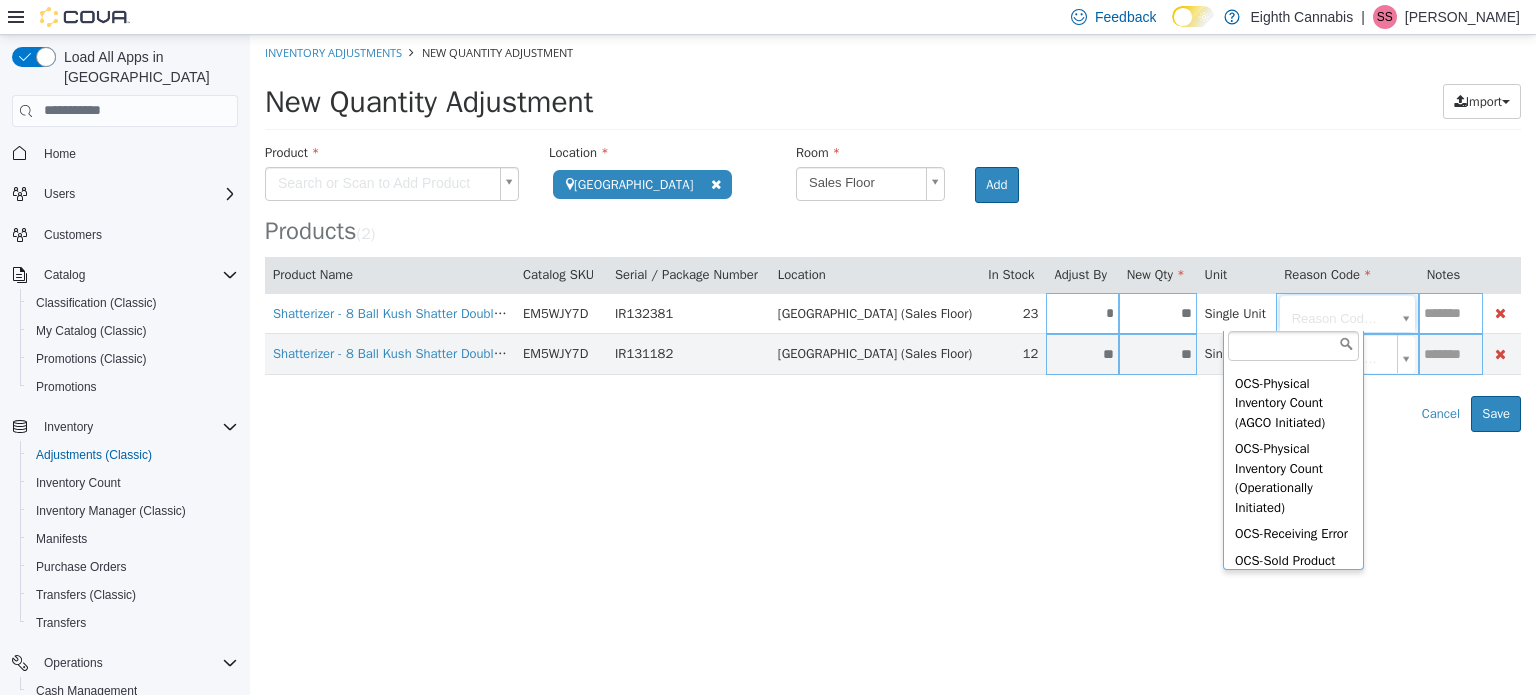 scroll, scrollTop: 200, scrollLeft: 0, axis: vertical 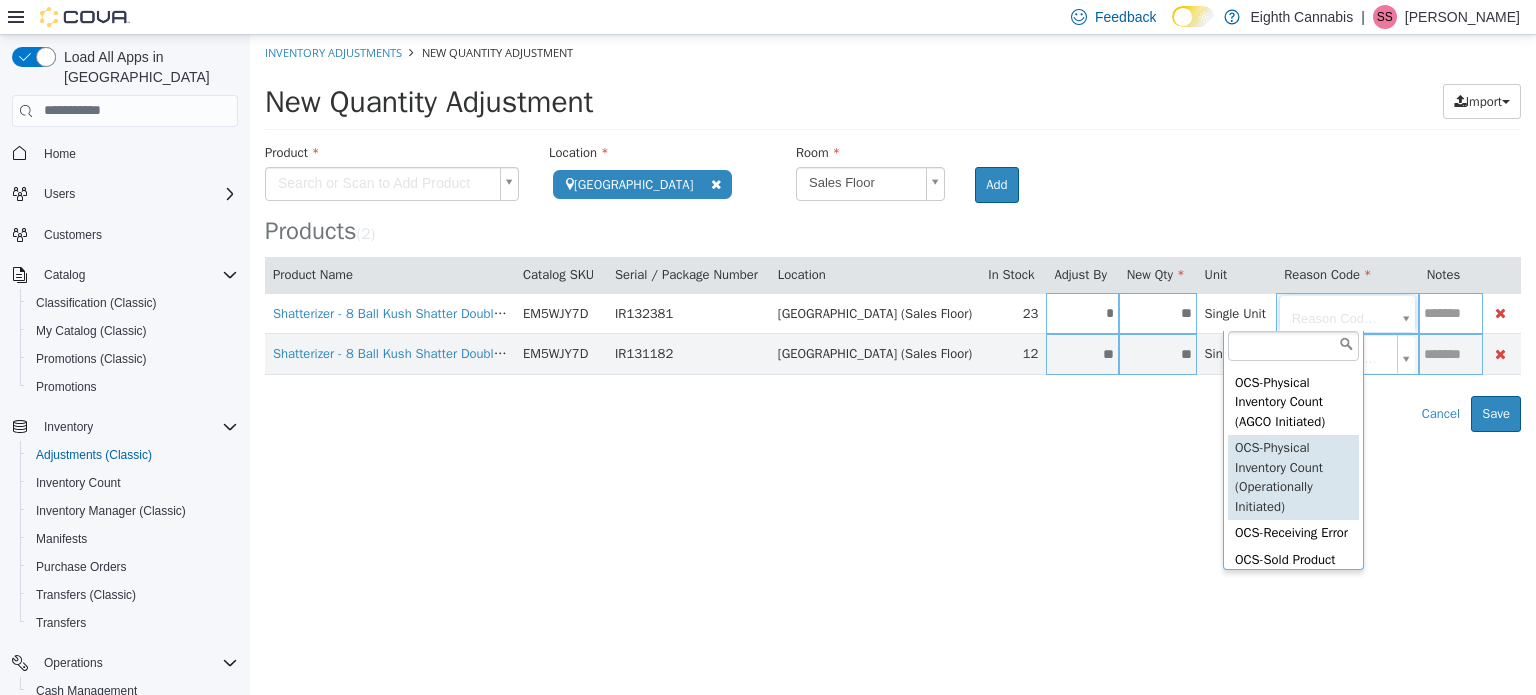 type on "**********" 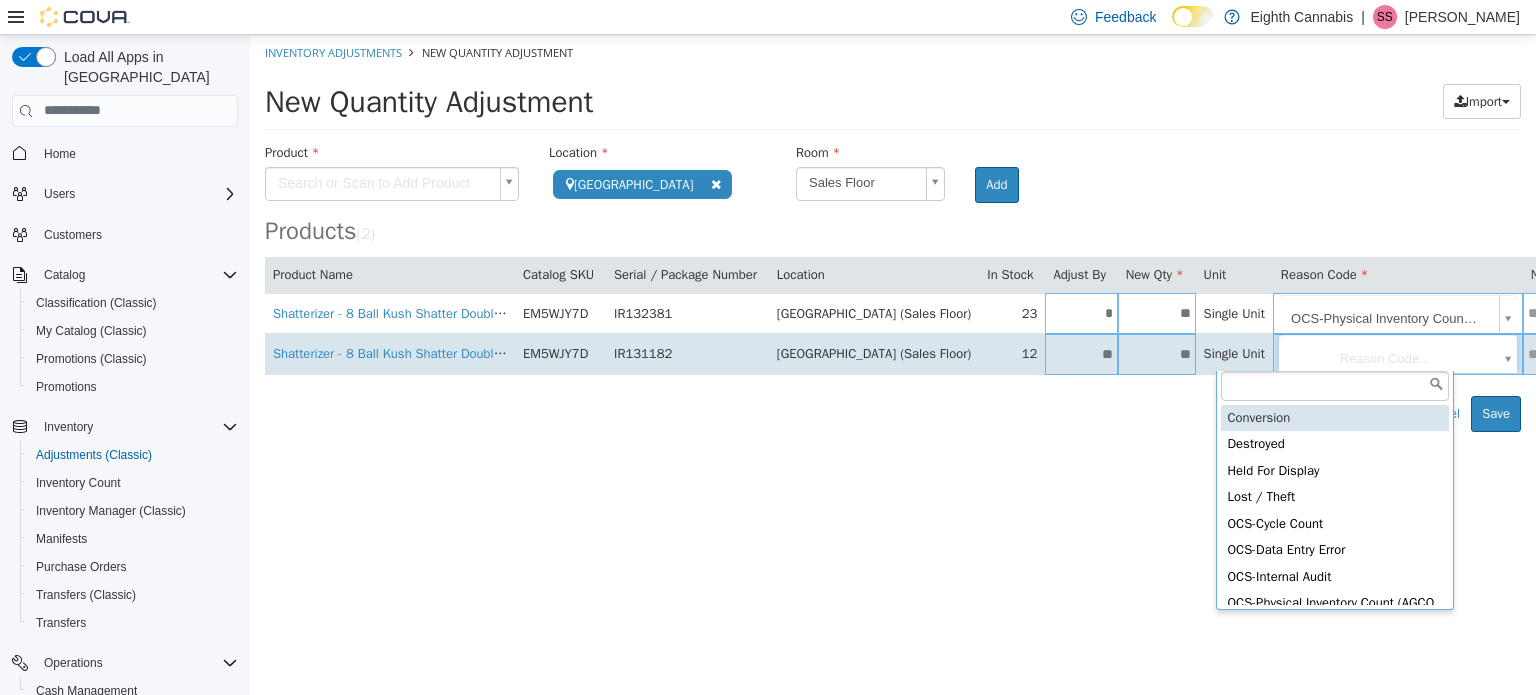 click on "**********" at bounding box center [893, 232] 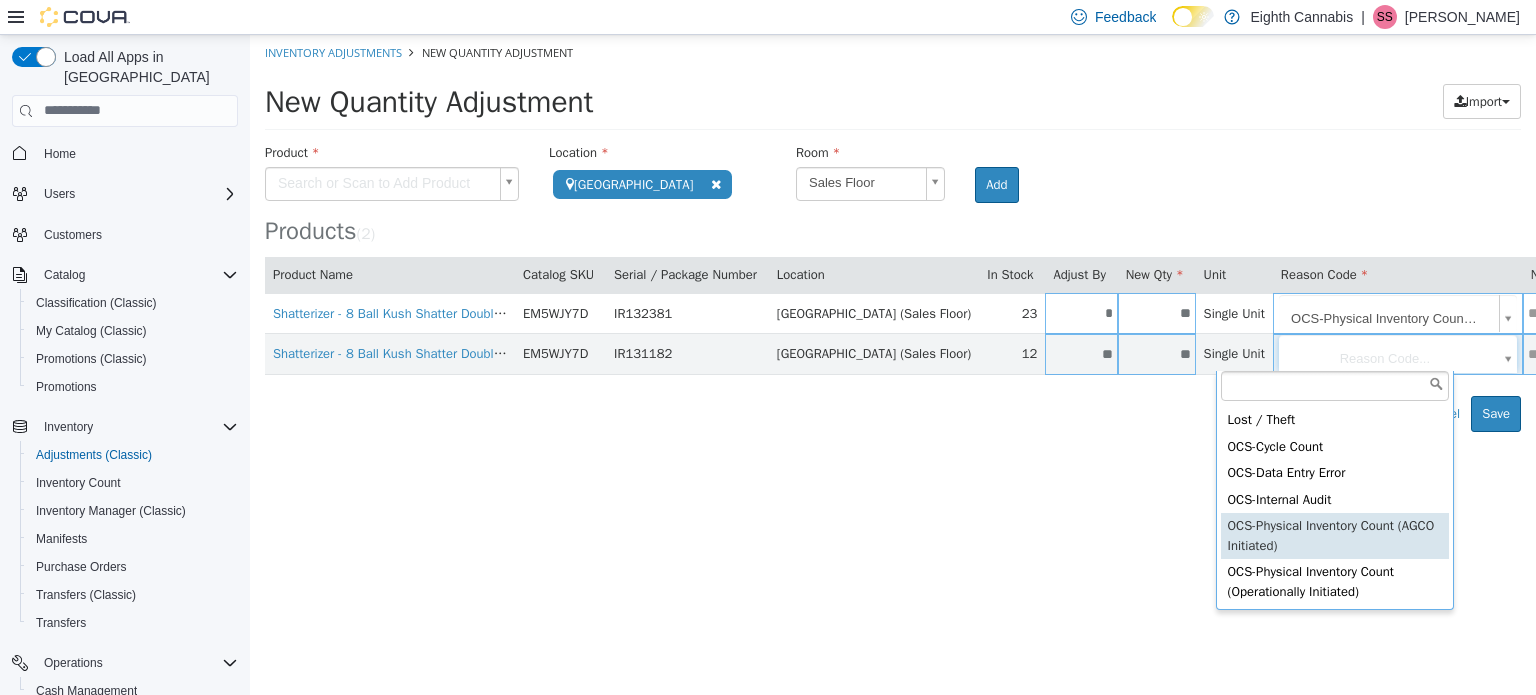 scroll, scrollTop: 200, scrollLeft: 0, axis: vertical 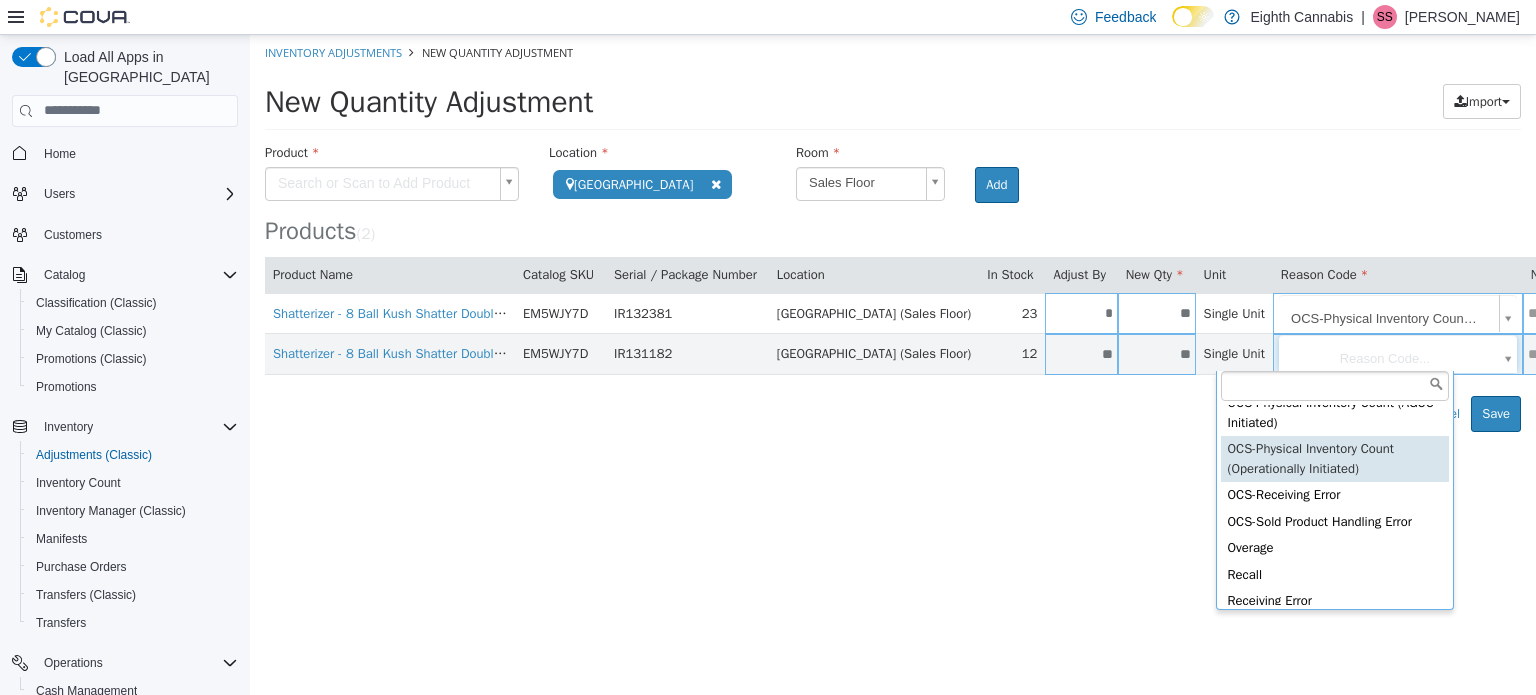 type on "**********" 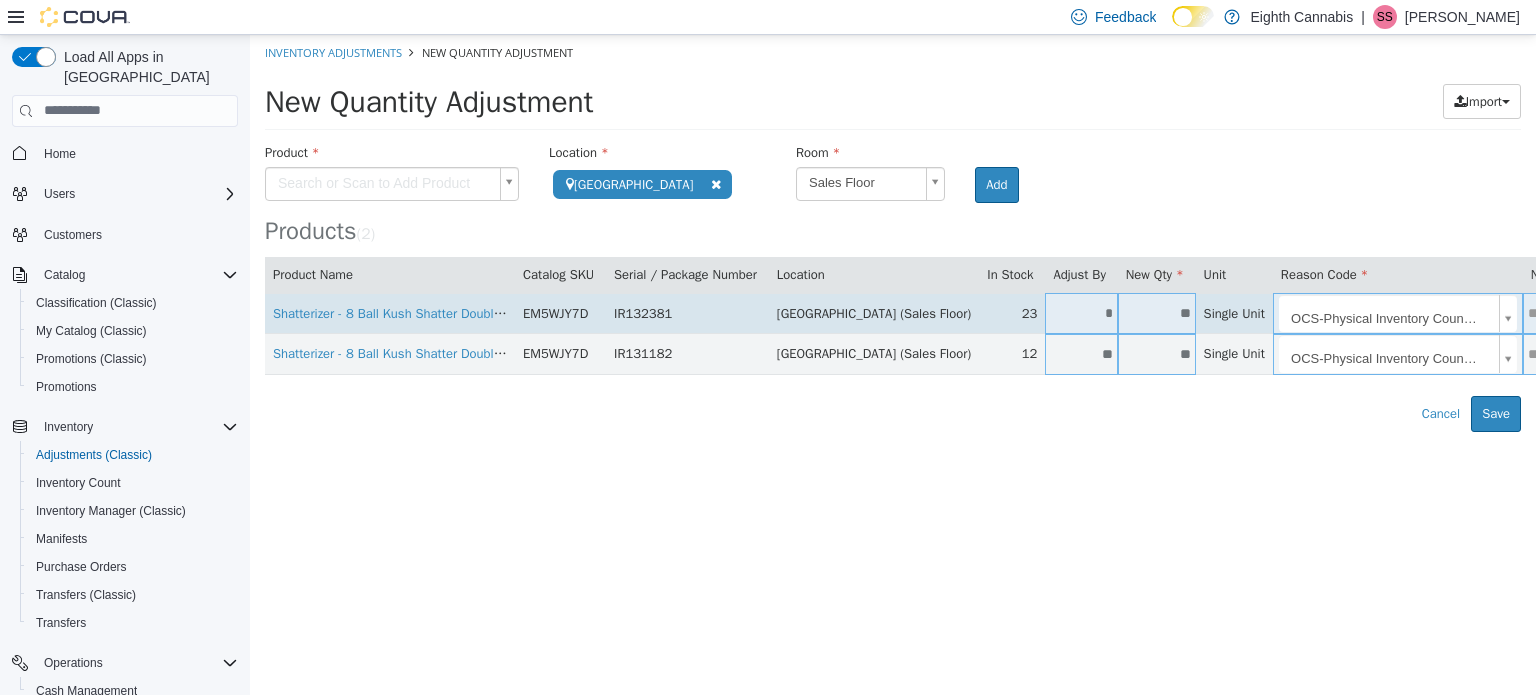 click at bounding box center (1549, 312) 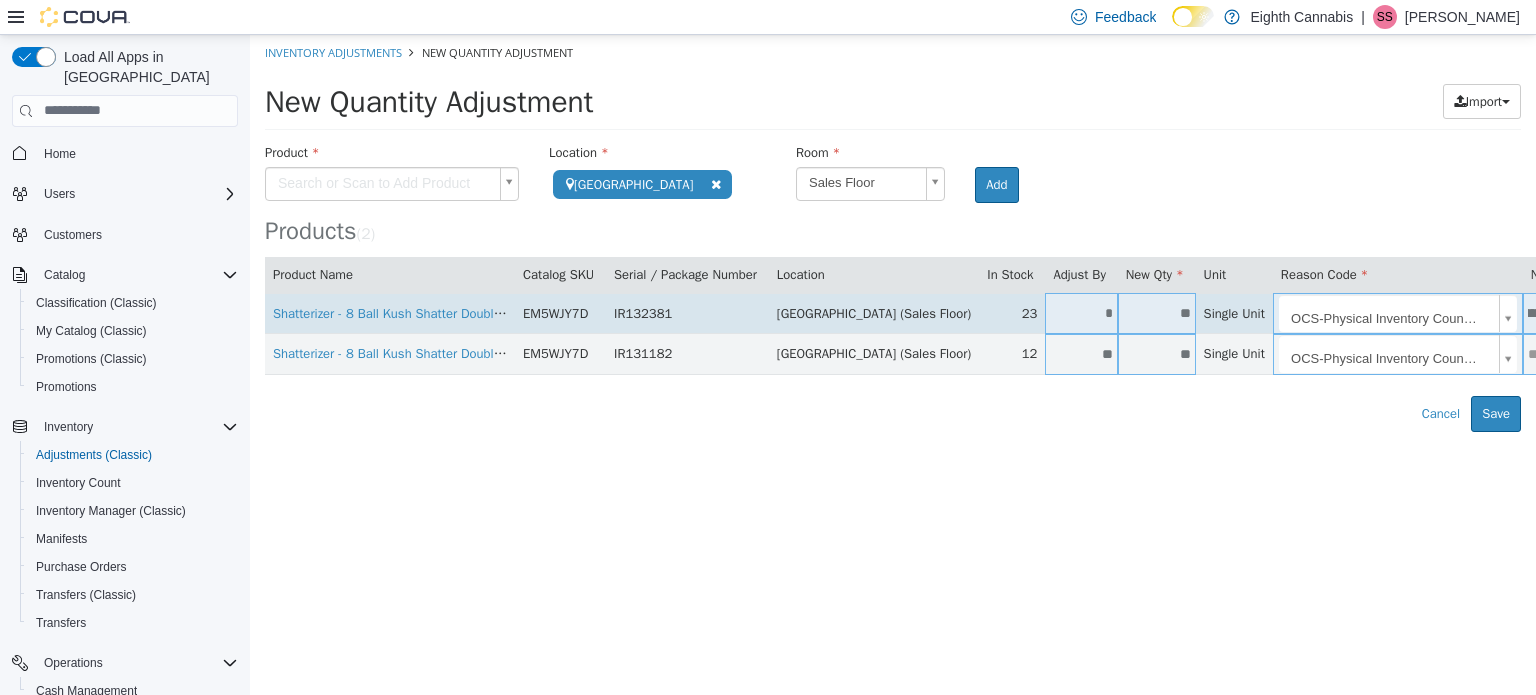 scroll, scrollTop: 0, scrollLeft: 132, axis: horizontal 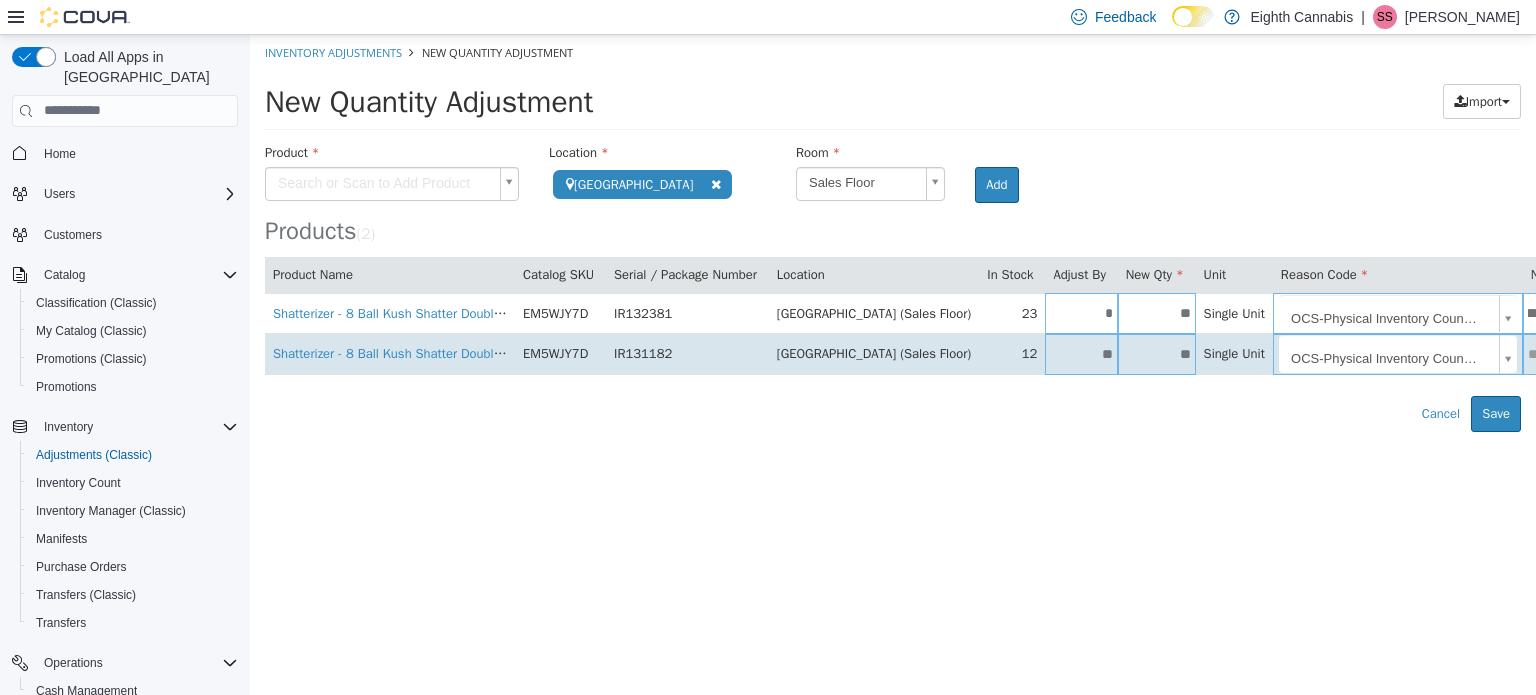 type on "**********" 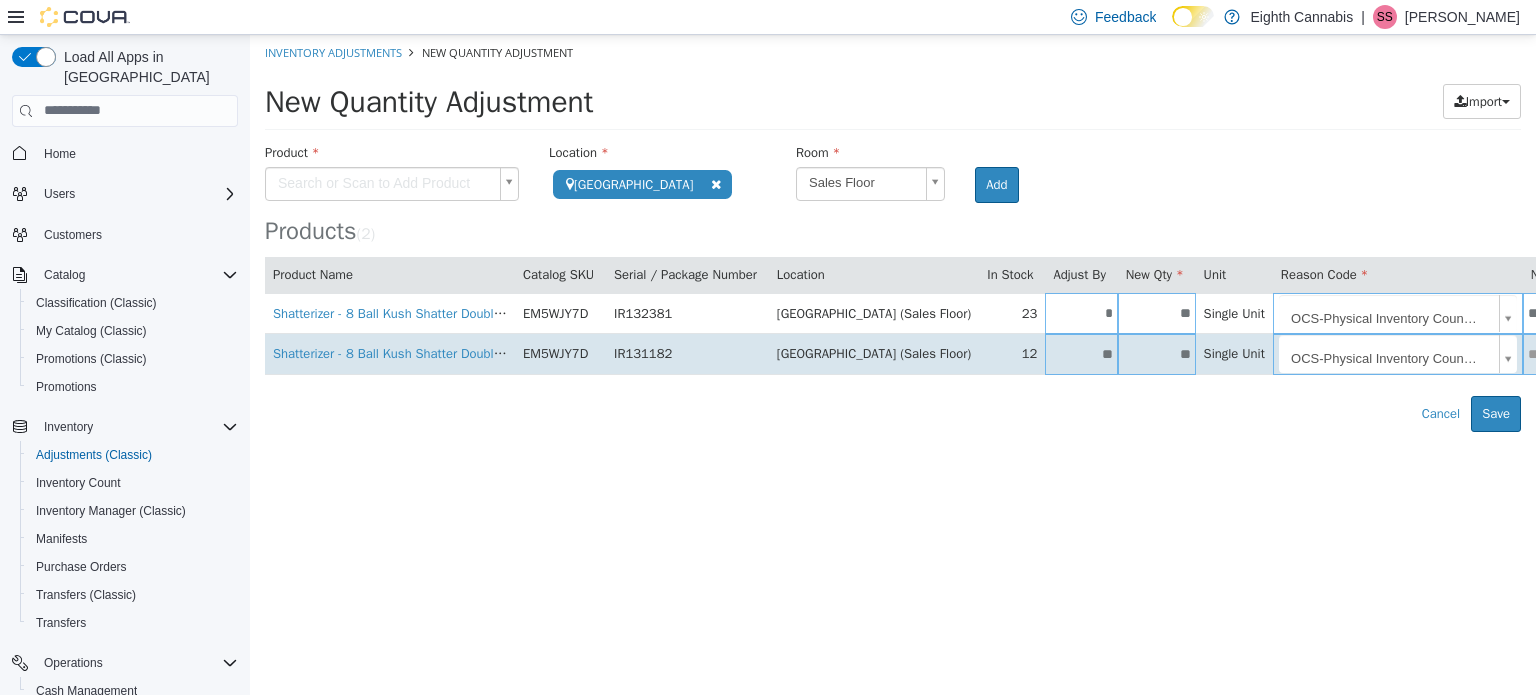 click at bounding box center [1550, 353] 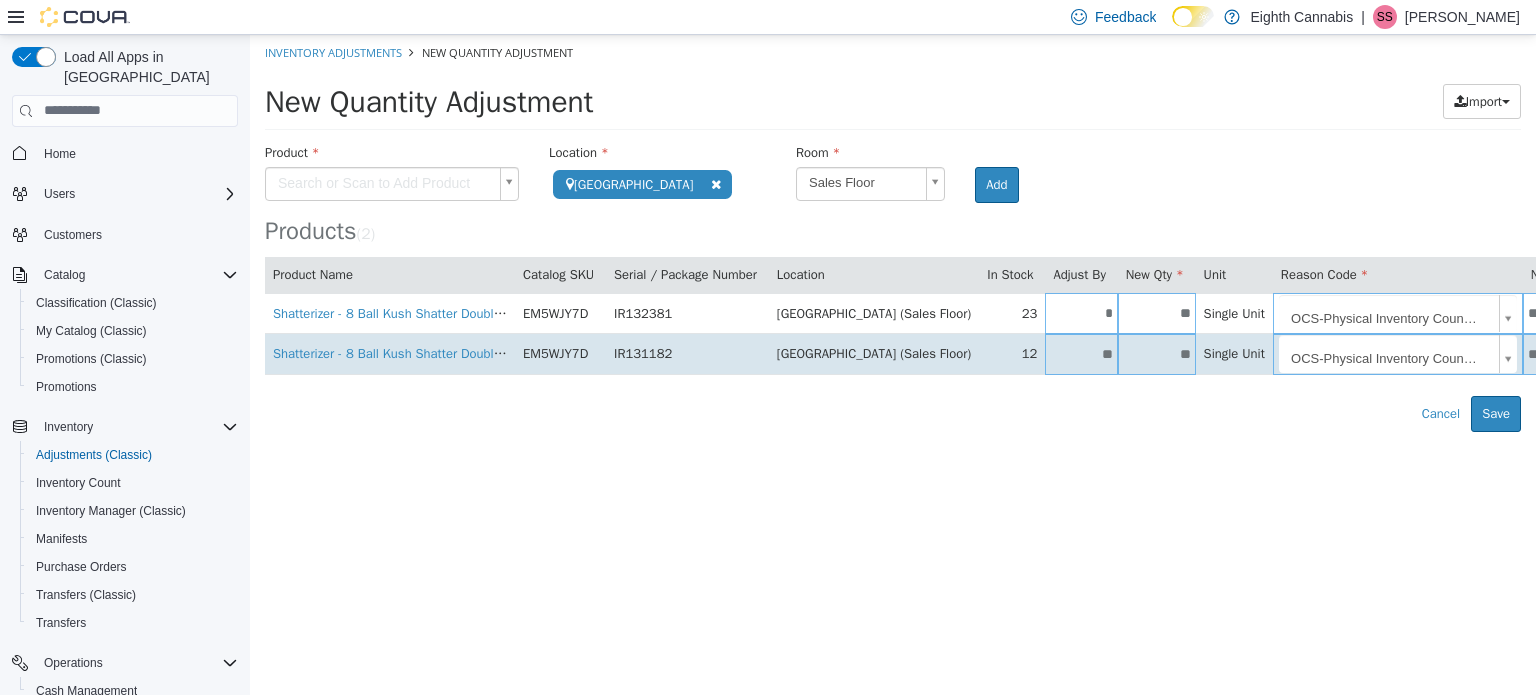 scroll, scrollTop: 0, scrollLeft: 132, axis: horizontal 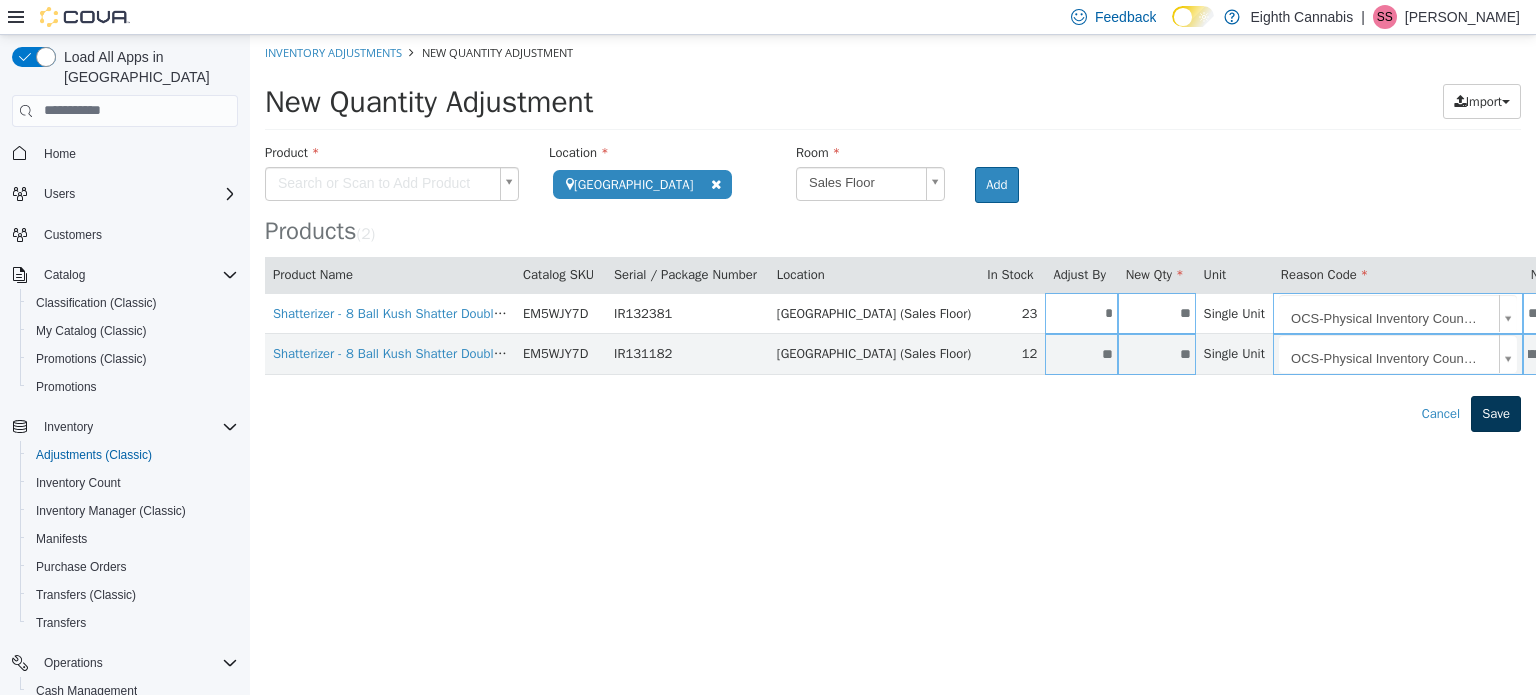 type on "**********" 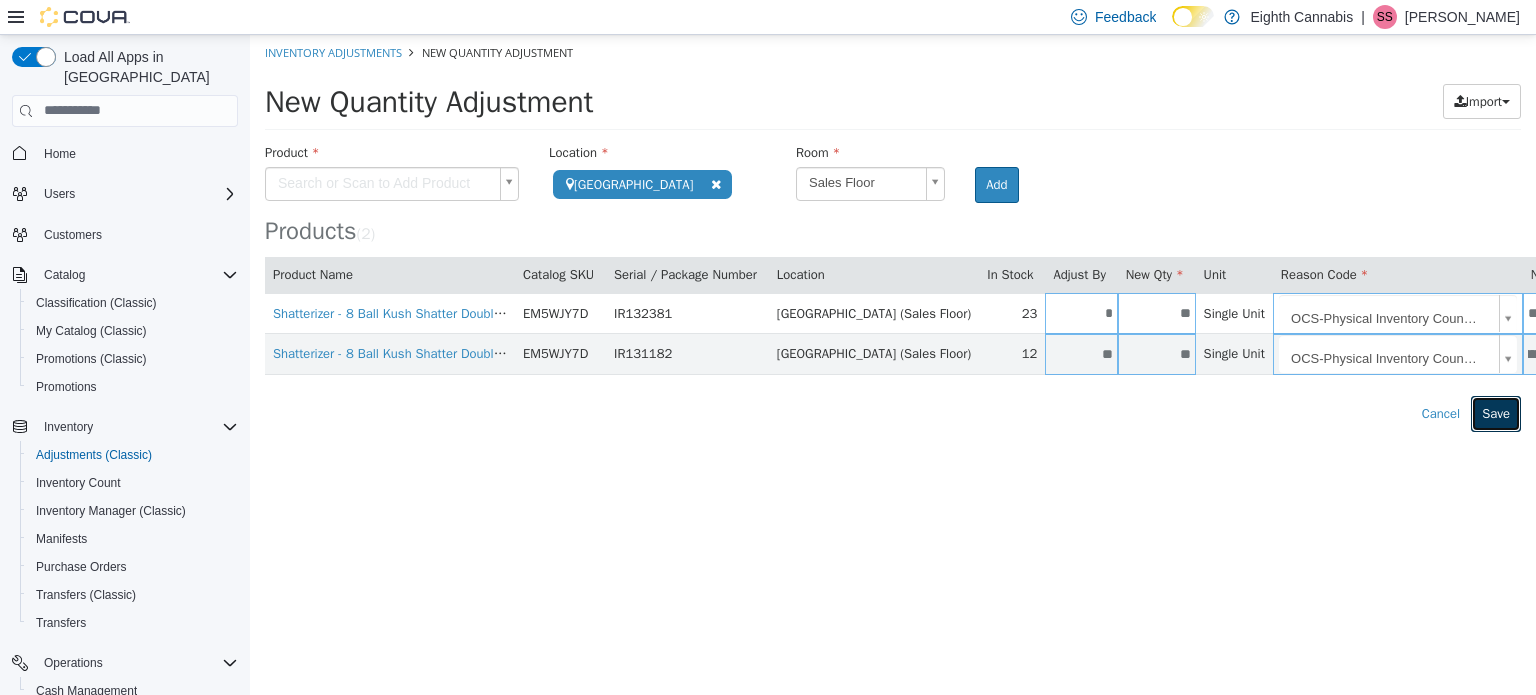scroll, scrollTop: 0, scrollLeft: 0, axis: both 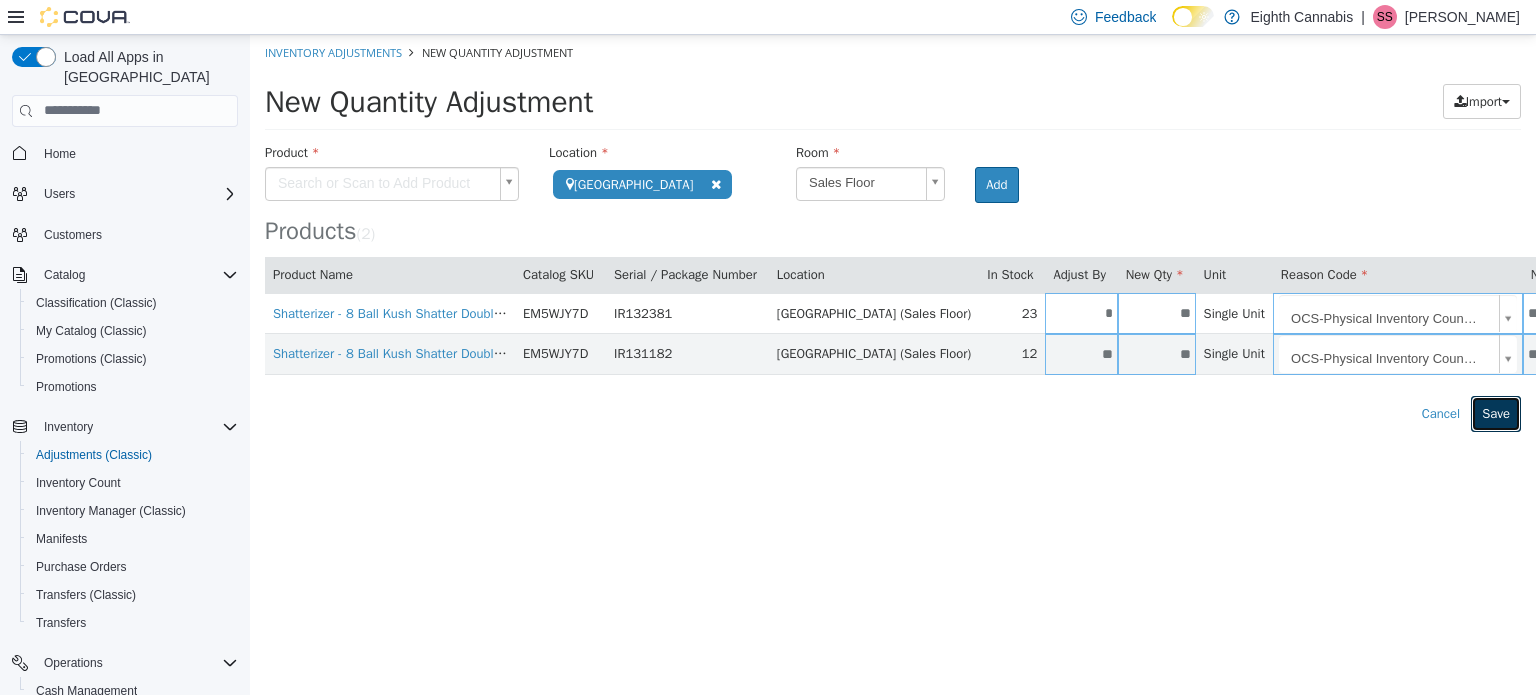 click on "Save" at bounding box center [1496, 413] 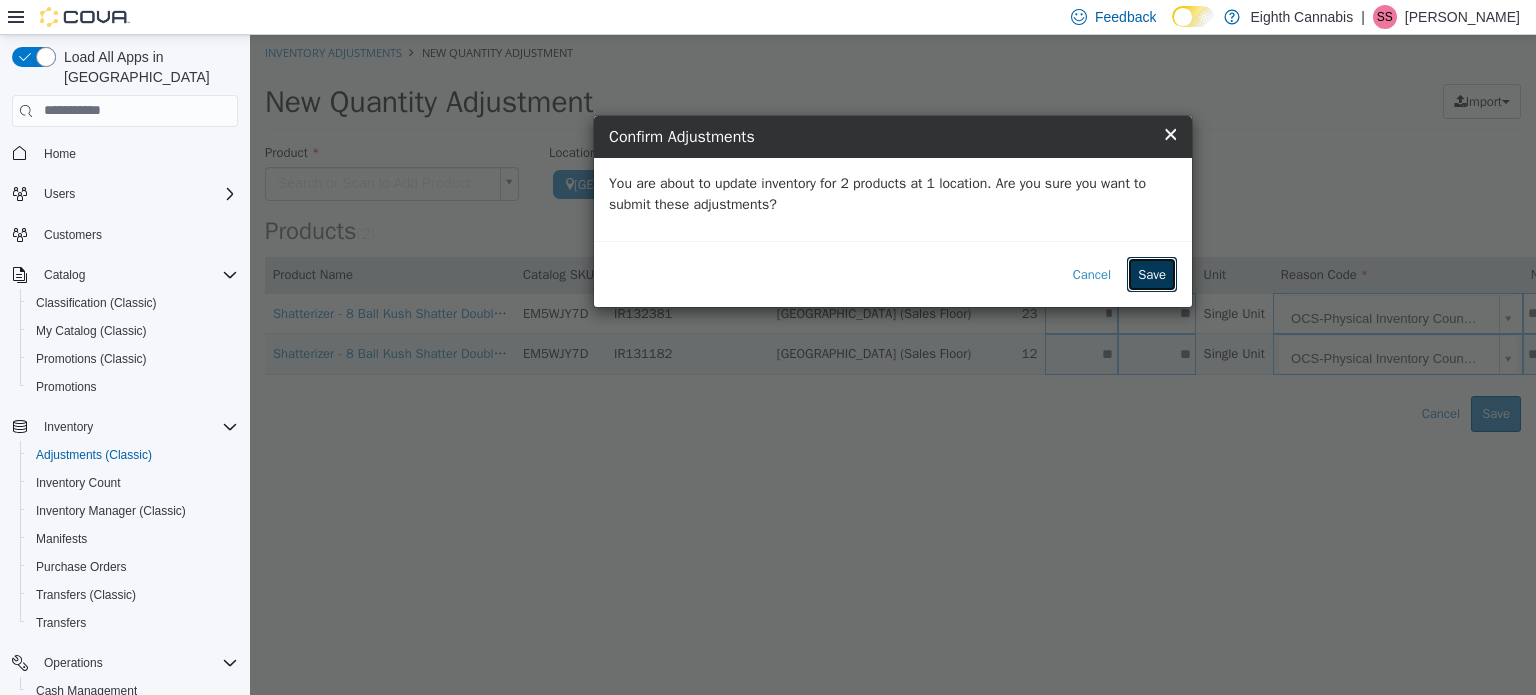 click on "Save" at bounding box center (1152, 274) 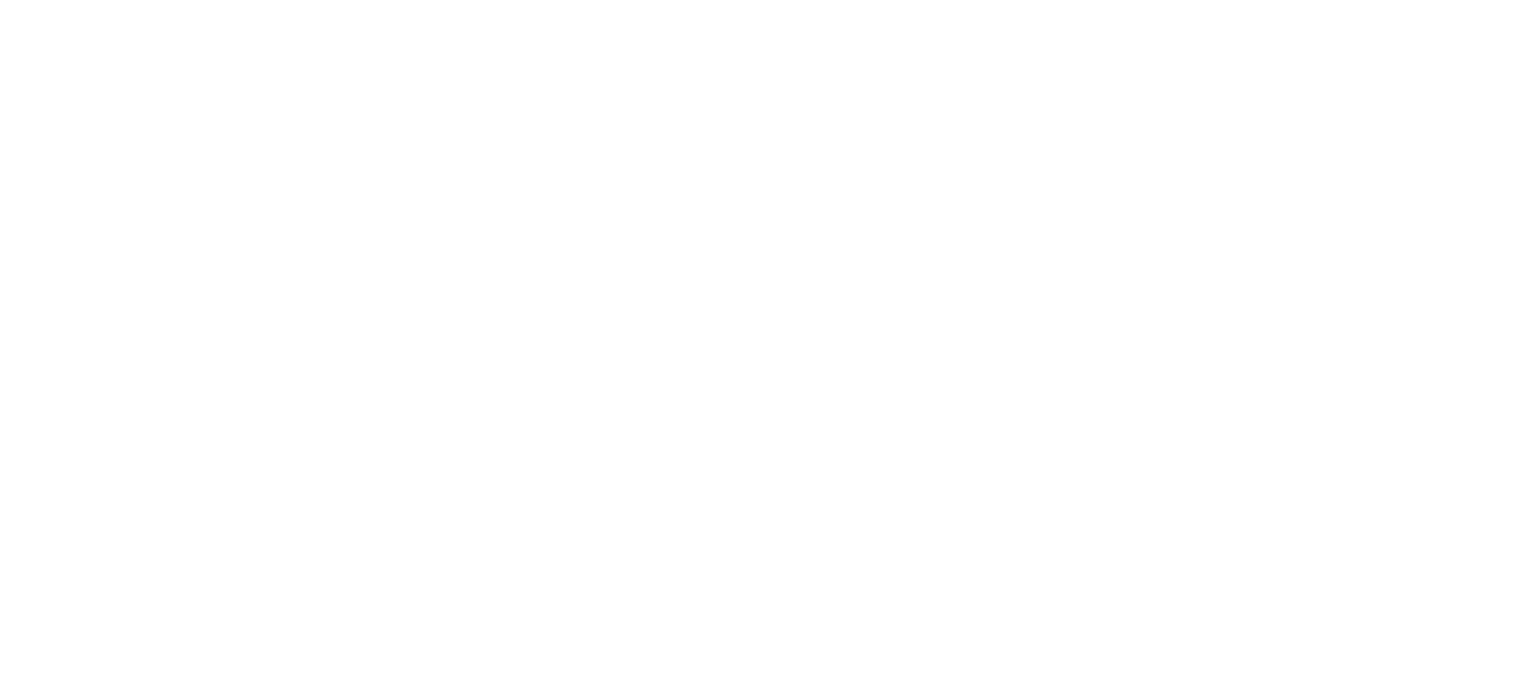 scroll, scrollTop: 0, scrollLeft: 0, axis: both 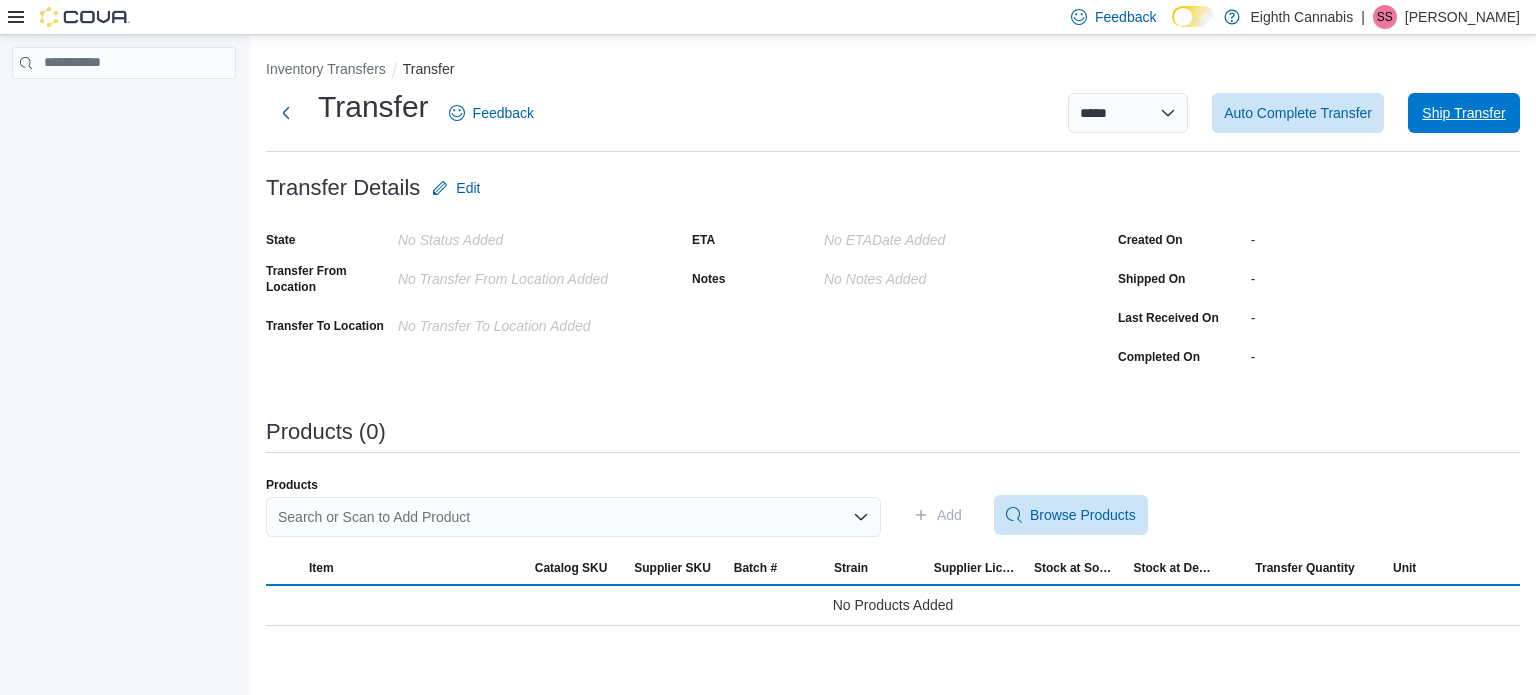 click on "Ship Transfer" at bounding box center (1463, 113) 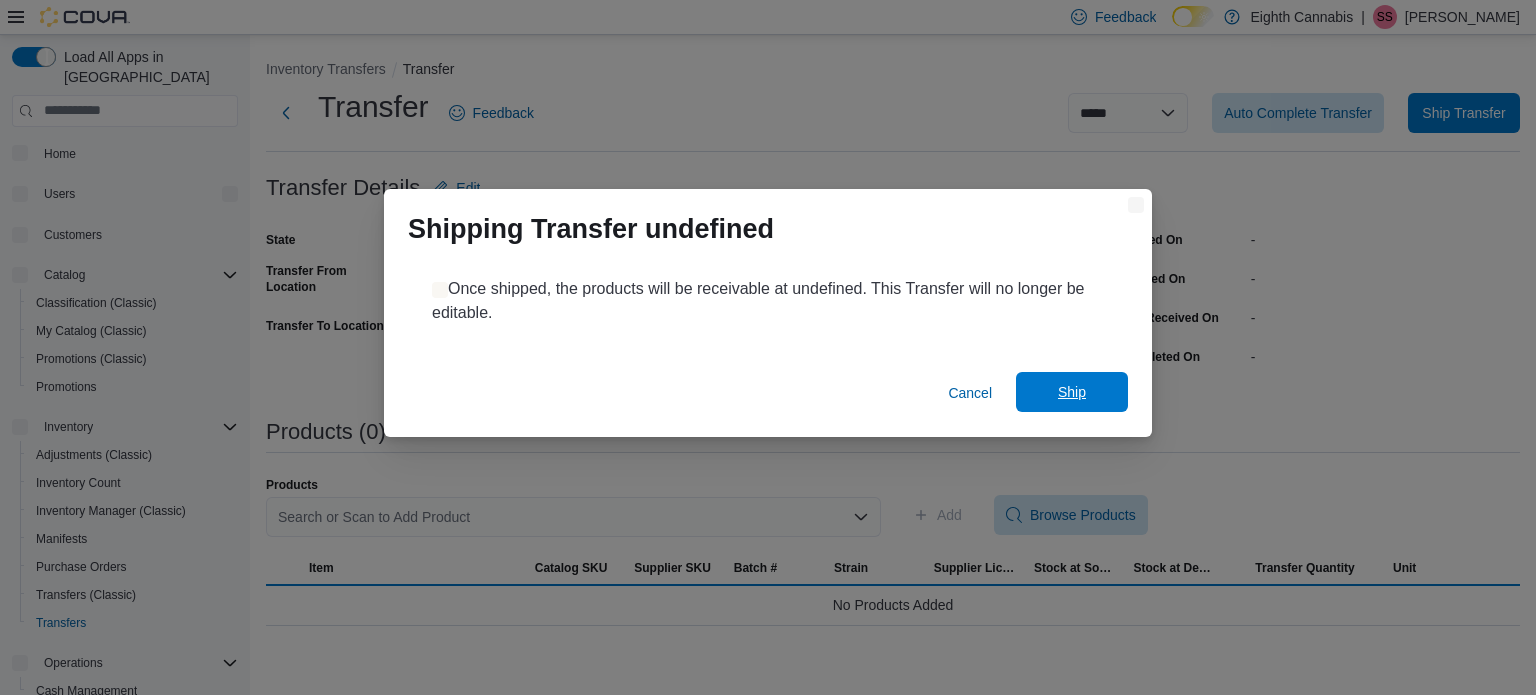 click on "Ship" at bounding box center (1072, 392) 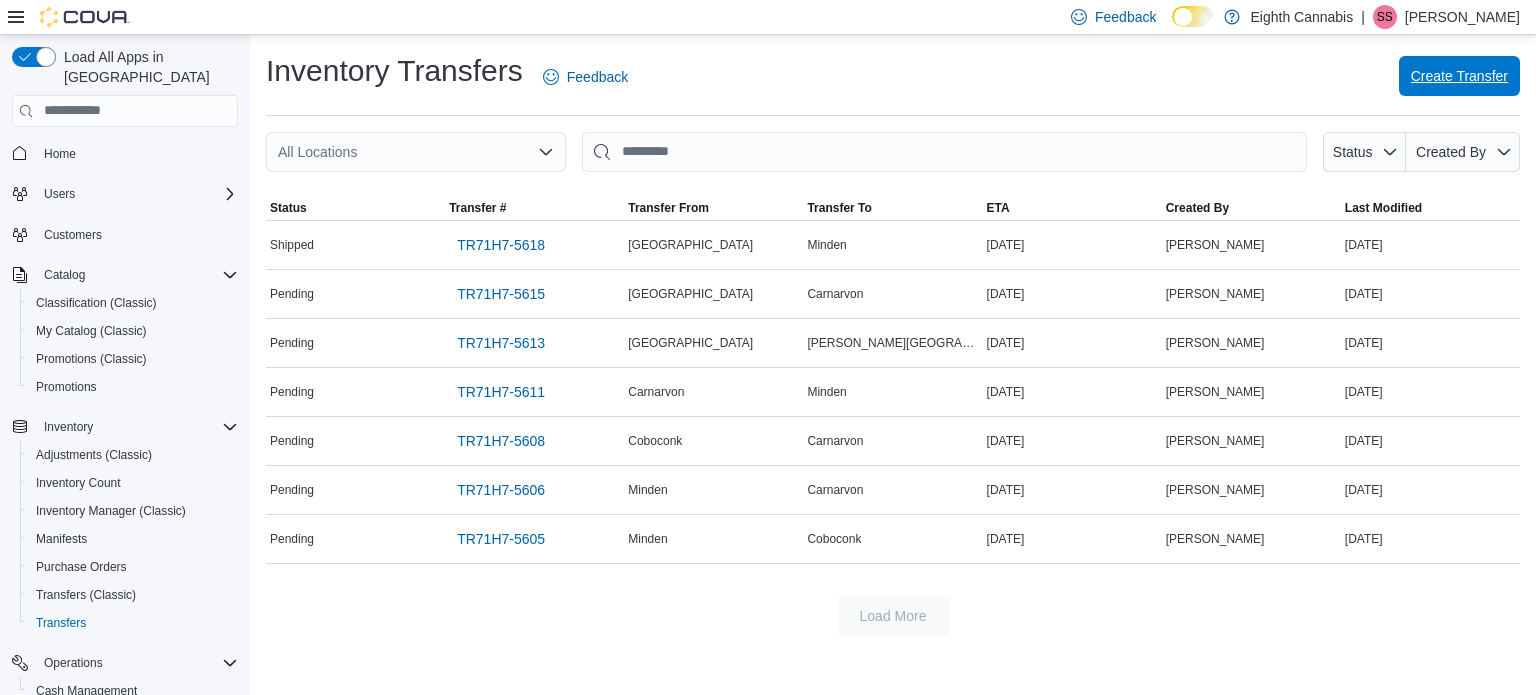 click on "Create Transfer" at bounding box center (1459, 76) 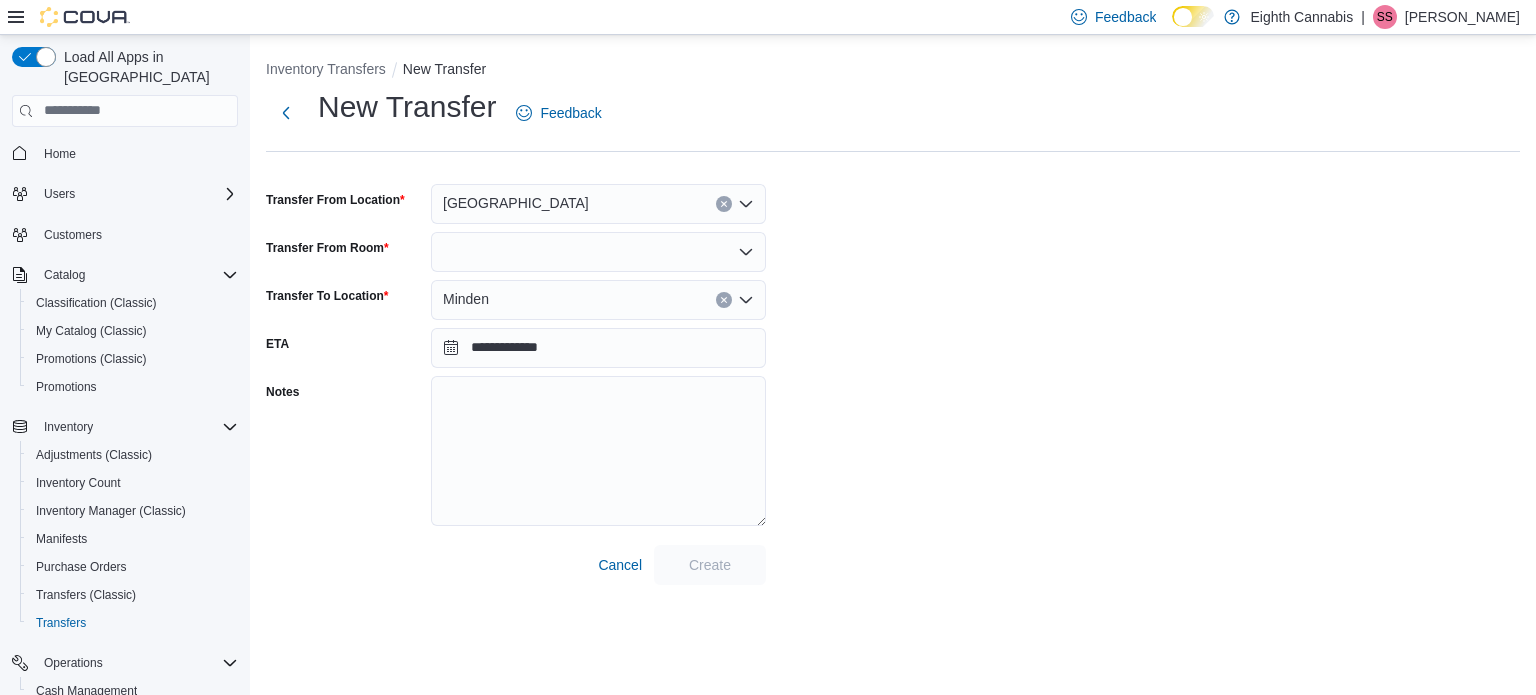 click at bounding box center [598, 252] 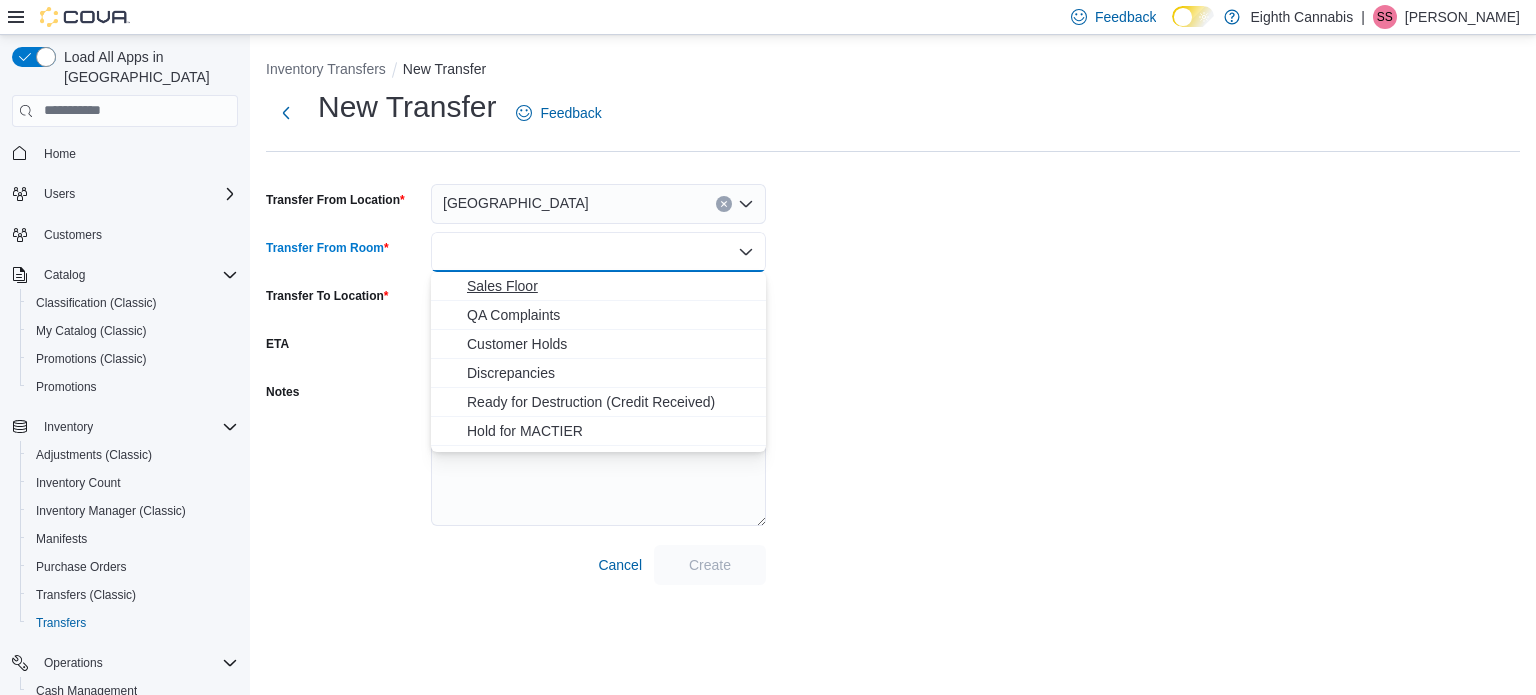 click on "Sales Floor" at bounding box center [610, 286] 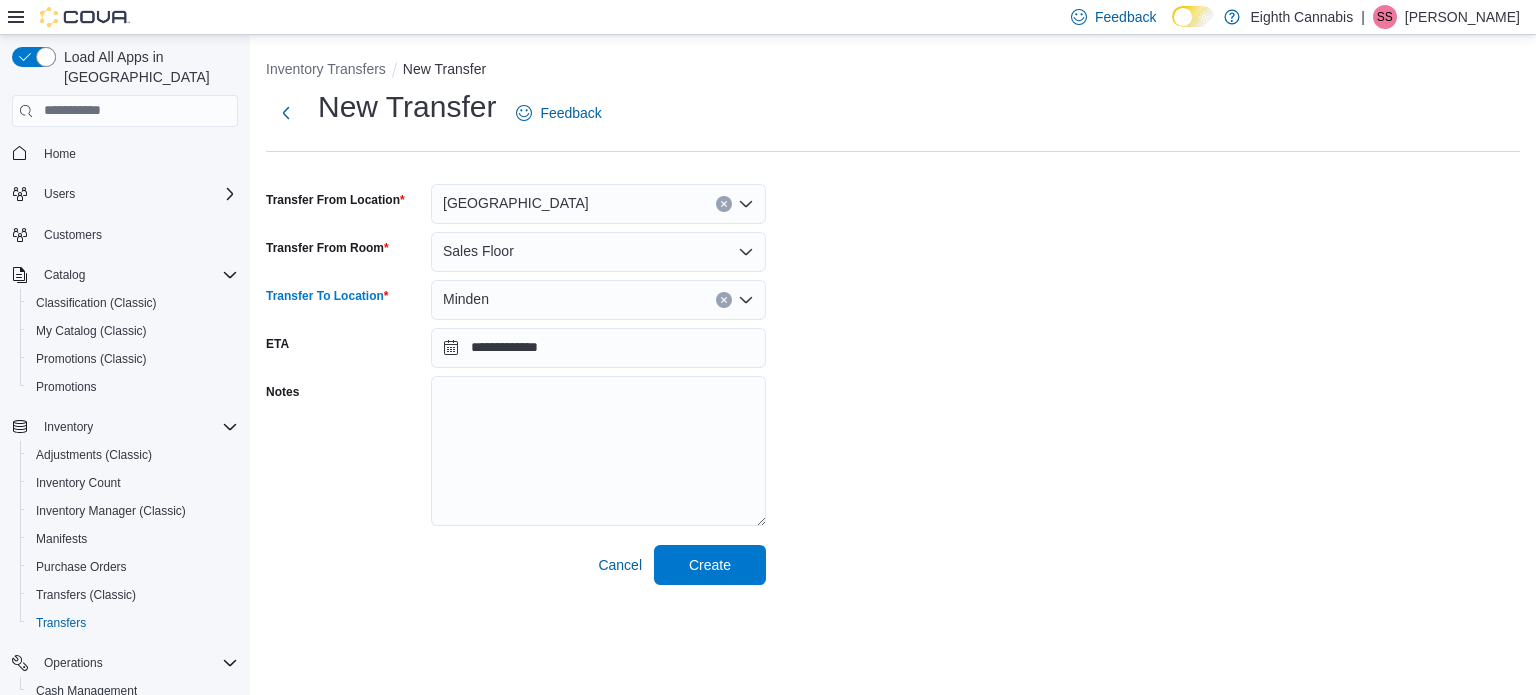 click on "Minden" at bounding box center [598, 300] 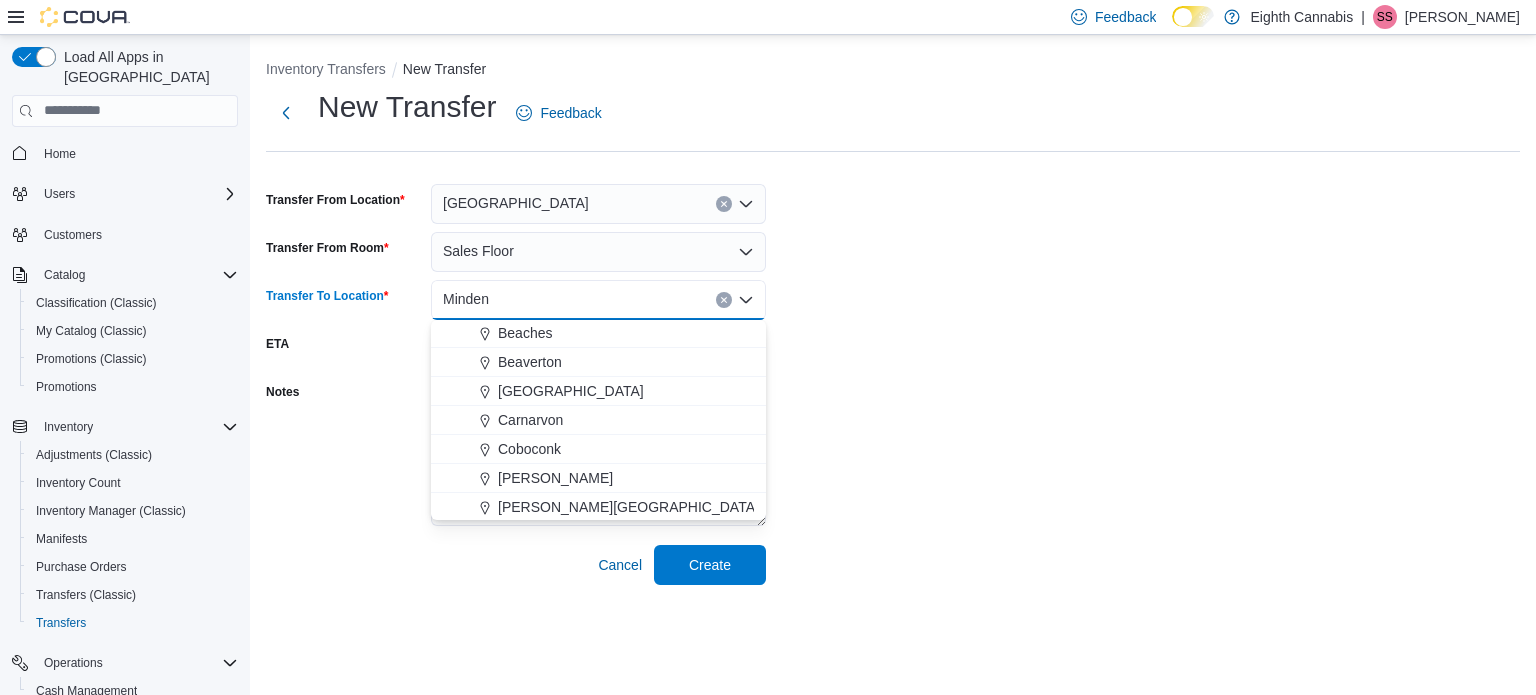 scroll, scrollTop: 0, scrollLeft: 0, axis: both 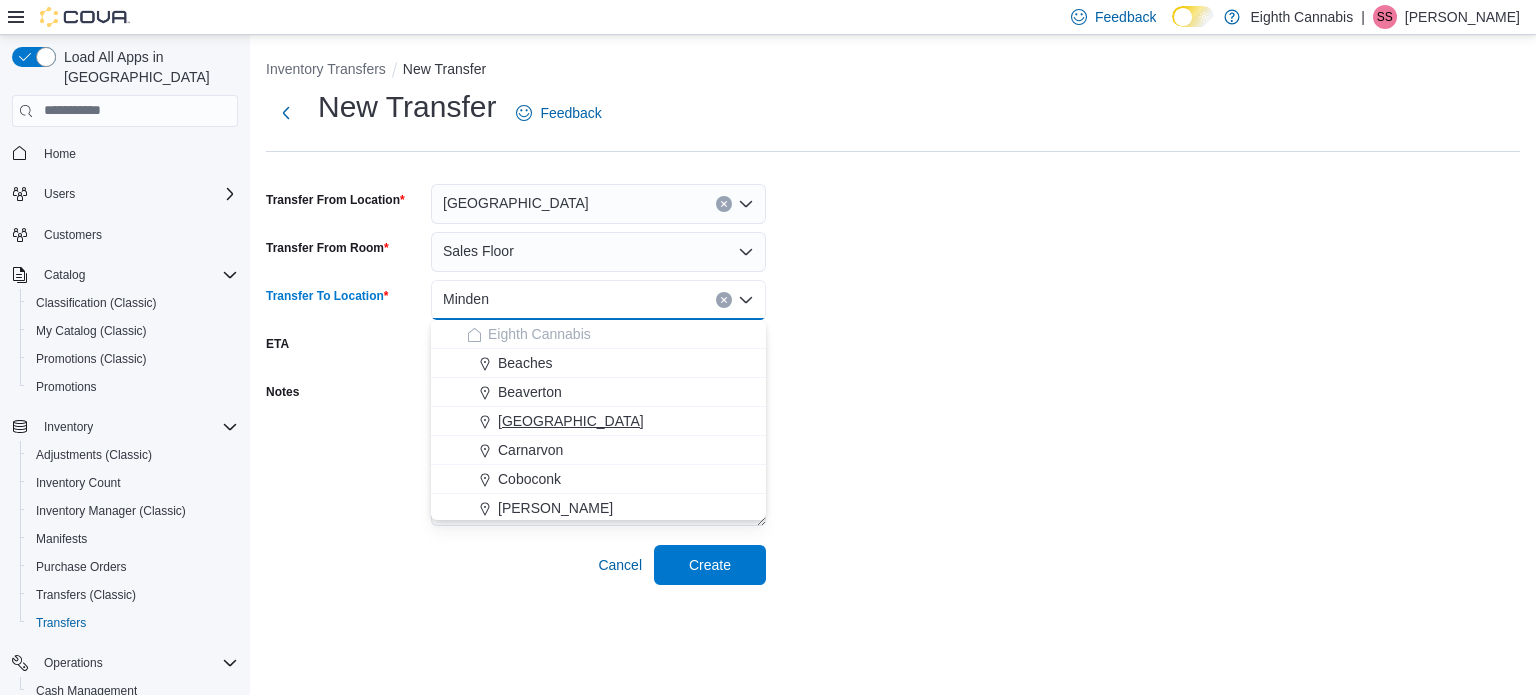 click on "[GEOGRAPHIC_DATA]" at bounding box center [571, 421] 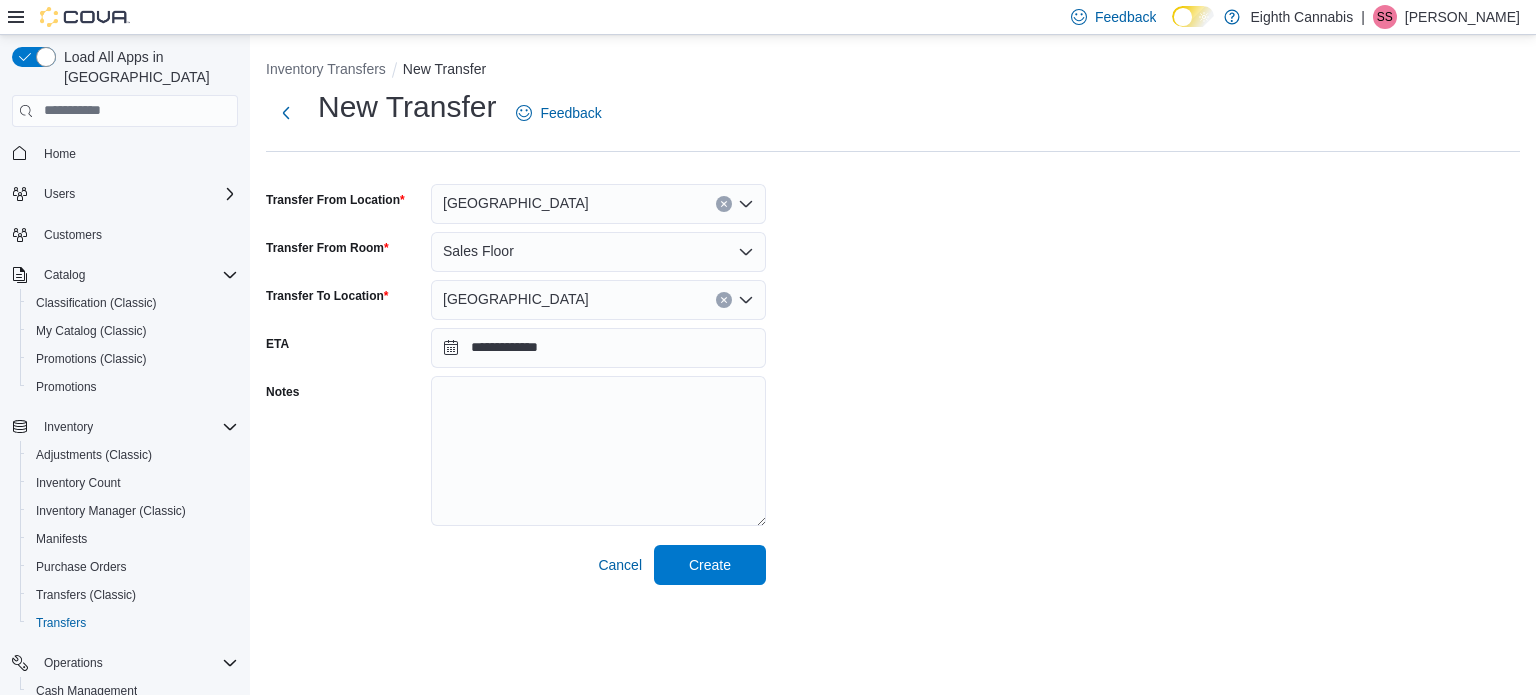 click on "Notes" at bounding box center [344, 452] 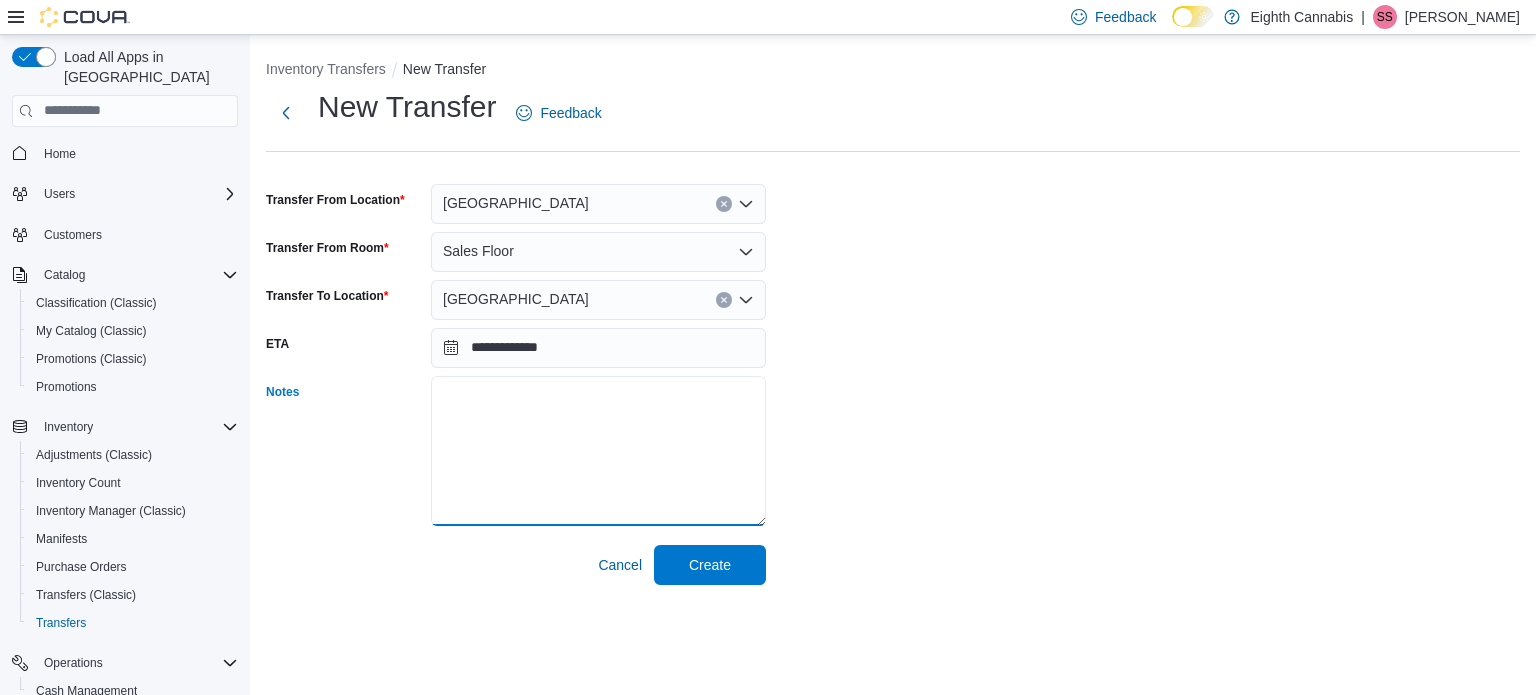 click on "Notes" at bounding box center [598, 451] 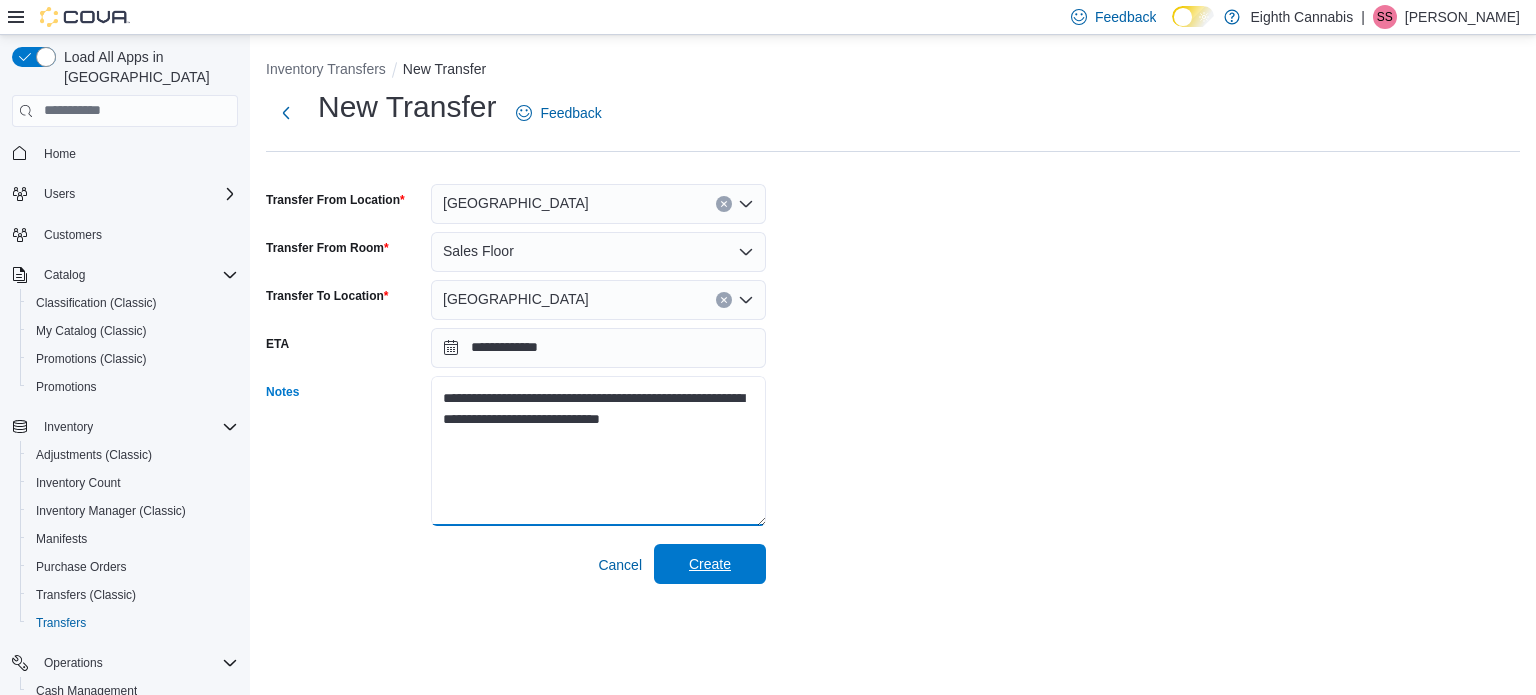 type on "**********" 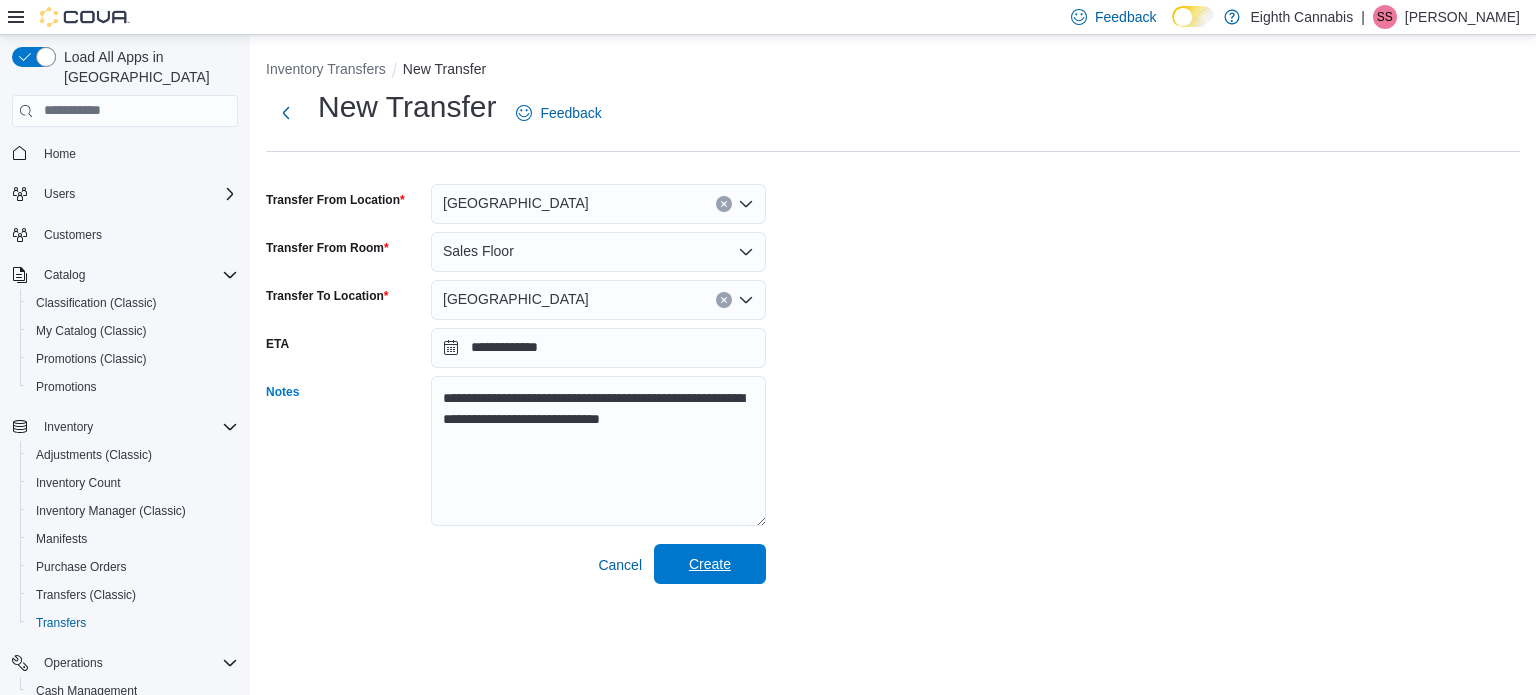 click on "Create" at bounding box center (710, 564) 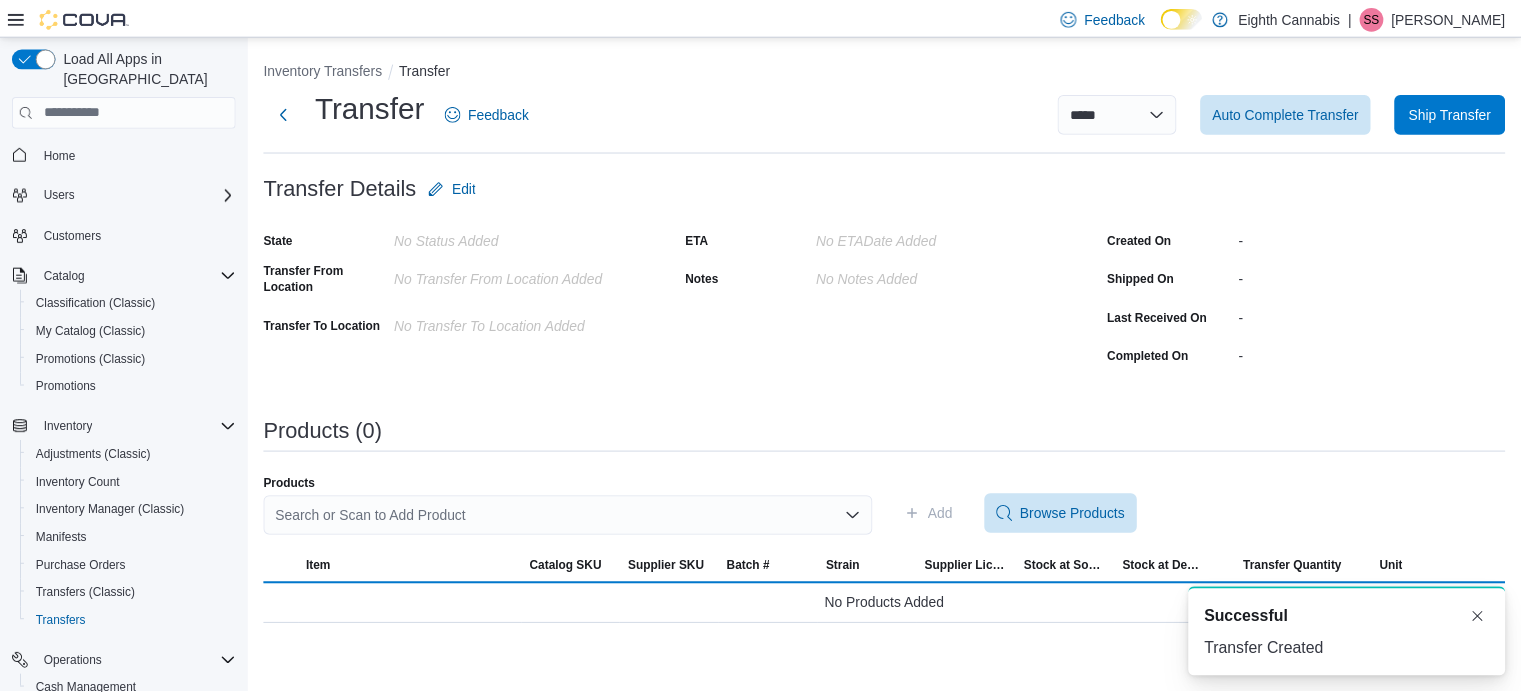 scroll, scrollTop: 0, scrollLeft: 0, axis: both 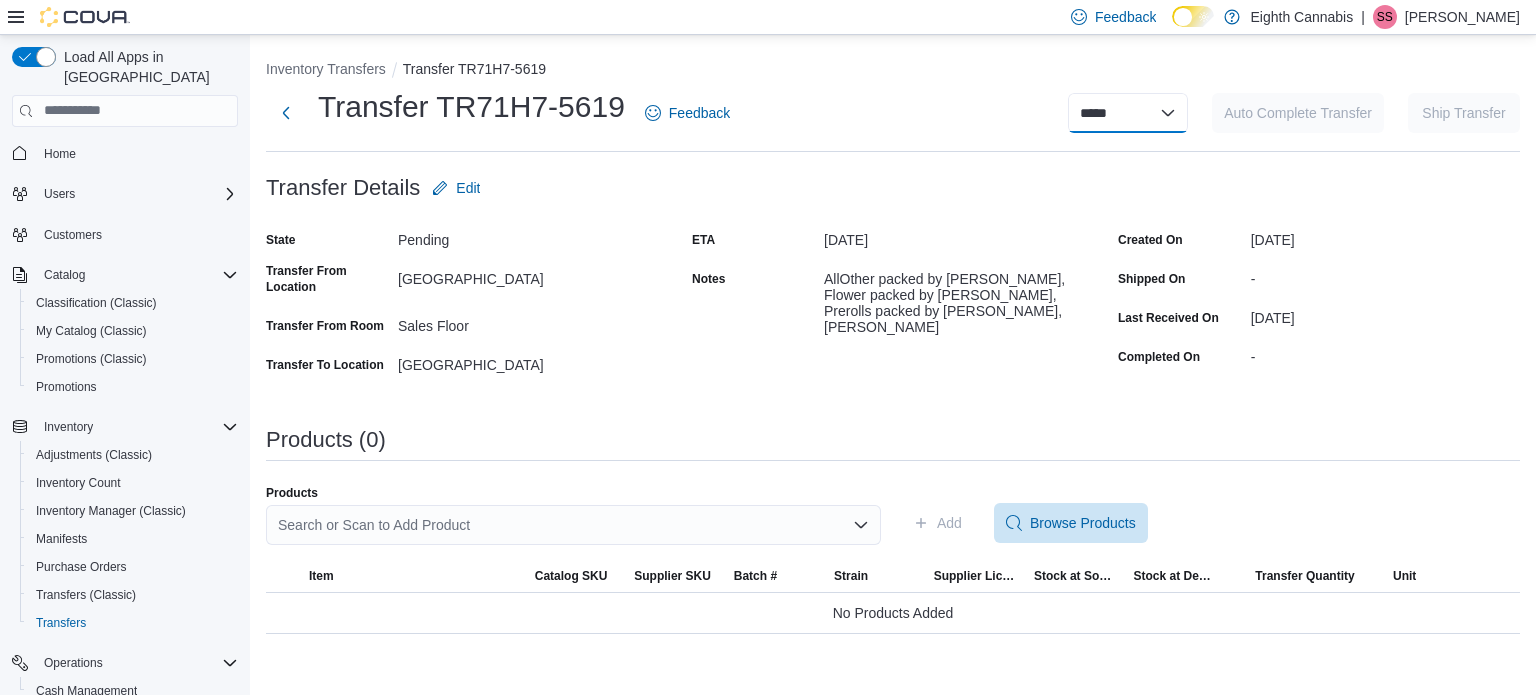 click on "**********" at bounding box center (1128, 113) 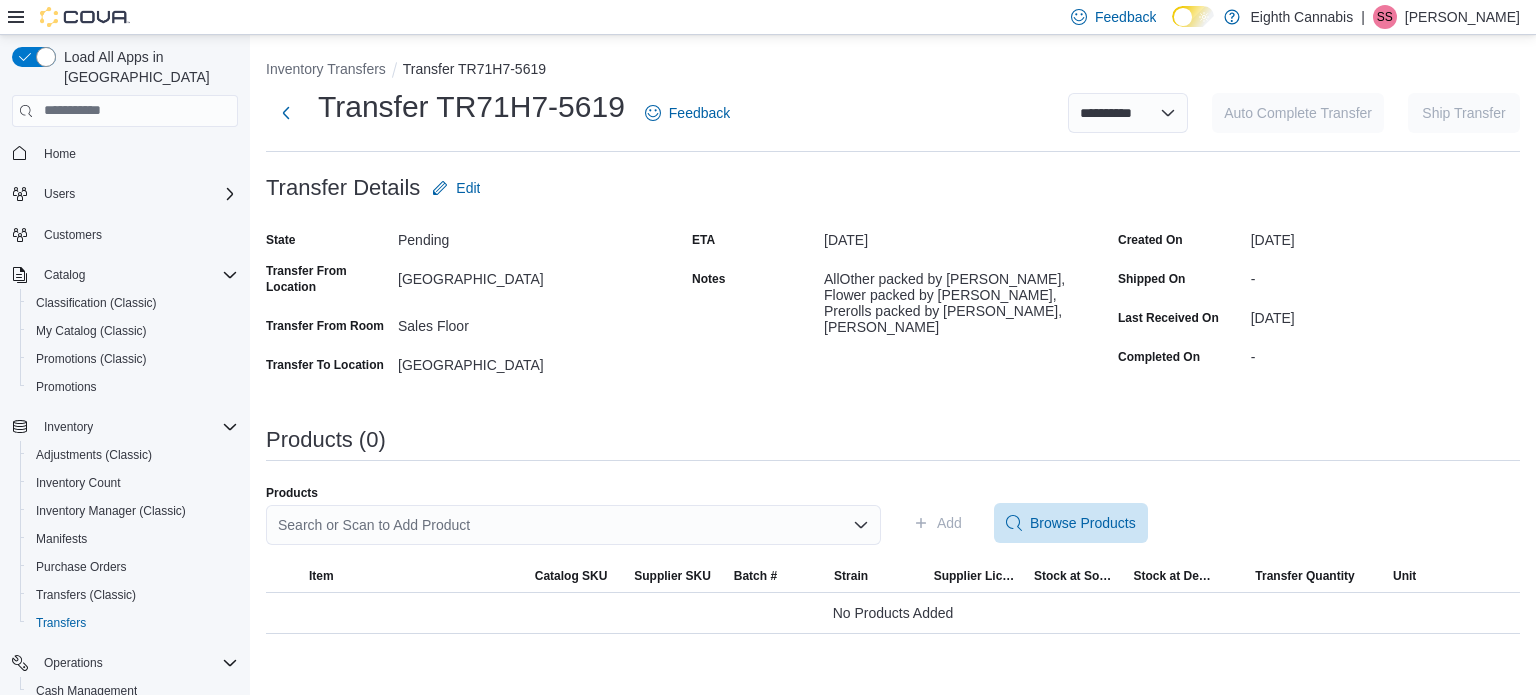 click on "**********" at bounding box center [1128, 113] 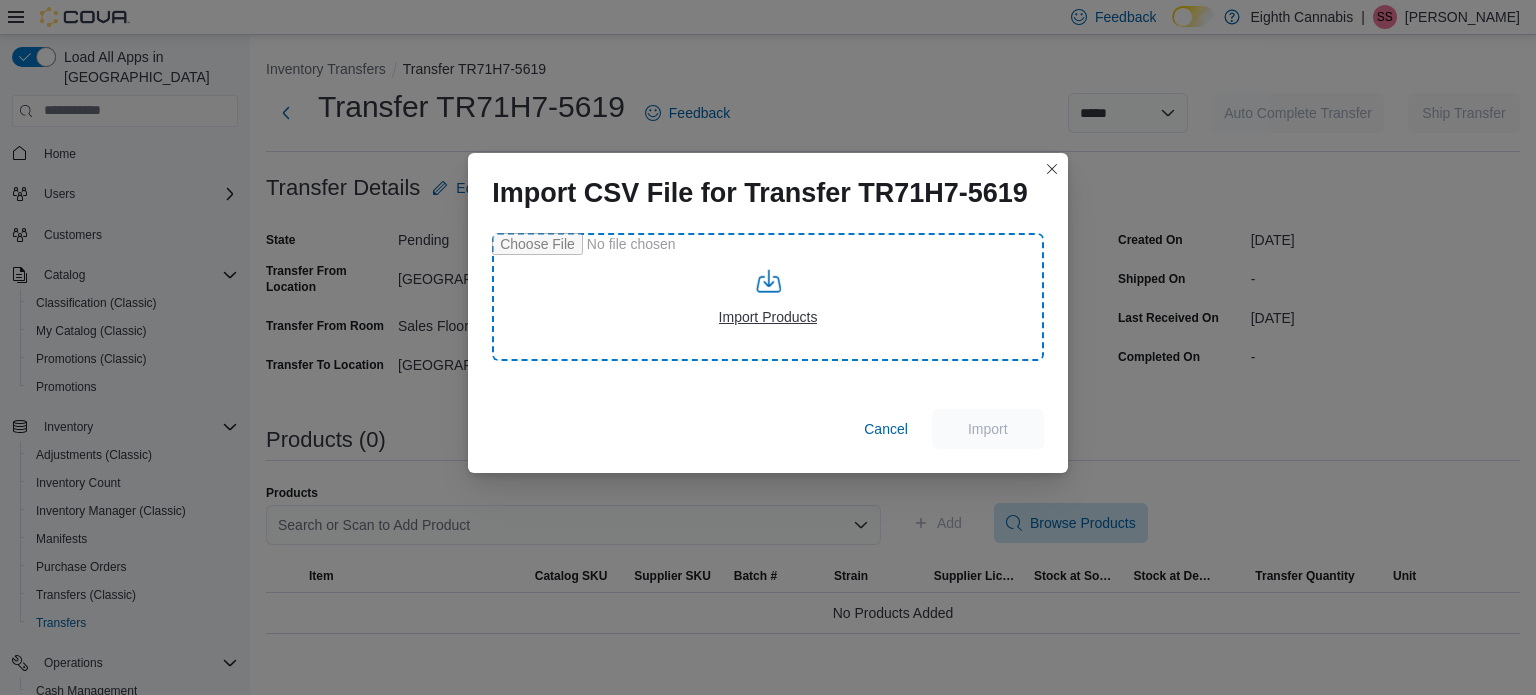 click at bounding box center (768, 297) 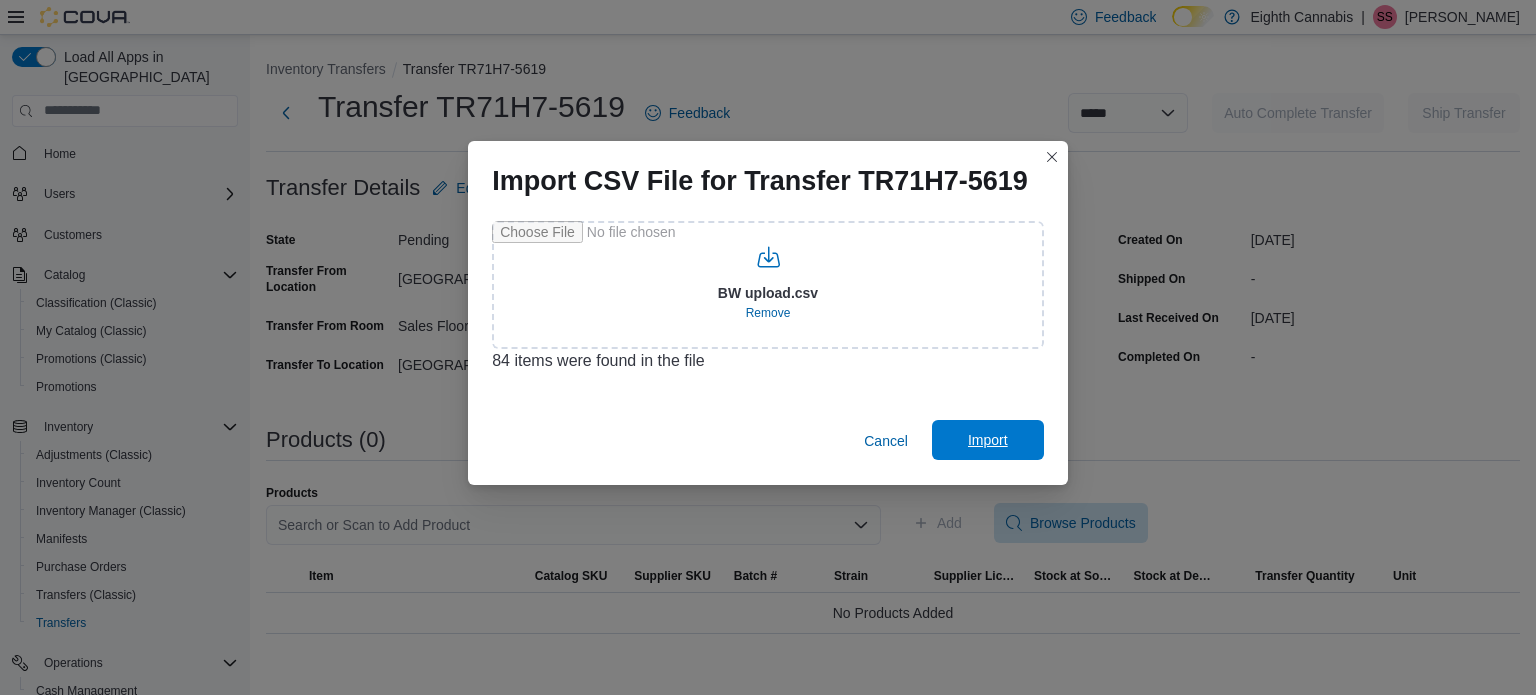 click on "Import" at bounding box center (988, 440) 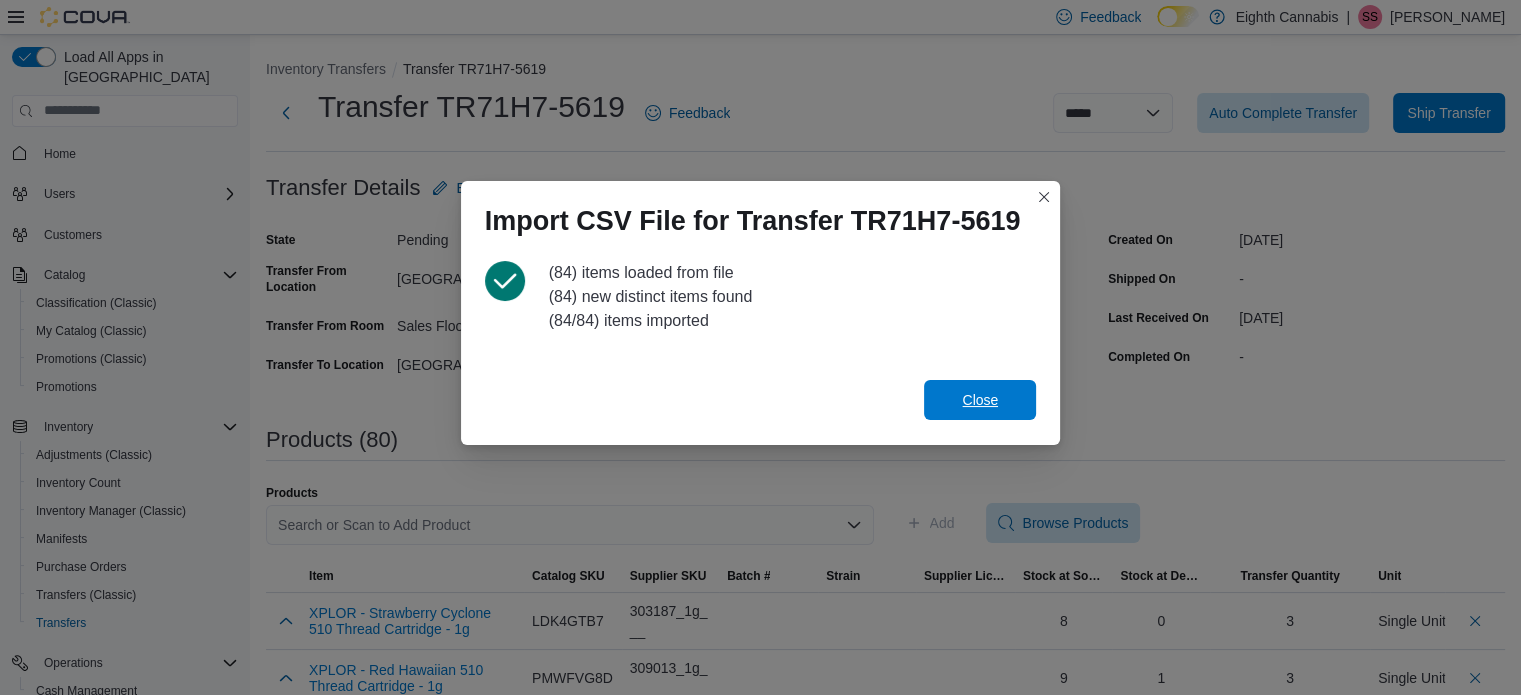 click on "Close" at bounding box center [980, 400] 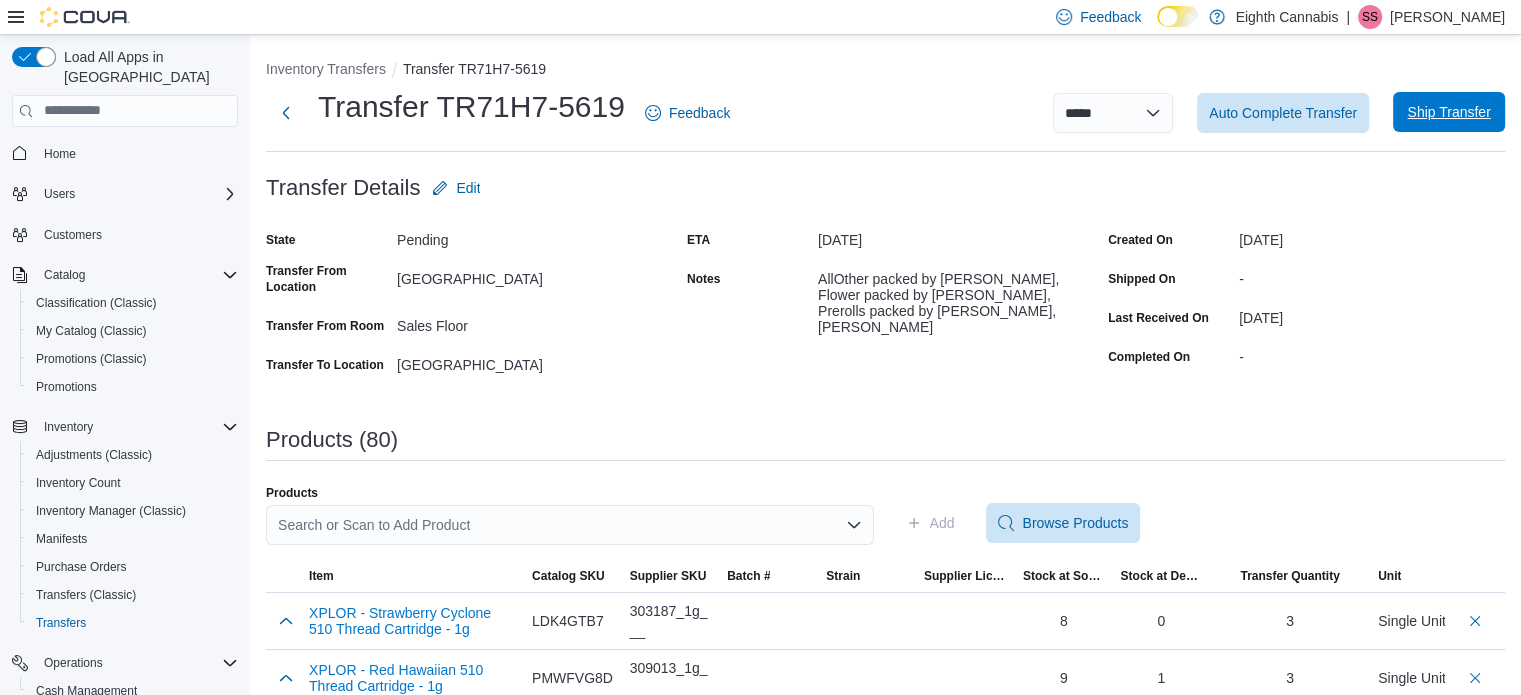 click on "Ship Transfer" at bounding box center (1449, 112) 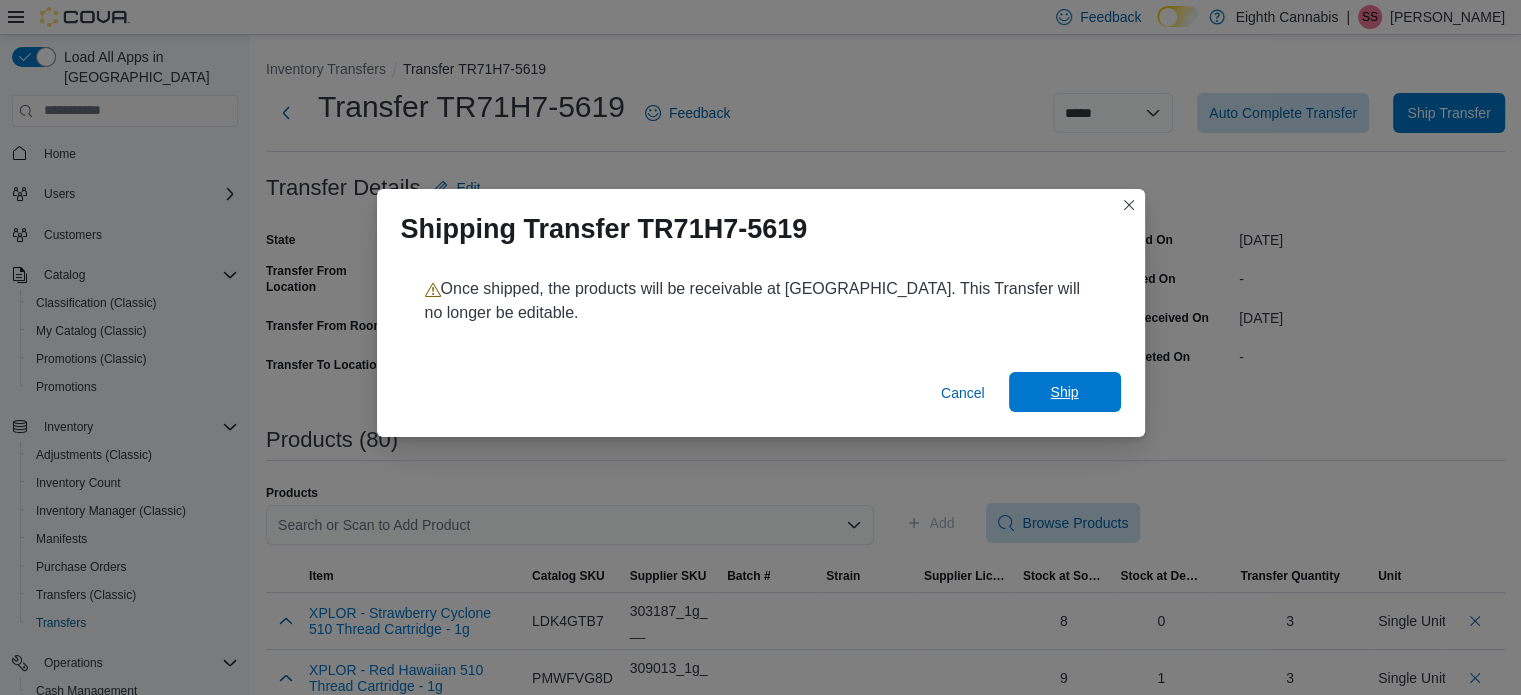 click on "Ship" at bounding box center (1064, 392) 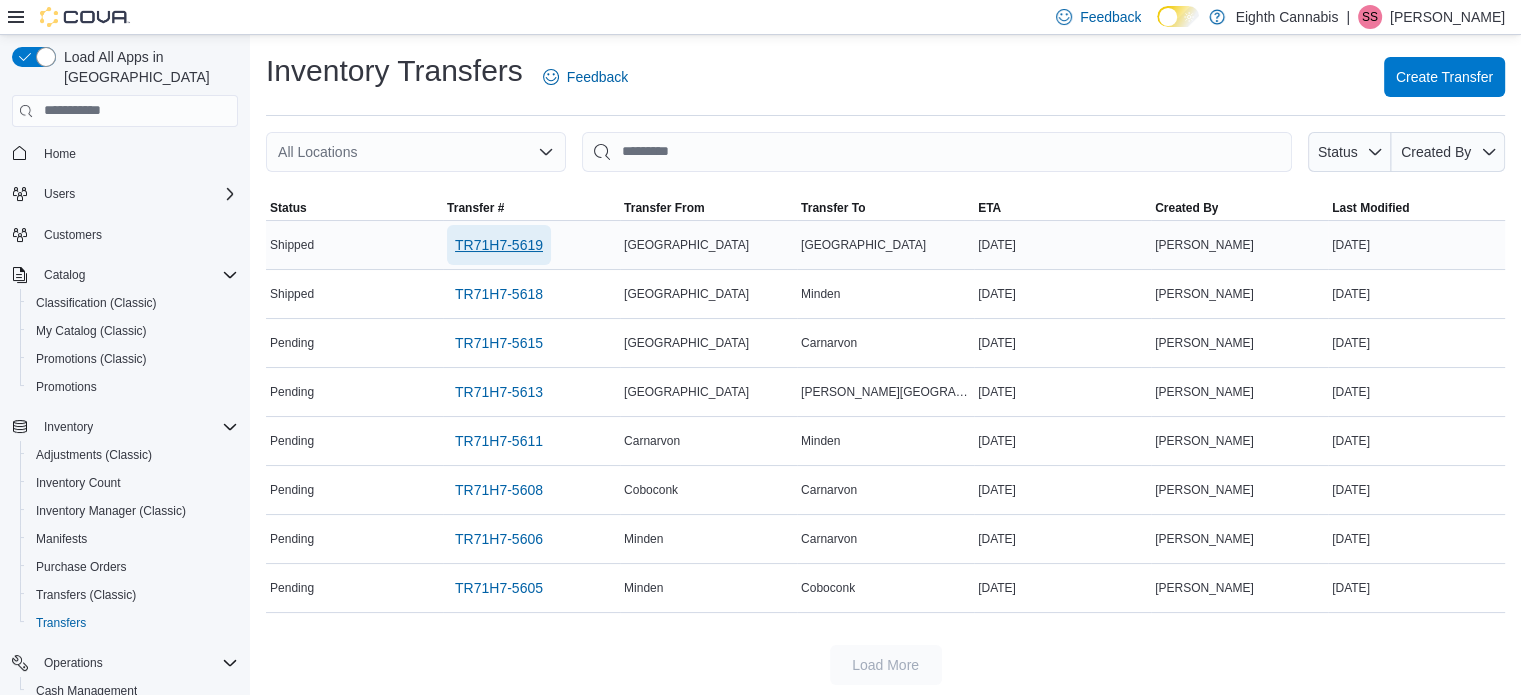 click on "TR71H7-5619" at bounding box center (499, 245) 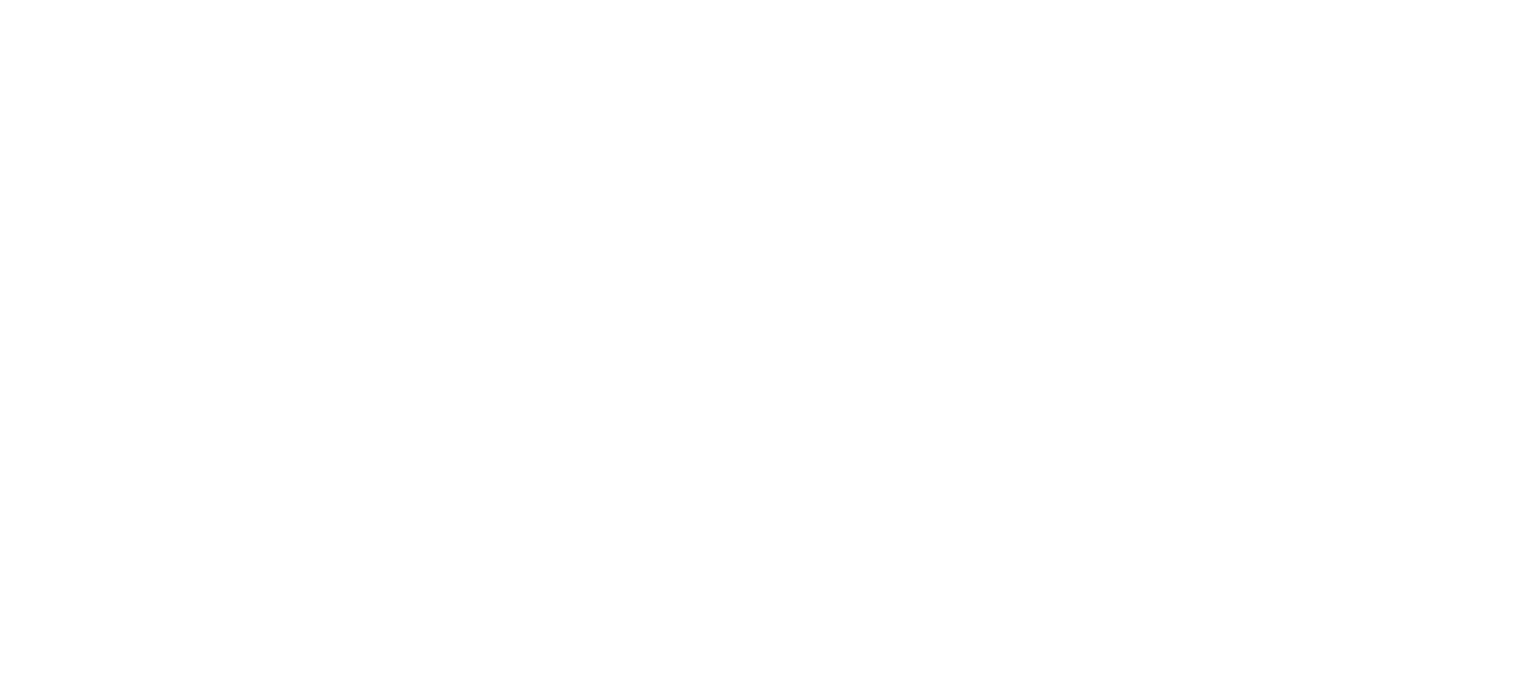scroll, scrollTop: 0, scrollLeft: 0, axis: both 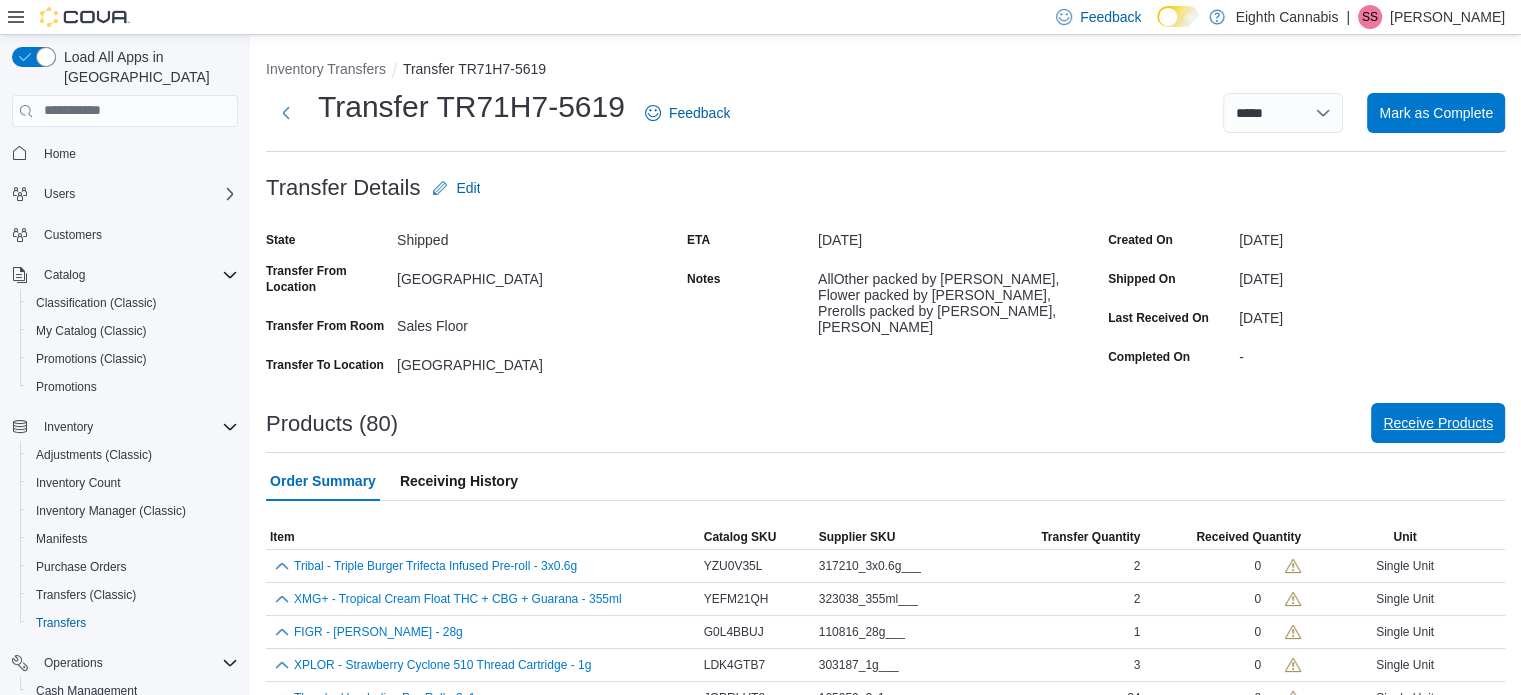 click on "Receive Products" at bounding box center (1438, 423) 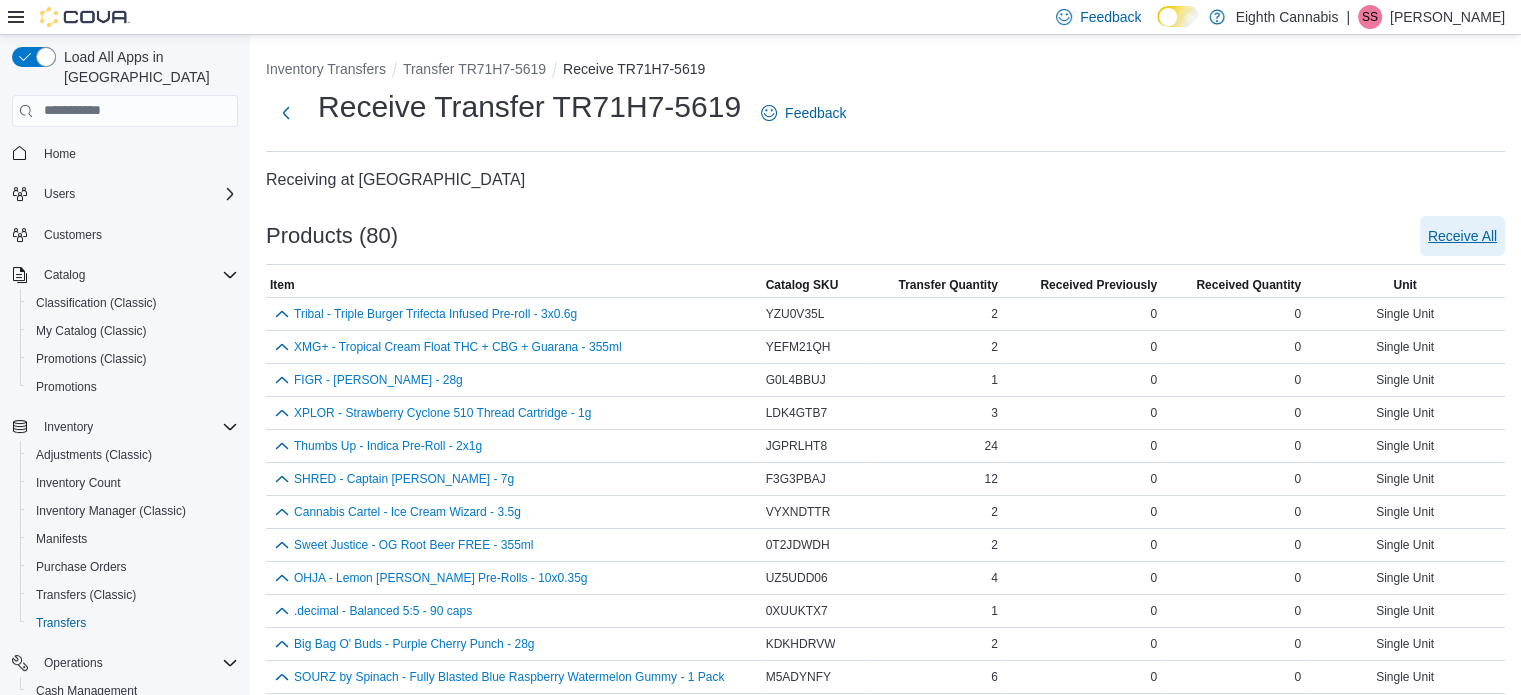 click on "Receive All" at bounding box center (1462, 236) 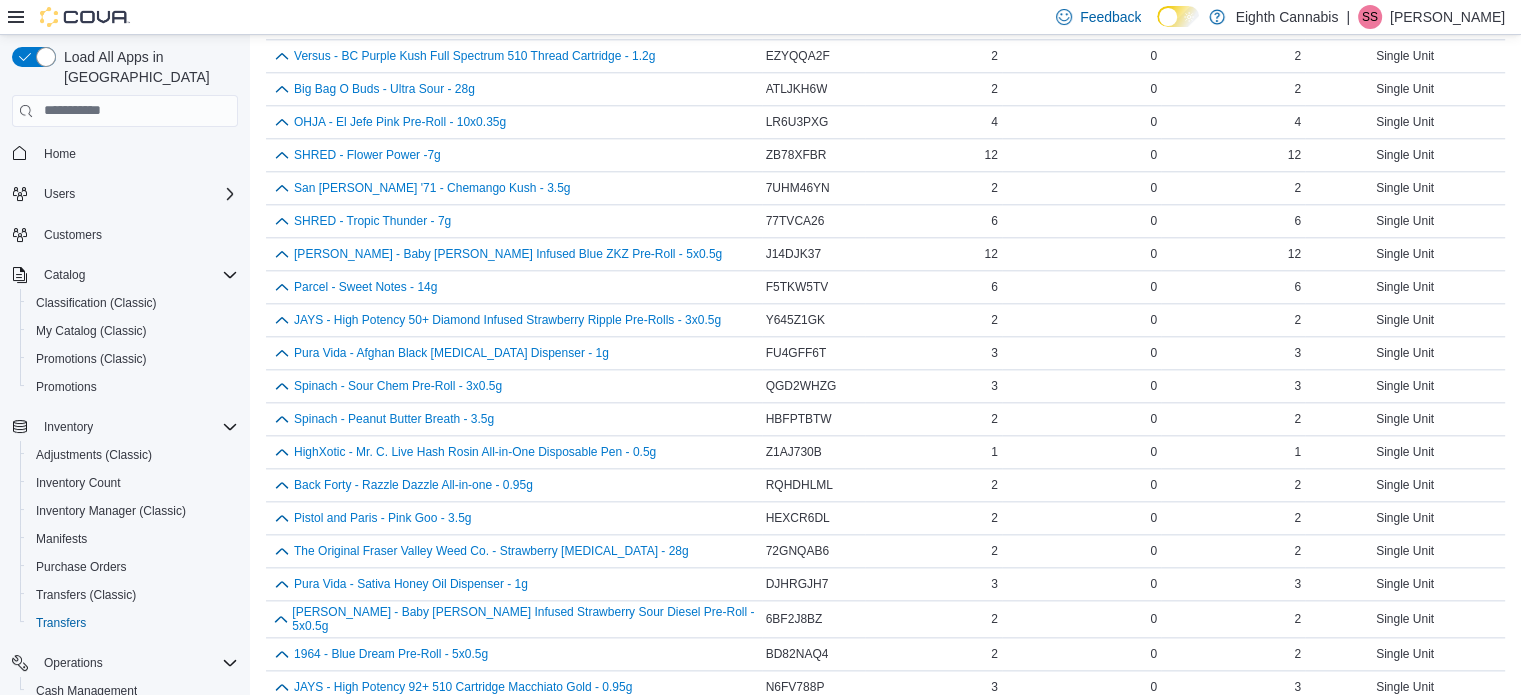 scroll, scrollTop: 2302, scrollLeft: 0, axis: vertical 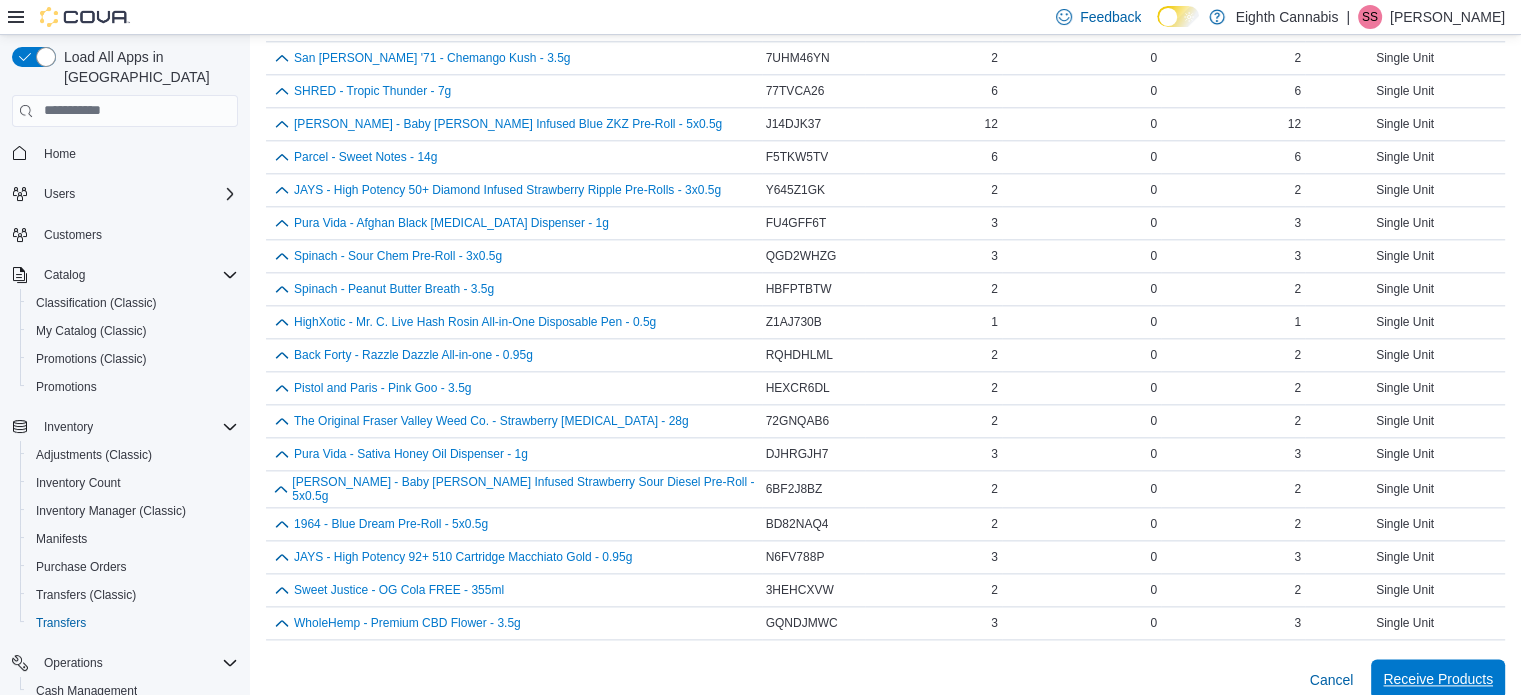 click on "Receive Products" at bounding box center [1438, 679] 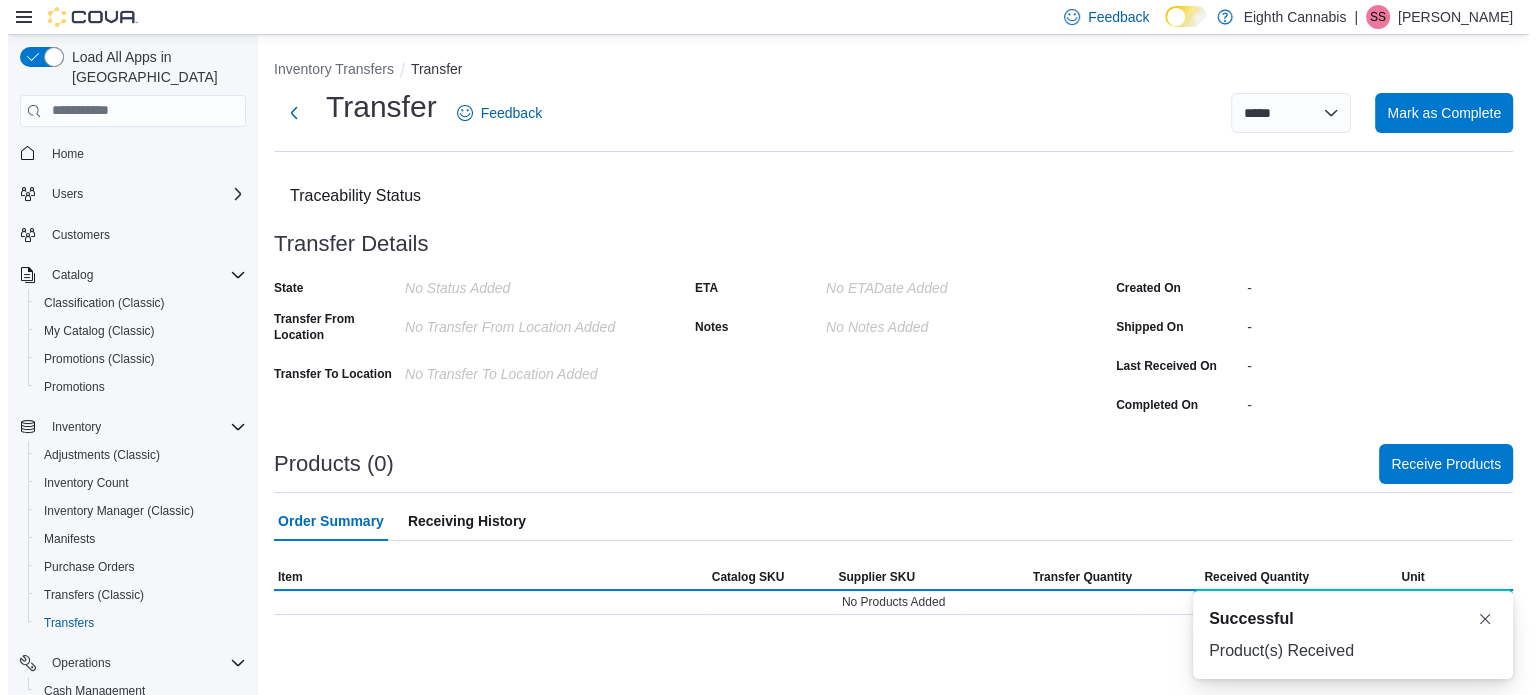 scroll, scrollTop: 0, scrollLeft: 0, axis: both 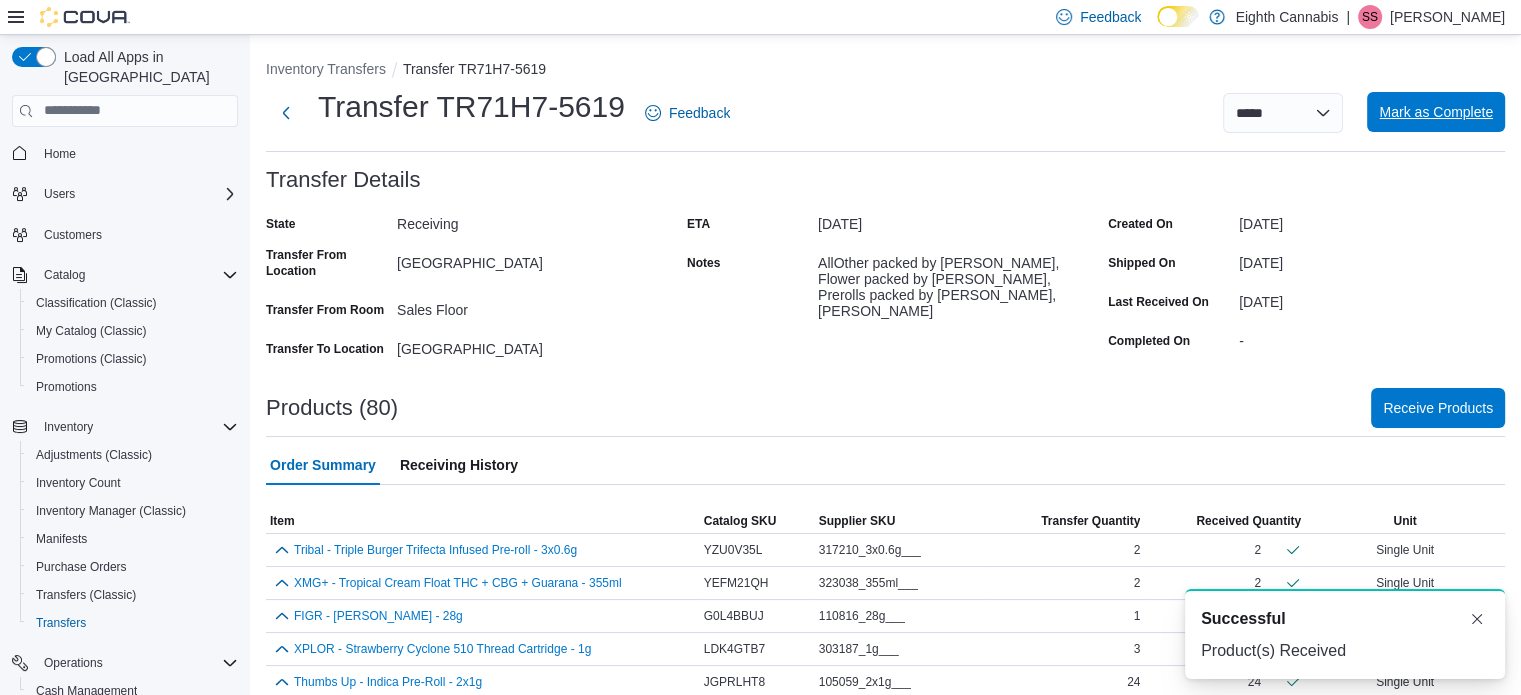 click on "Mark as Complete" at bounding box center [1436, 112] 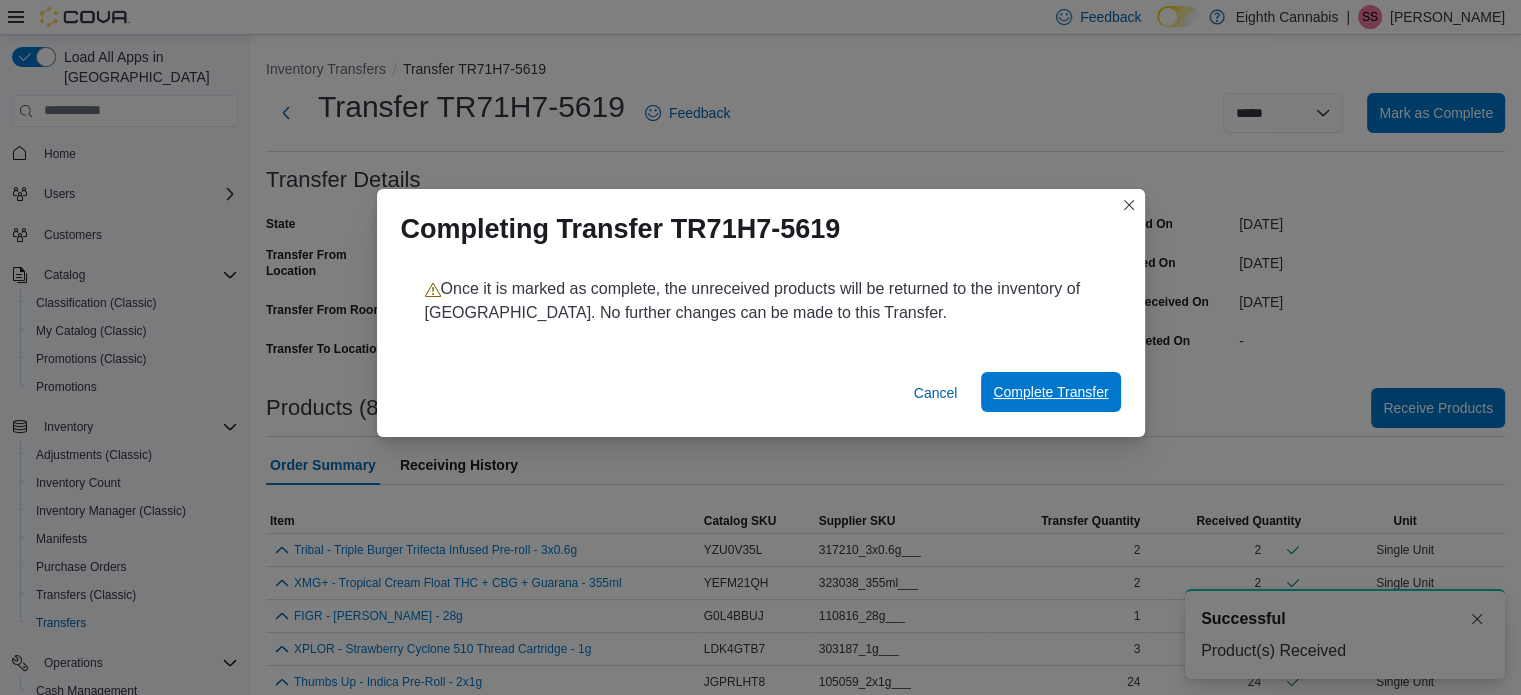 click on "Complete Transfer" at bounding box center (1050, 392) 